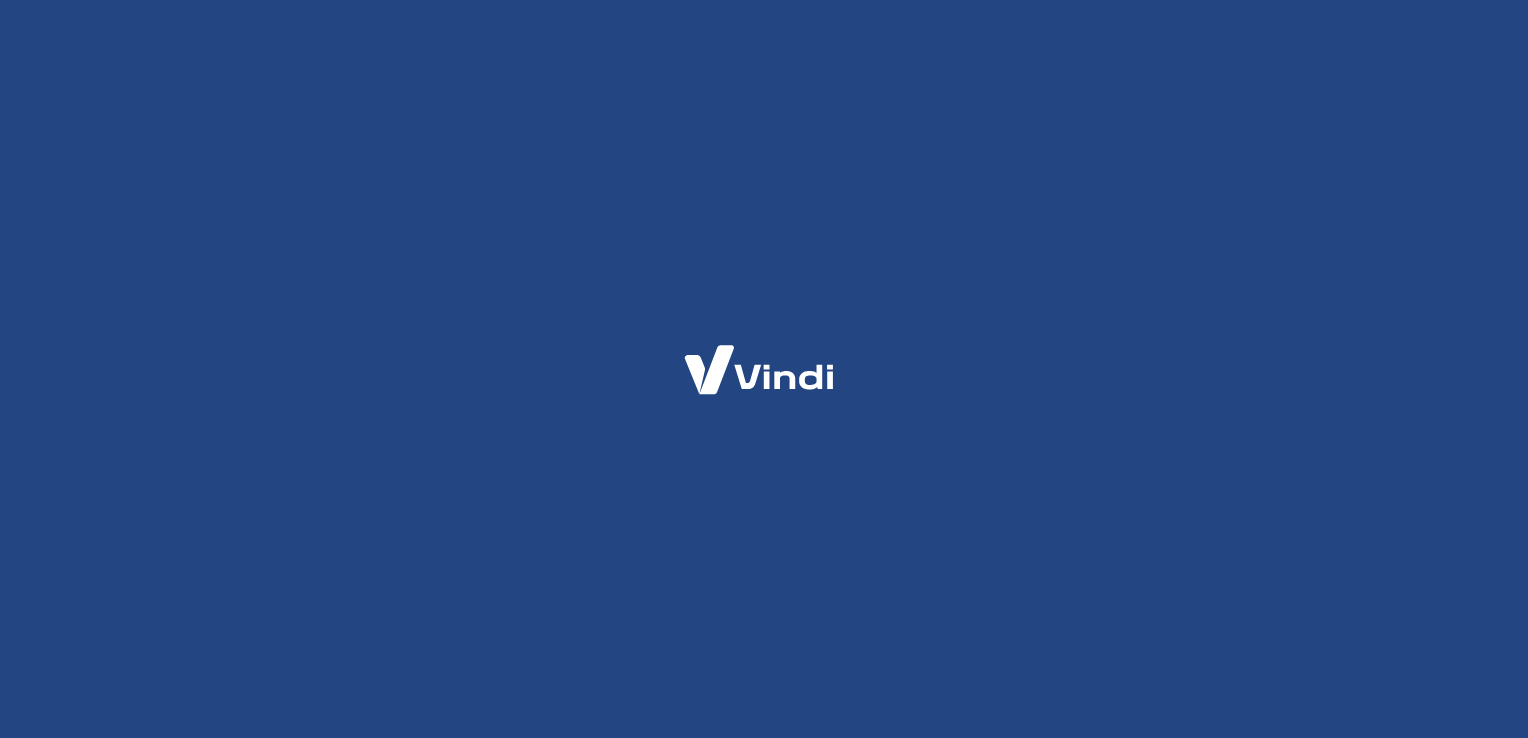 scroll, scrollTop: 0, scrollLeft: 0, axis: both 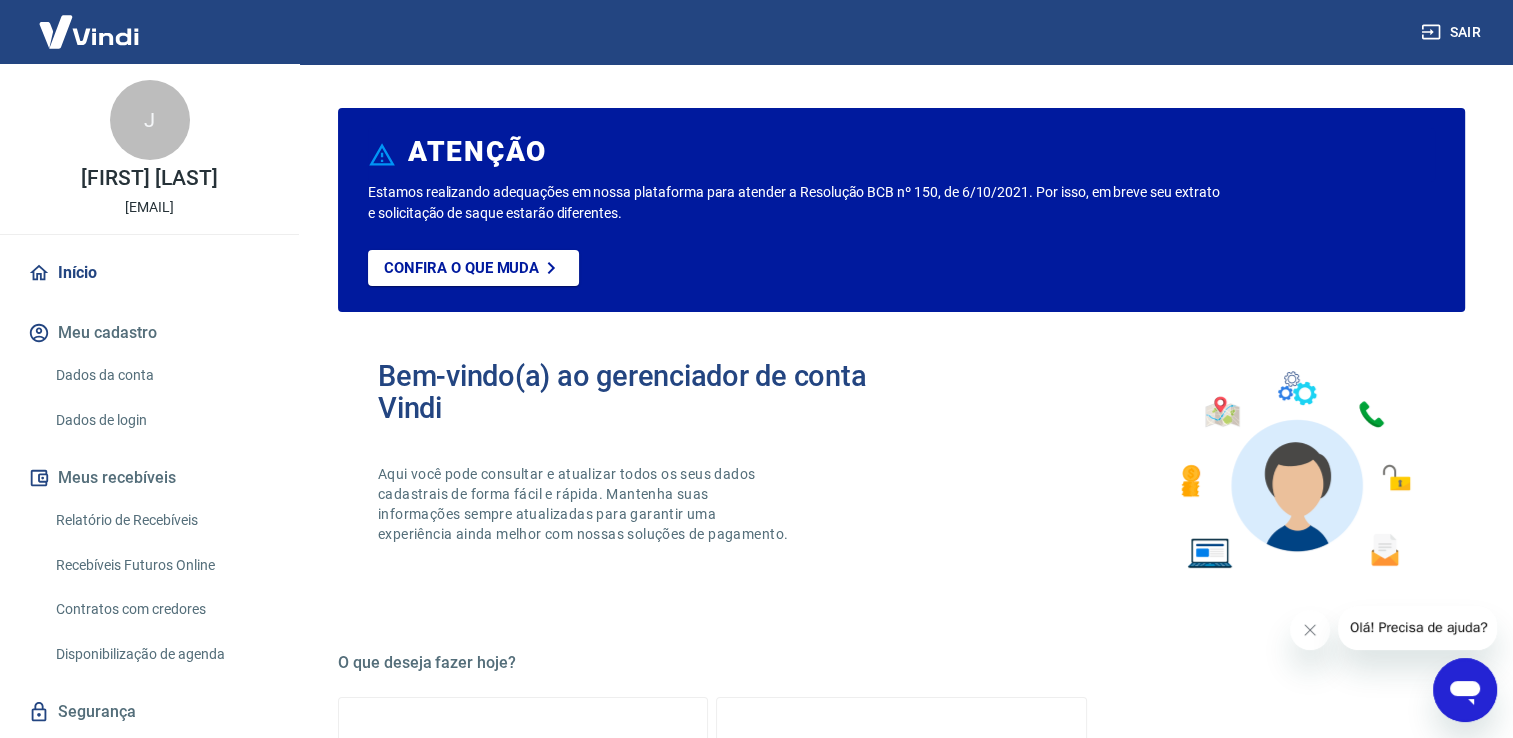 click 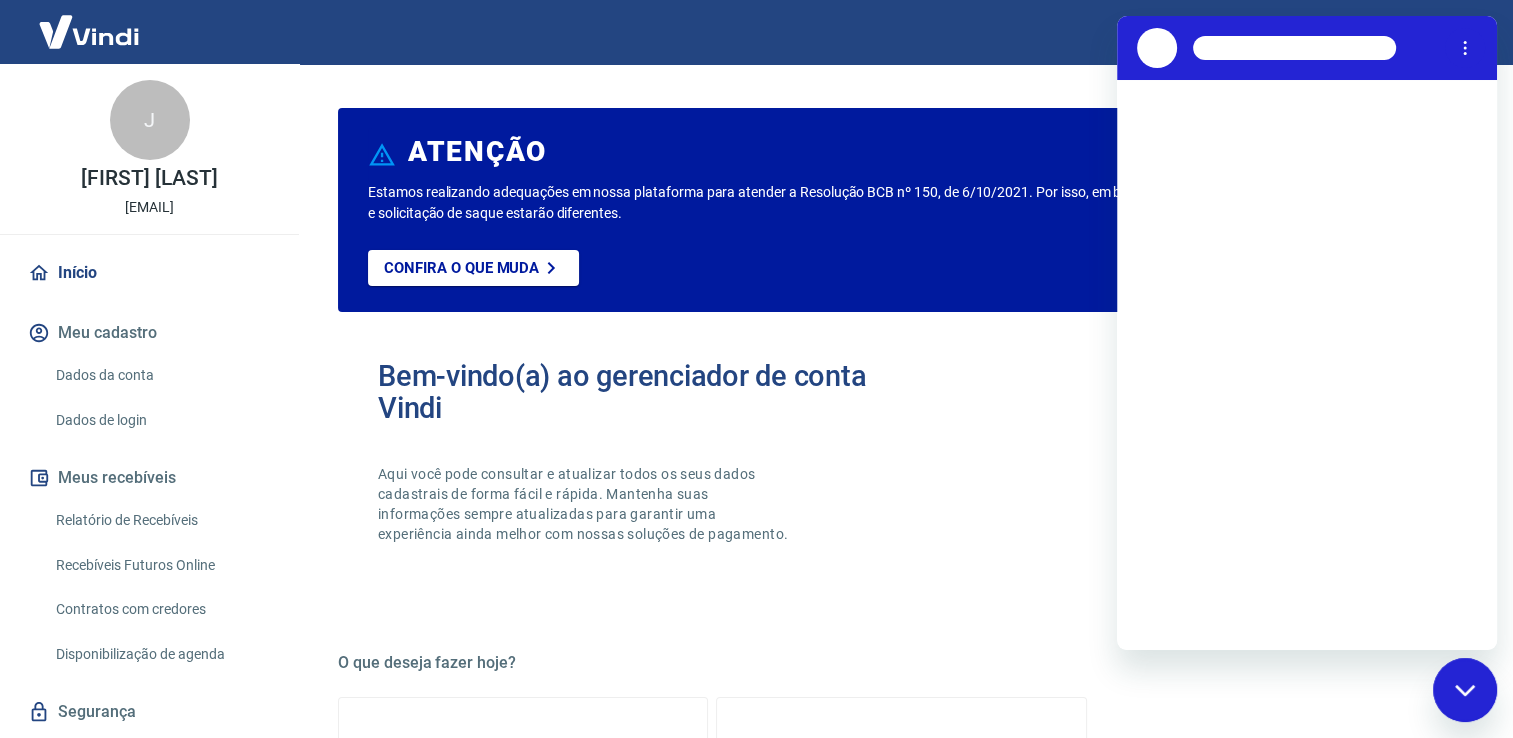 scroll, scrollTop: 0, scrollLeft: 0, axis: both 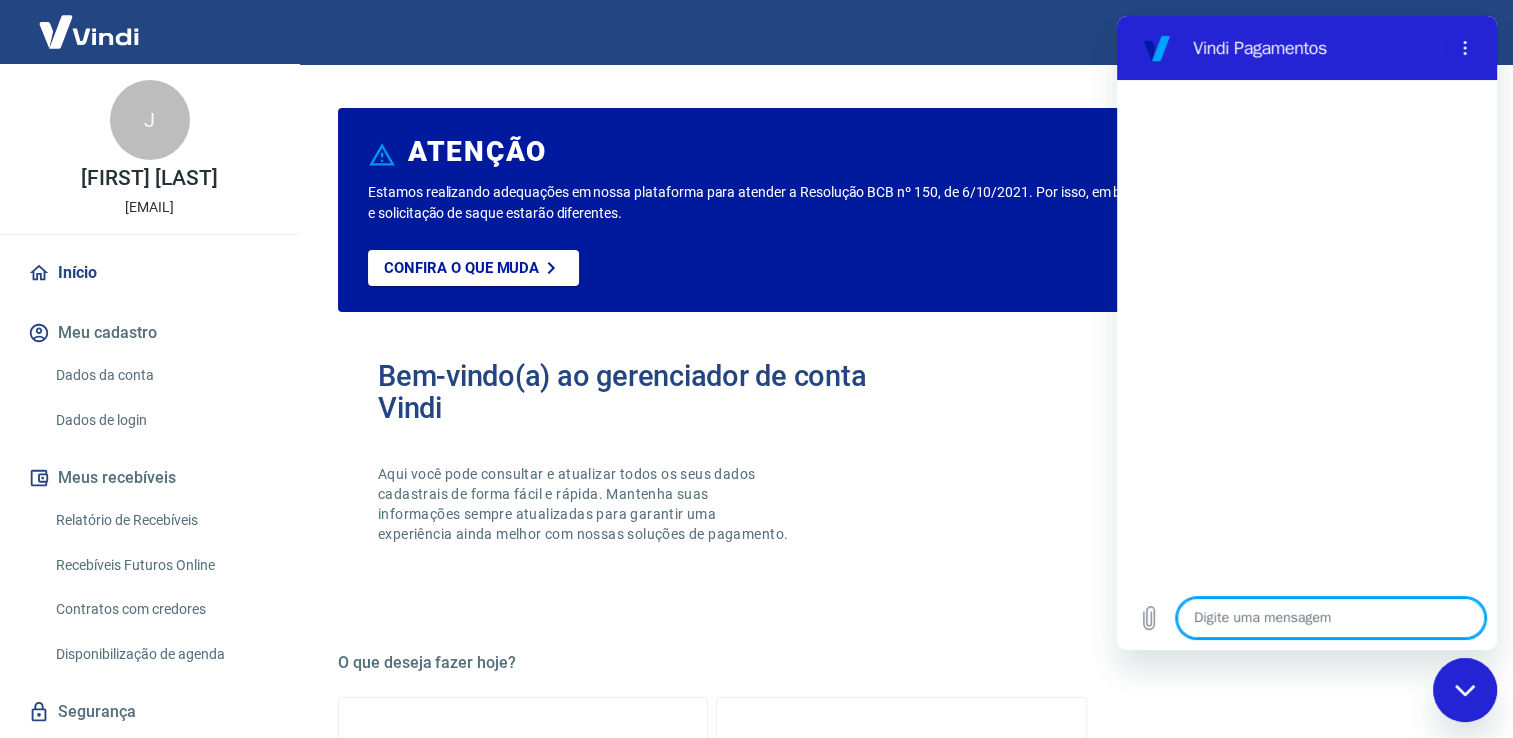 type on "o" 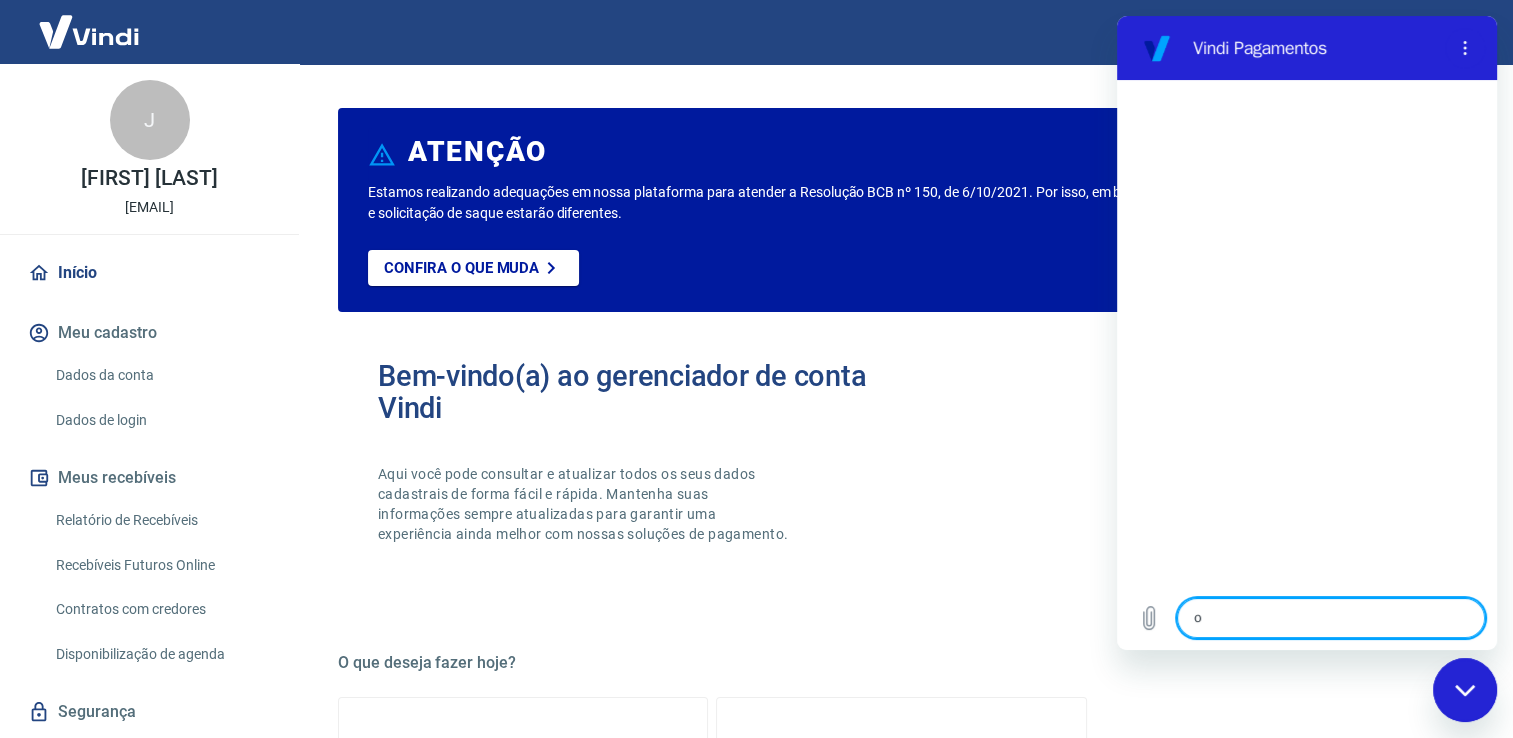type on "ol" 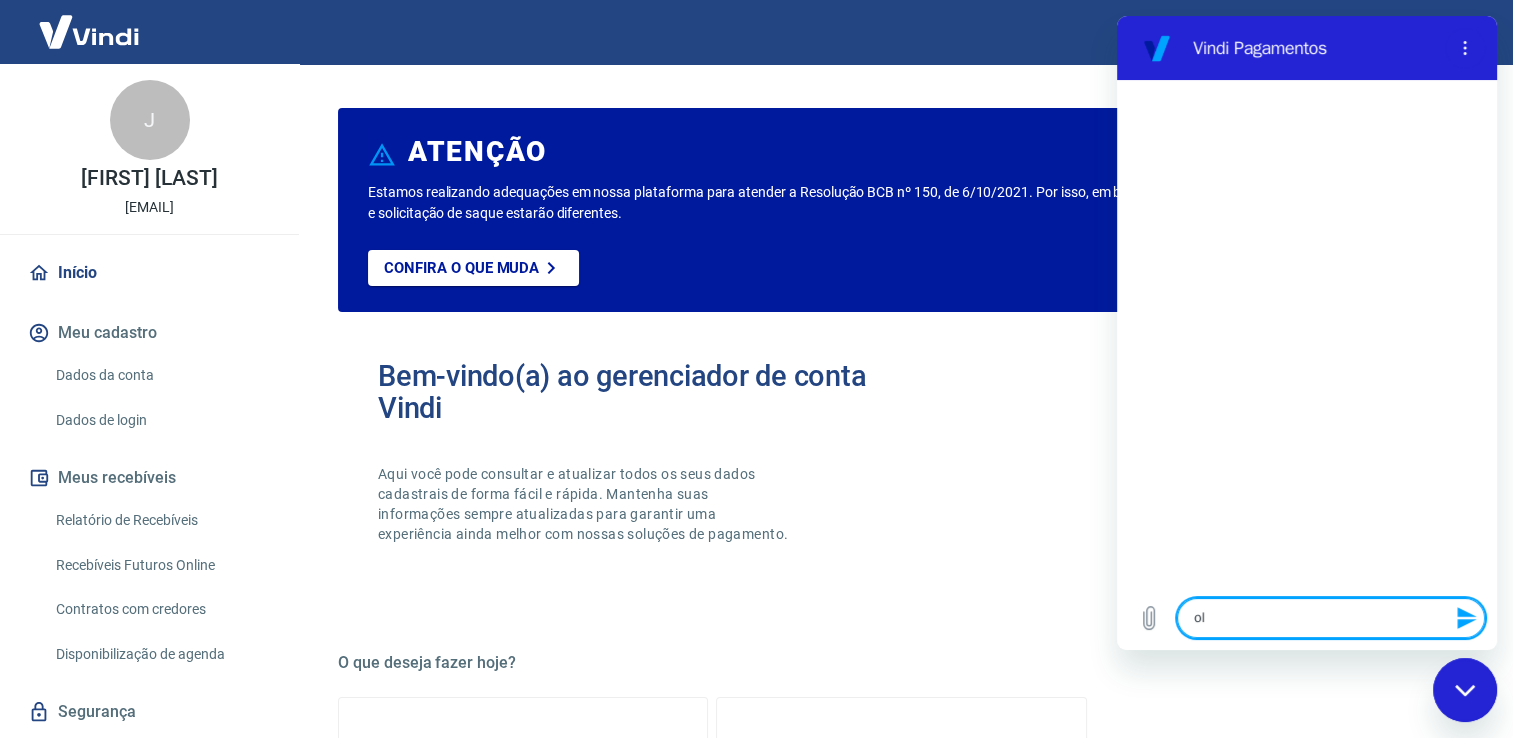 type on "olá" 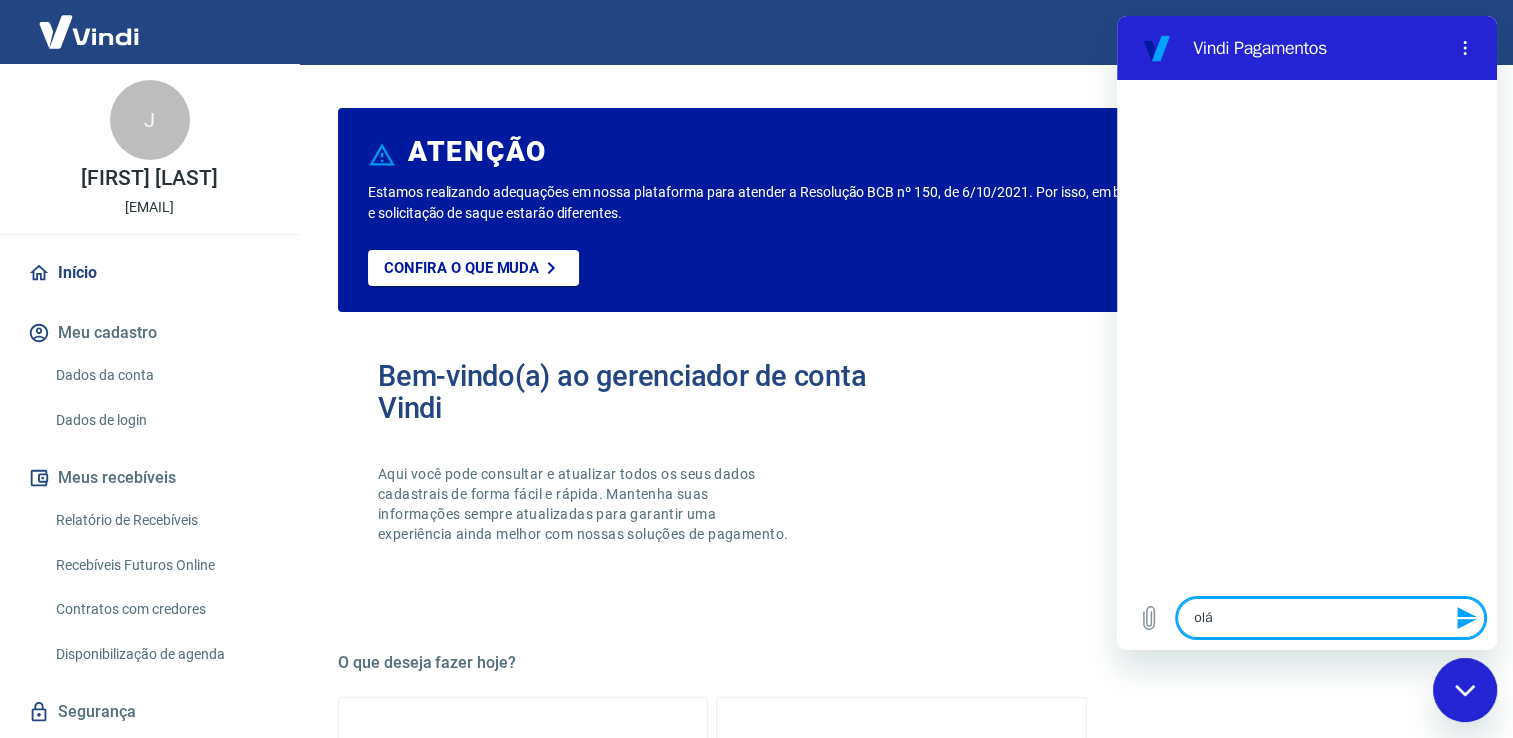 type 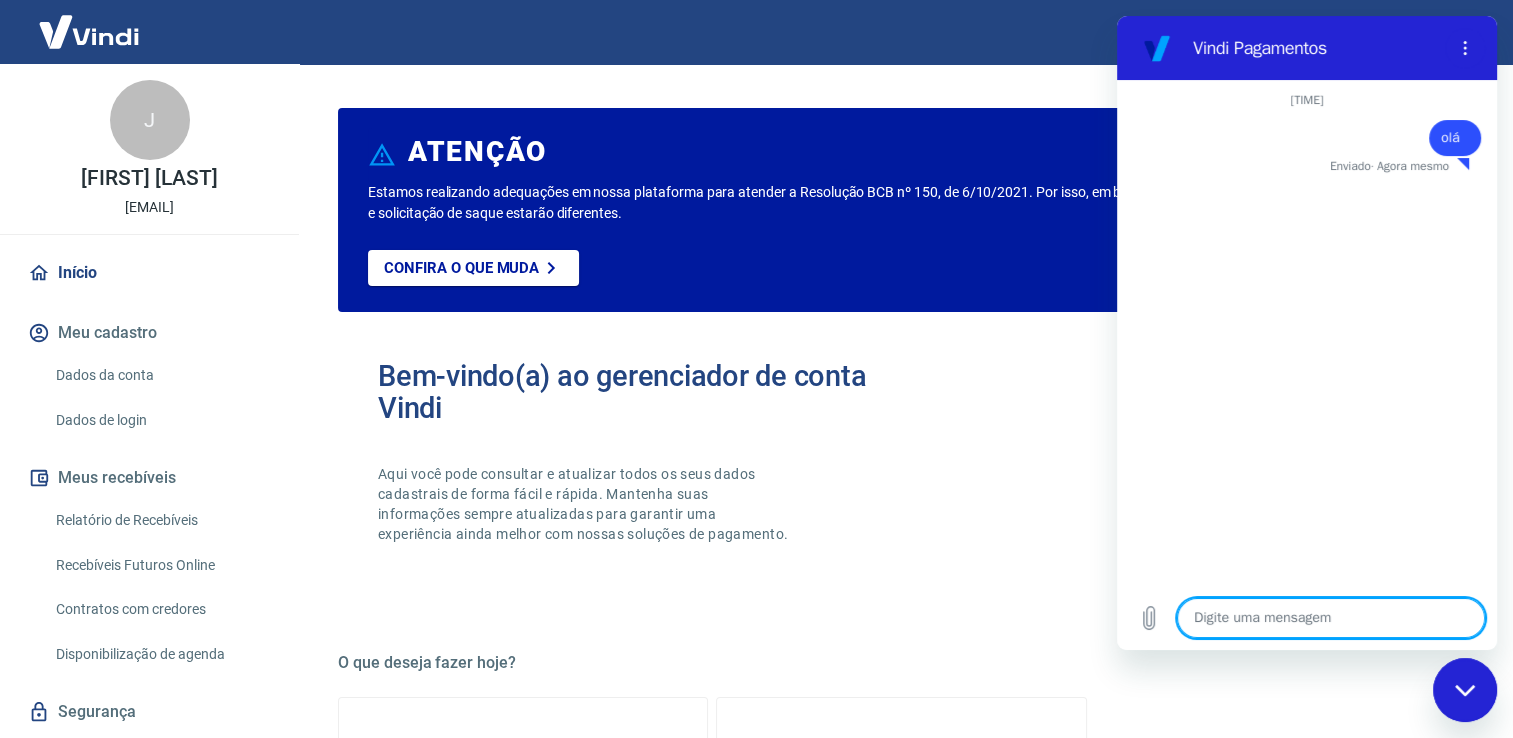 type on "x" 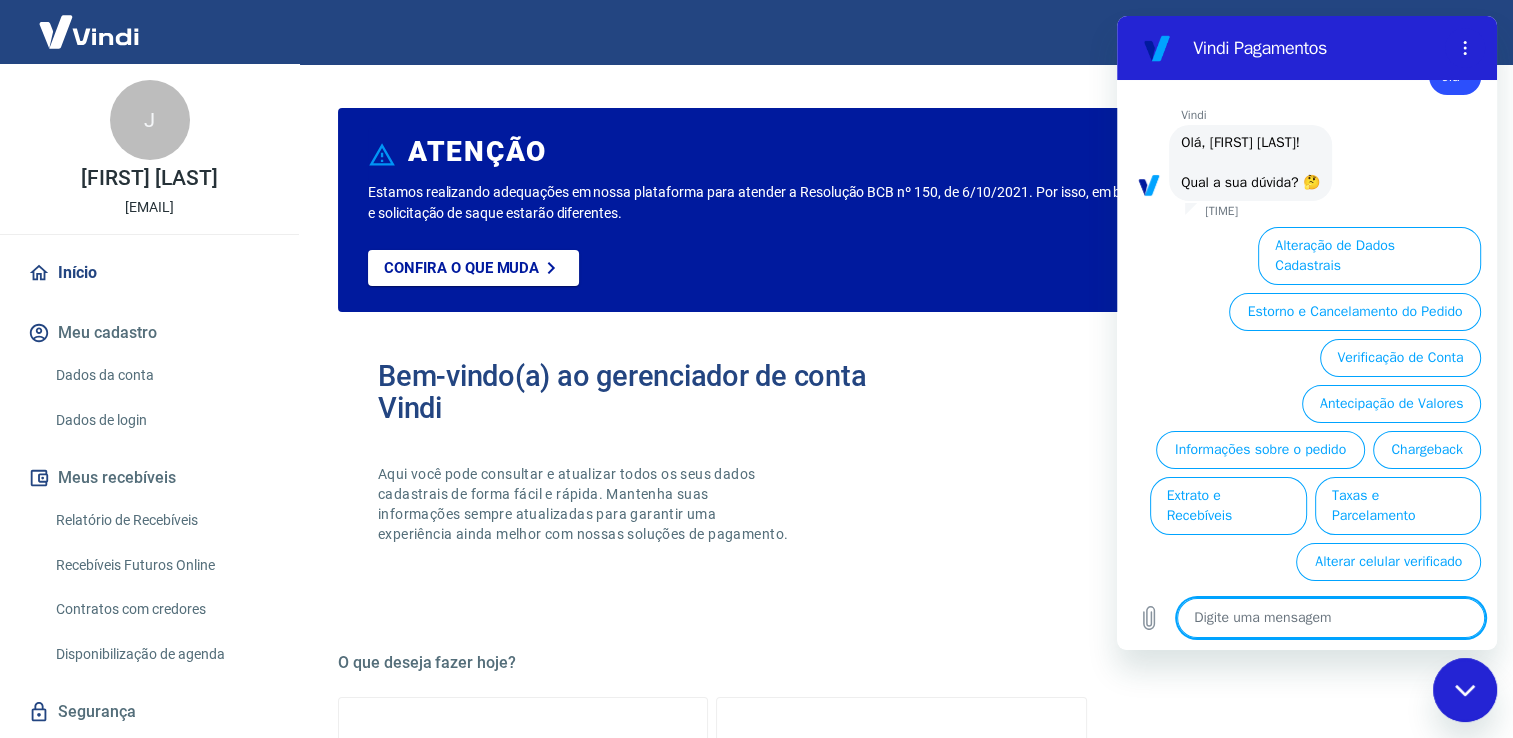 scroll, scrollTop: 63, scrollLeft: 0, axis: vertical 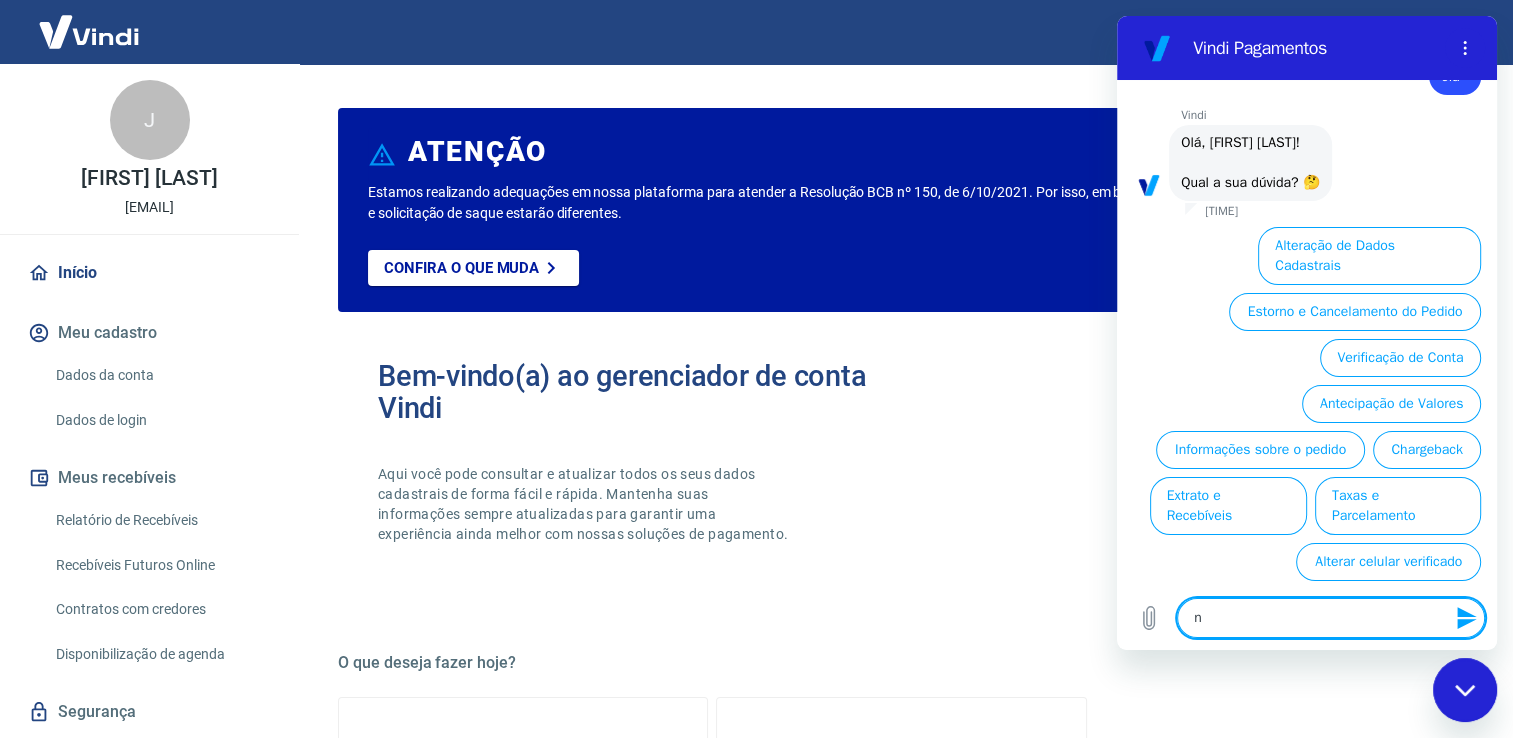 type on "ne" 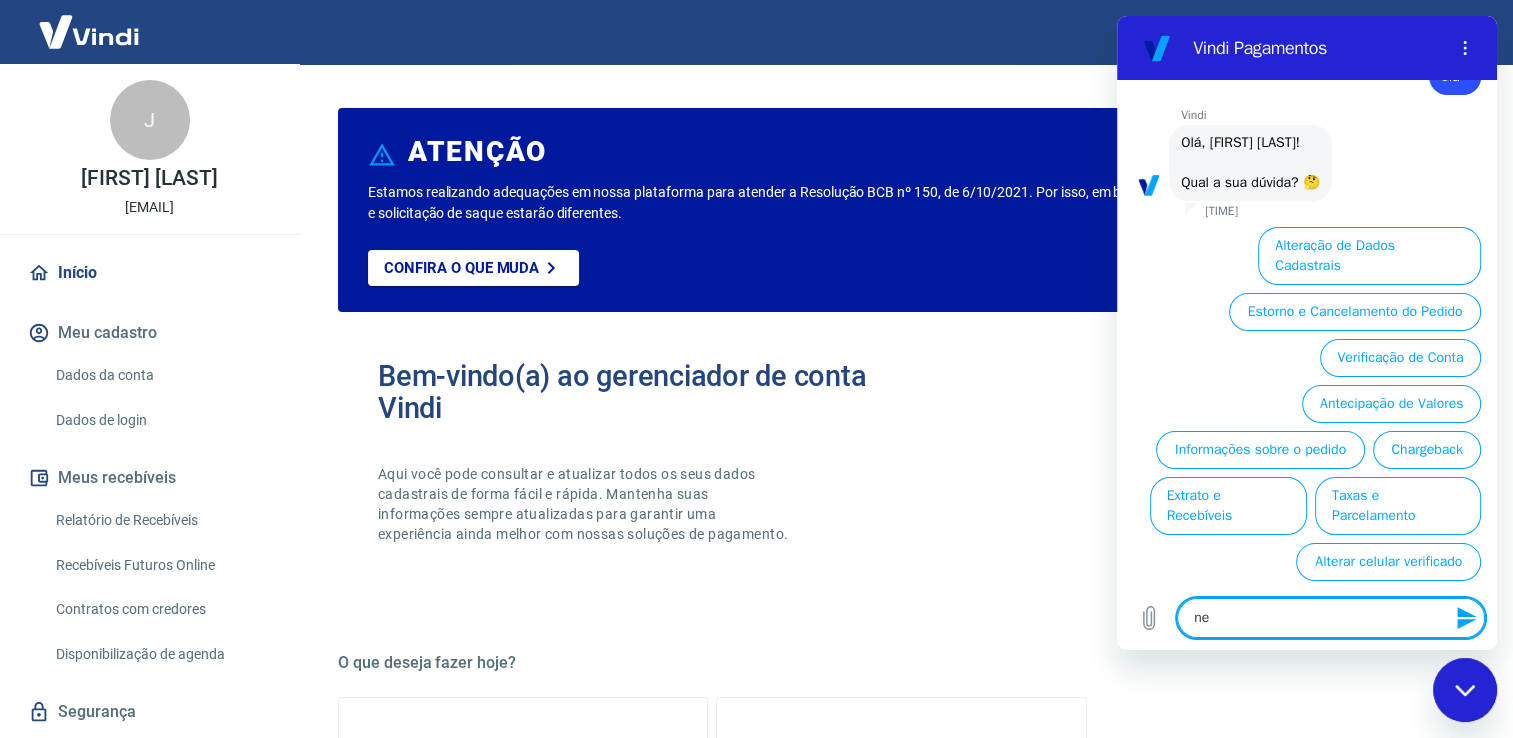 type on "nen" 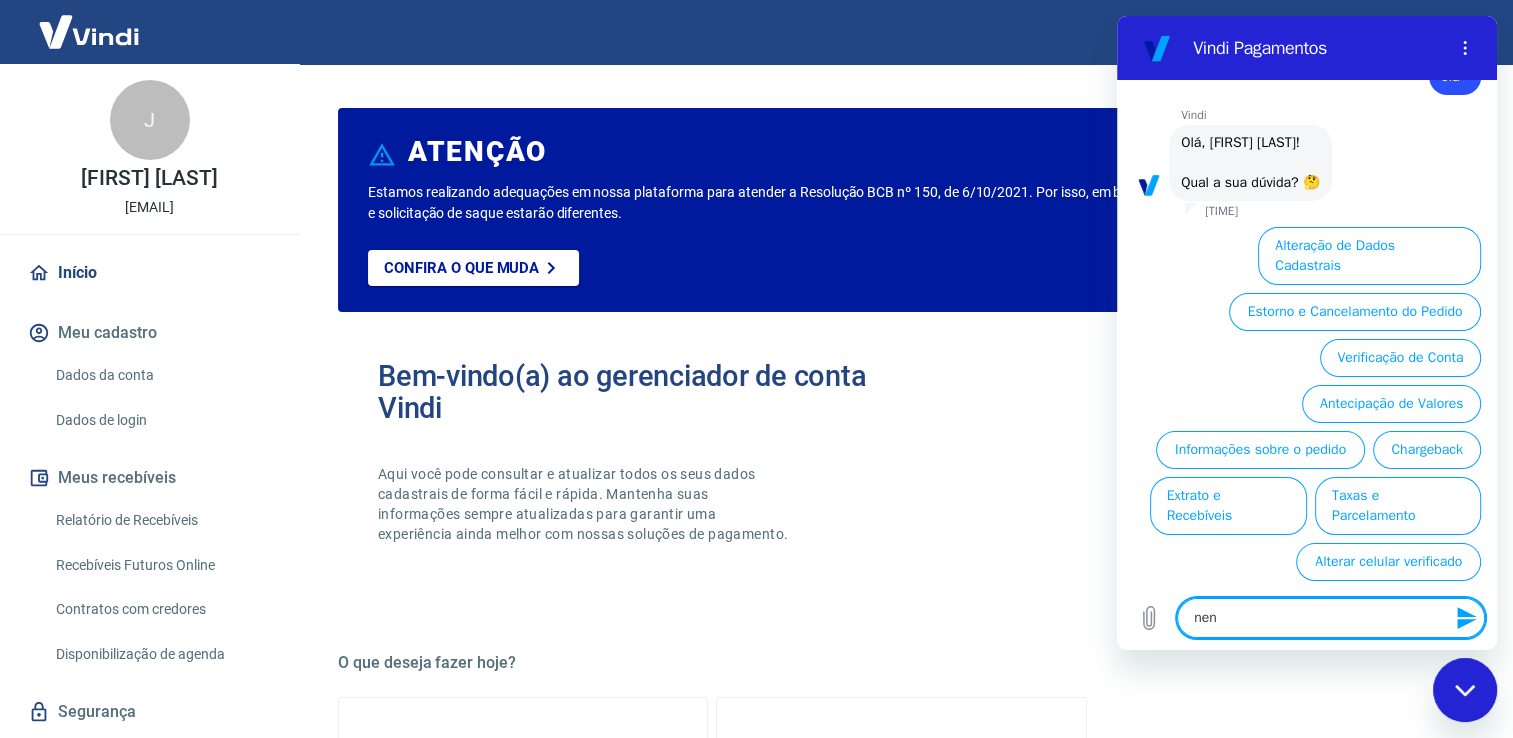 type on "nenh" 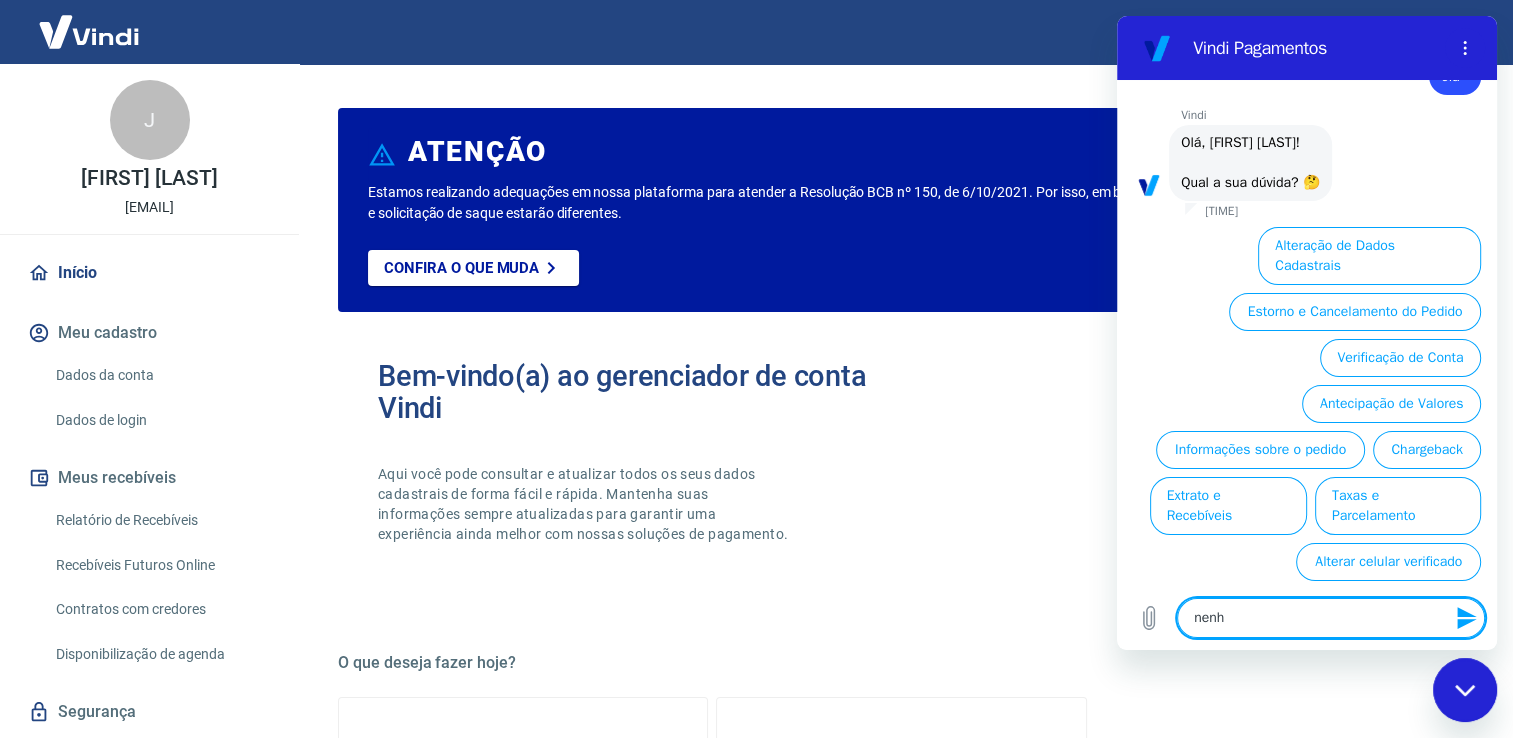 type on "nenhu" 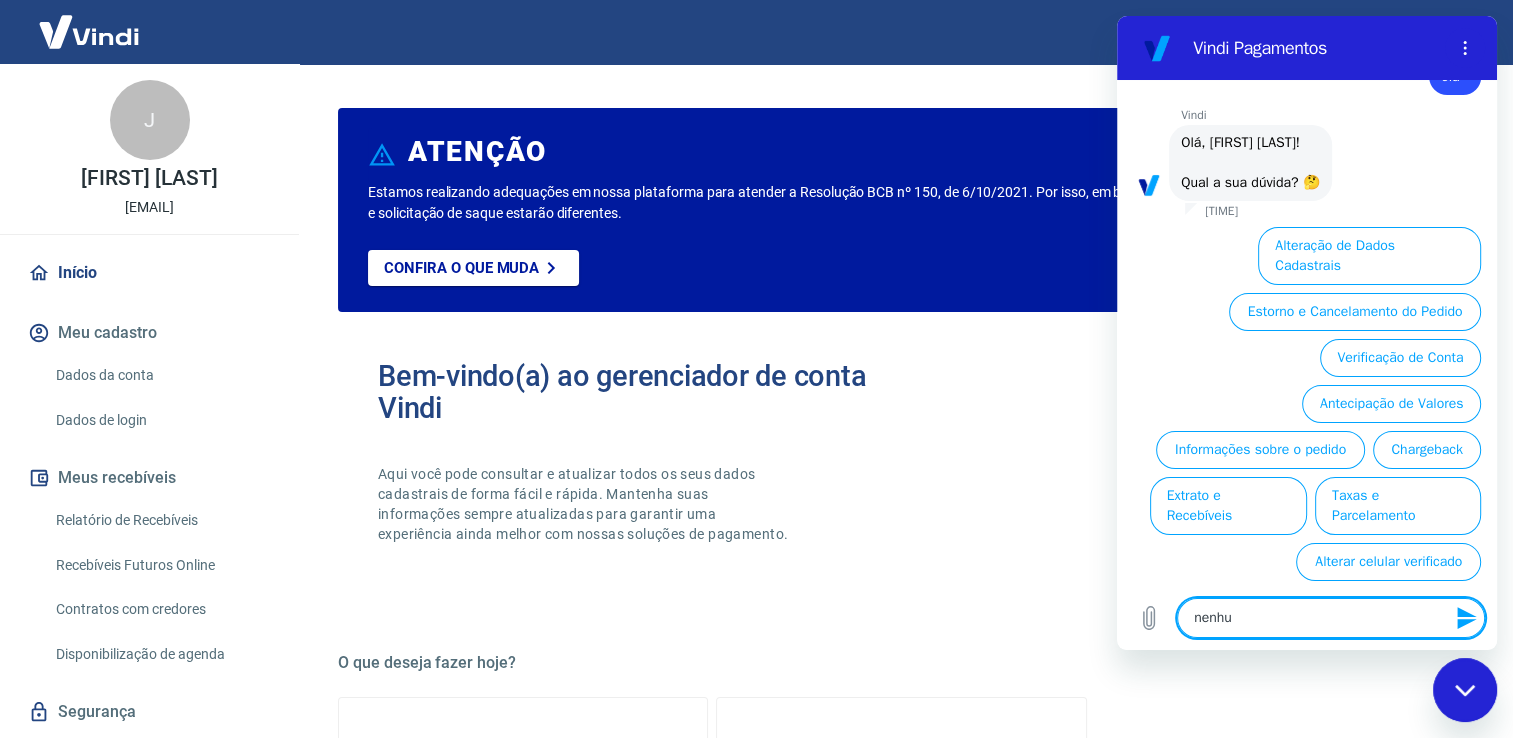 type on "nenhum" 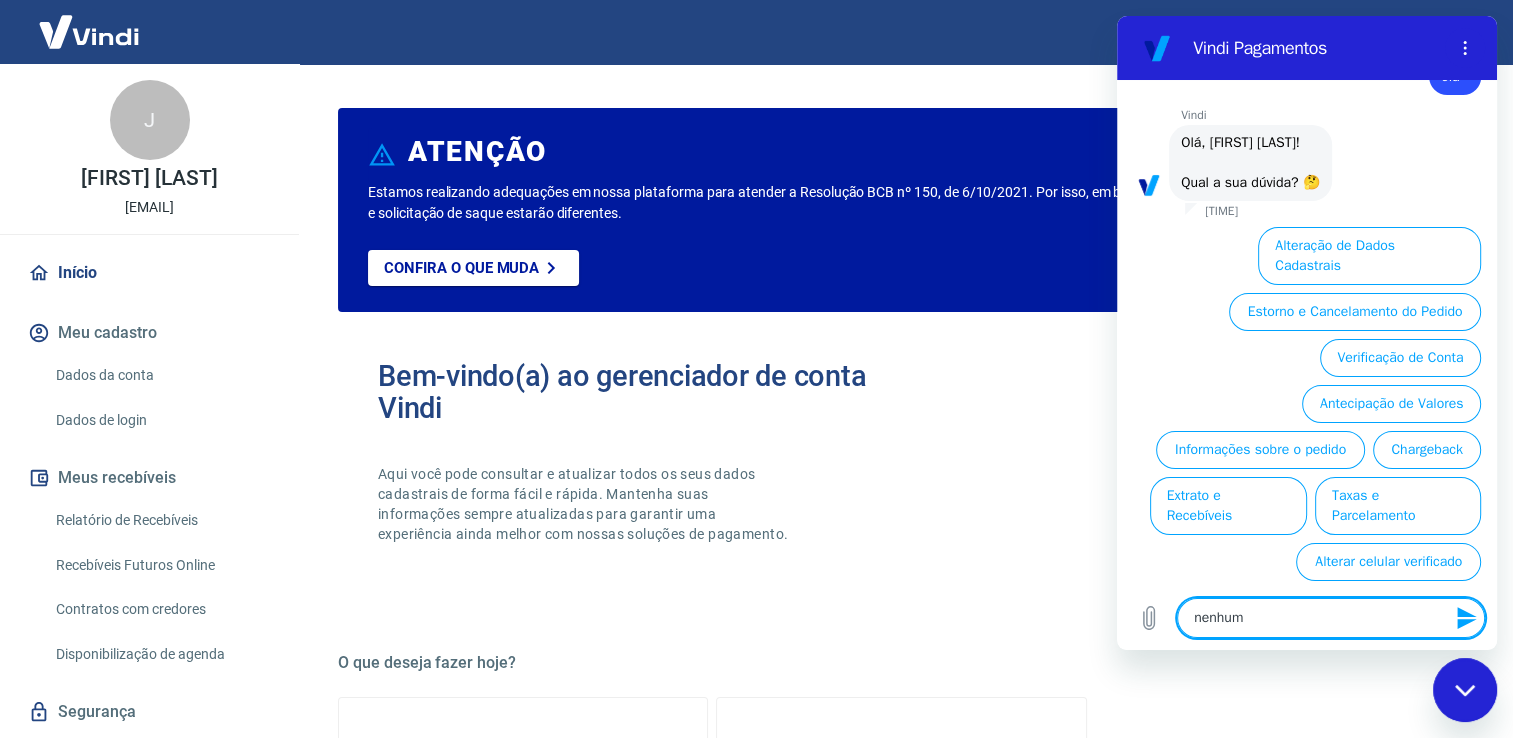 type on "nenhum" 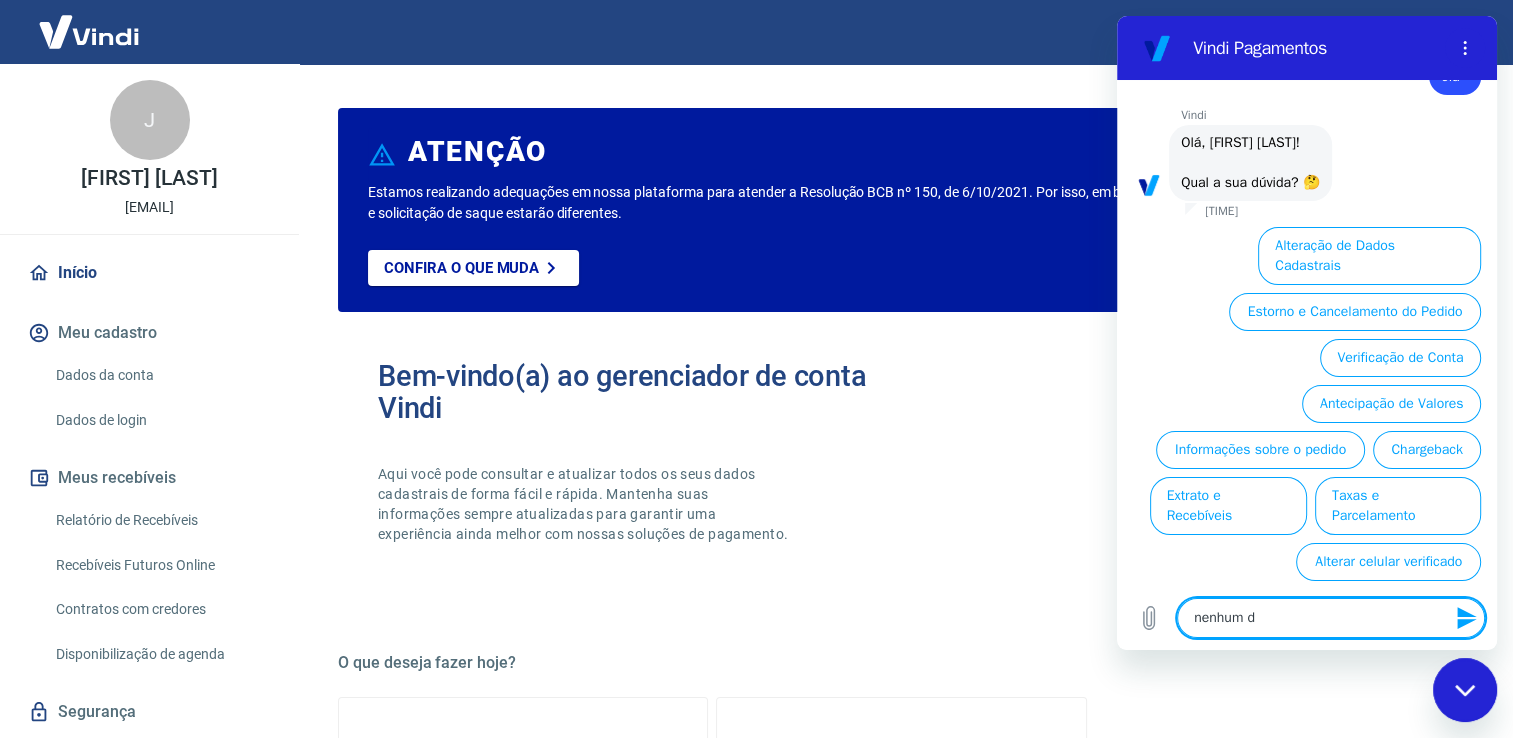 type on "nenhum de" 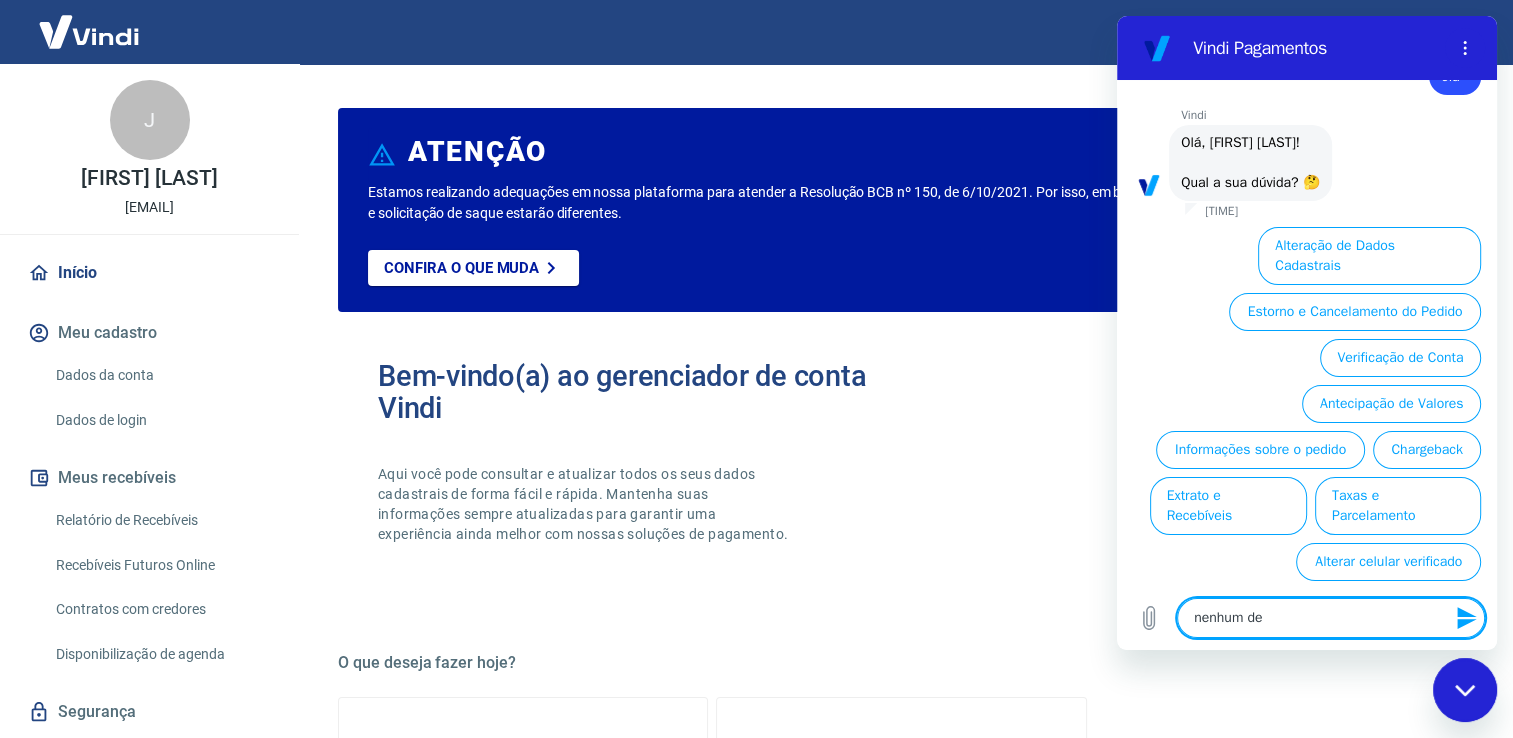 type on "nenhum del" 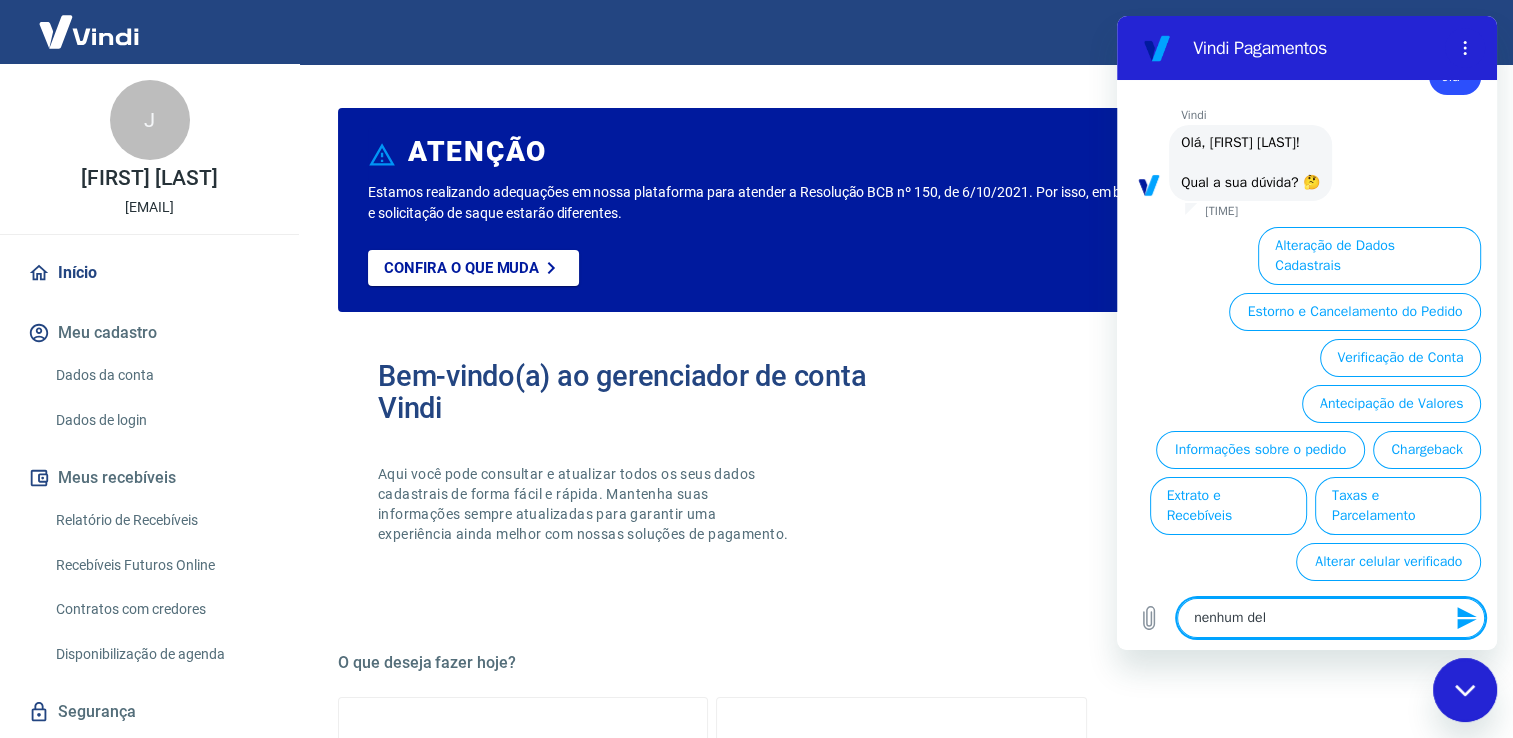 type on "nenhum dele" 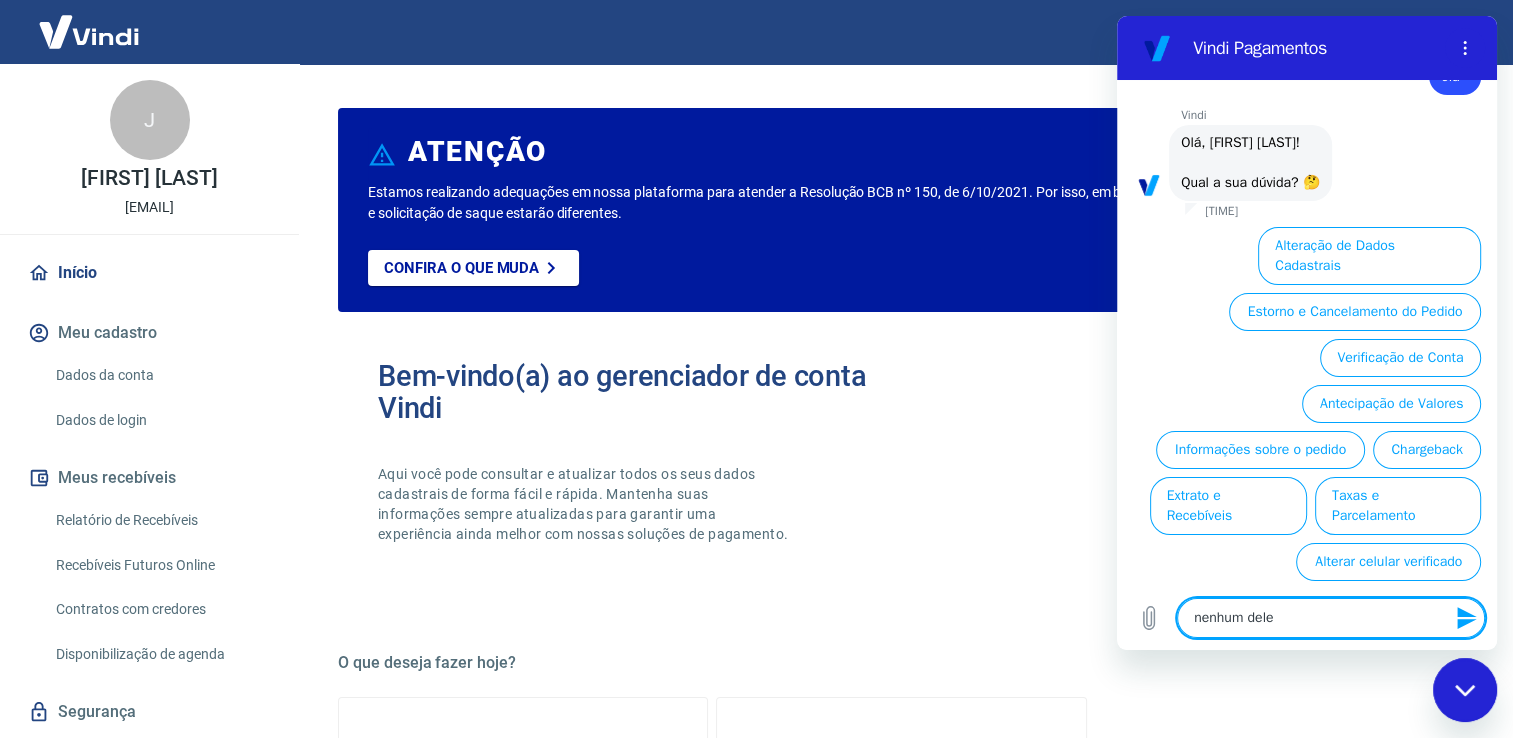 type on "nenhum deles" 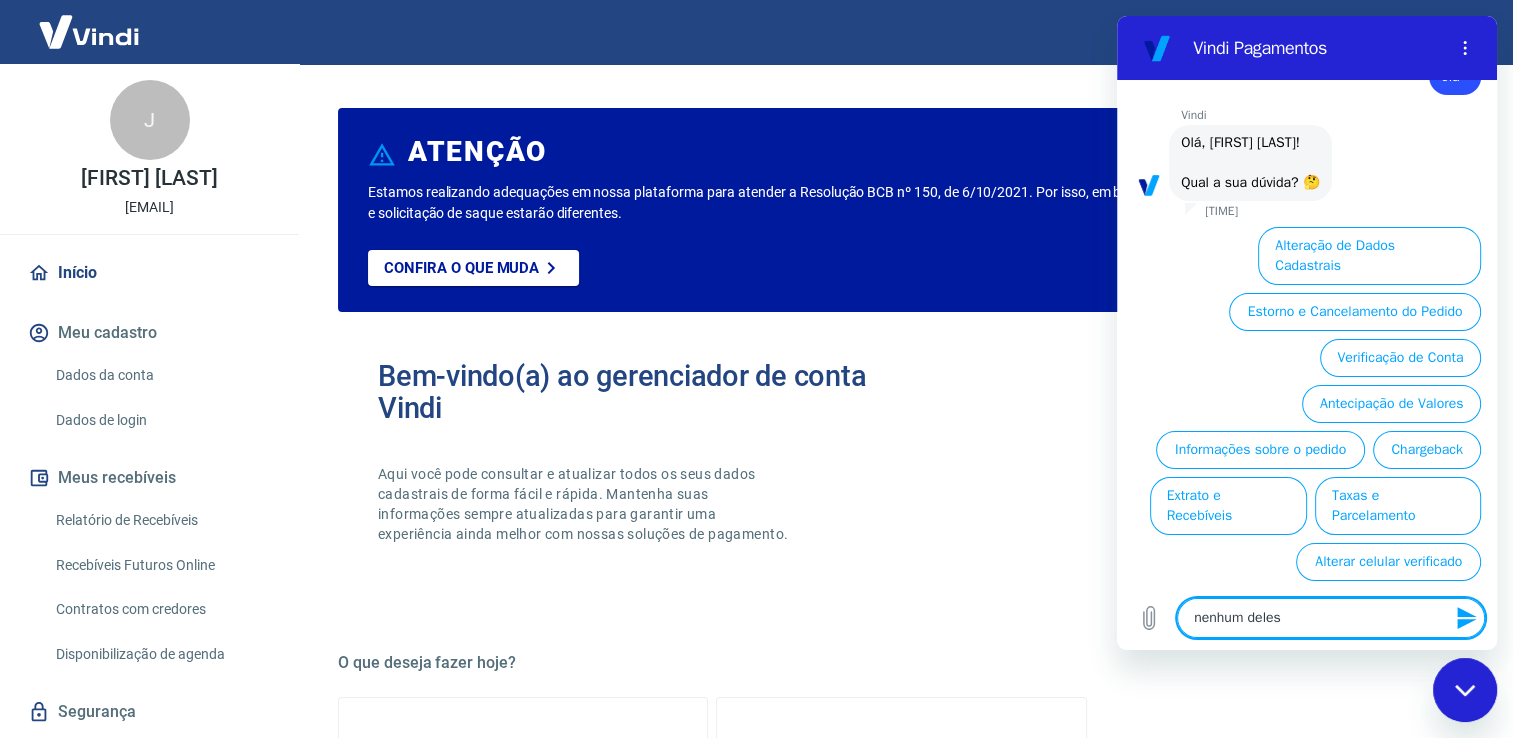 type 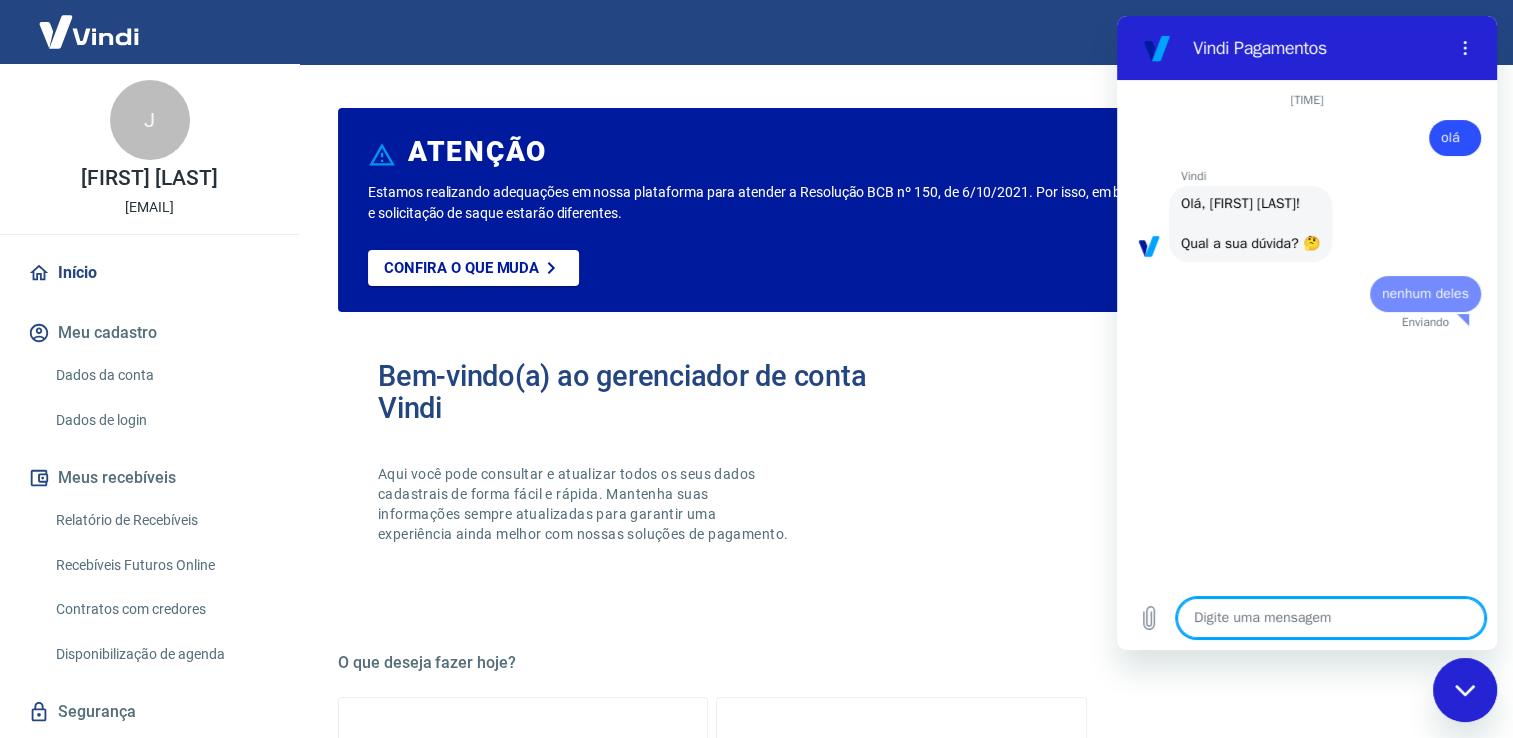 scroll, scrollTop: 0, scrollLeft: 0, axis: both 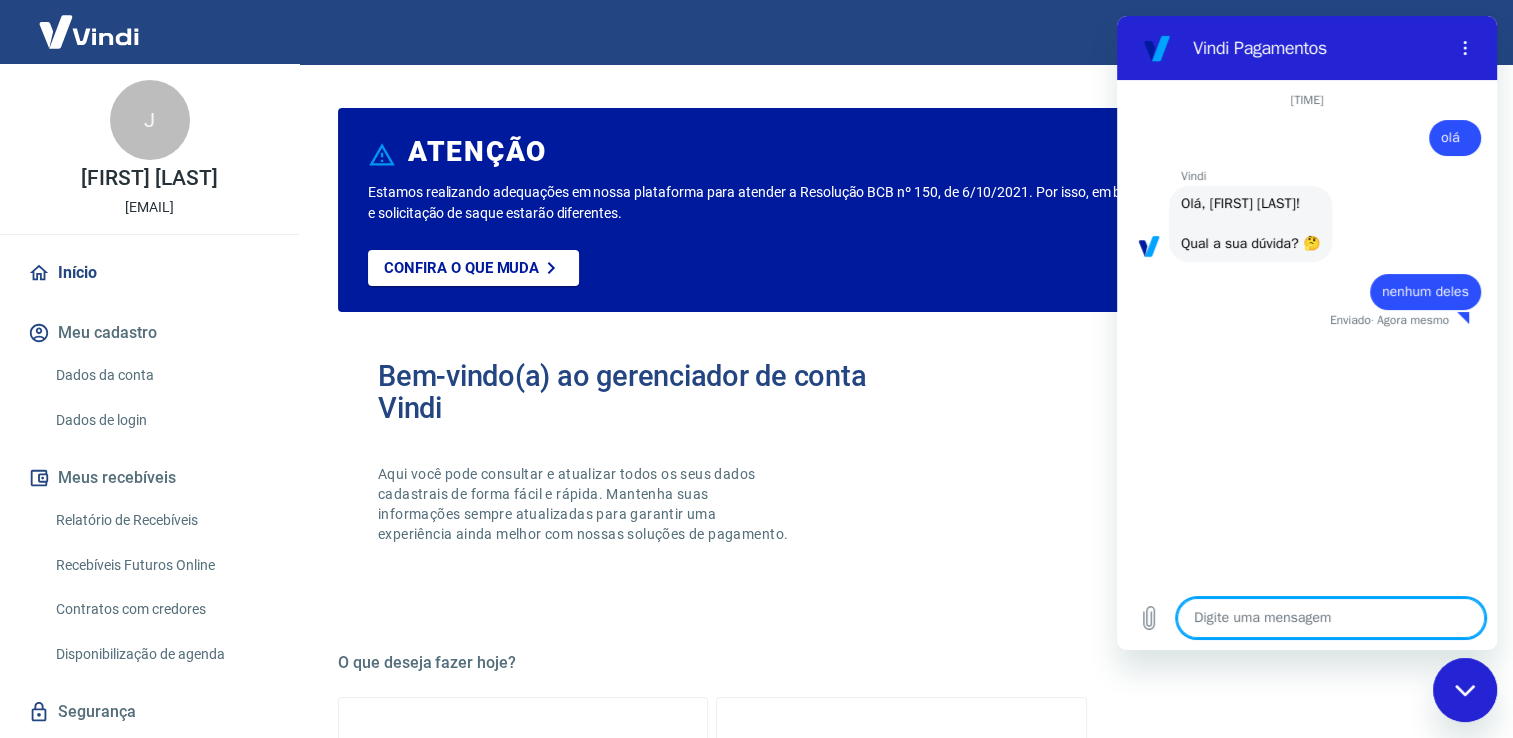 type on "x" 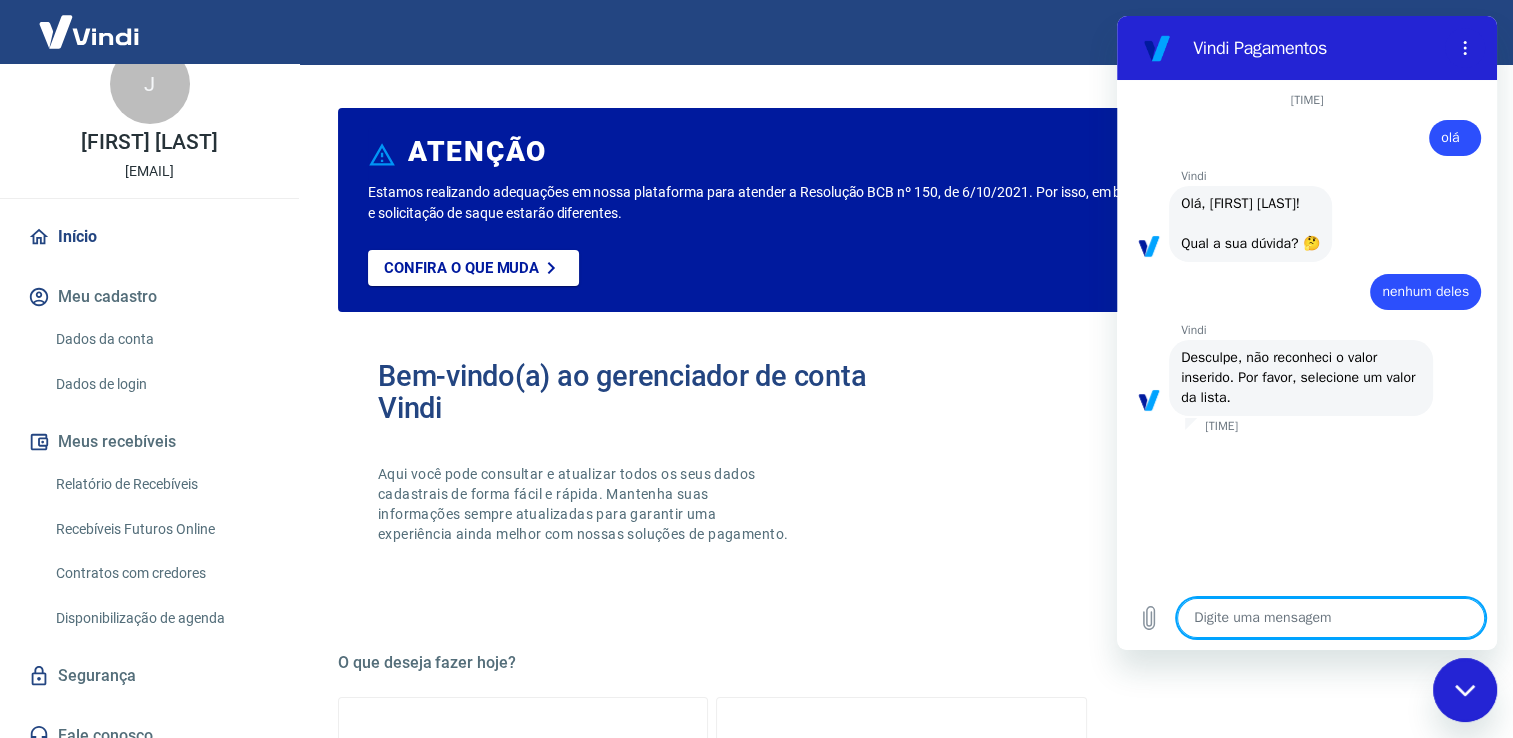 scroll, scrollTop: 55, scrollLeft: 0, axis: vertical 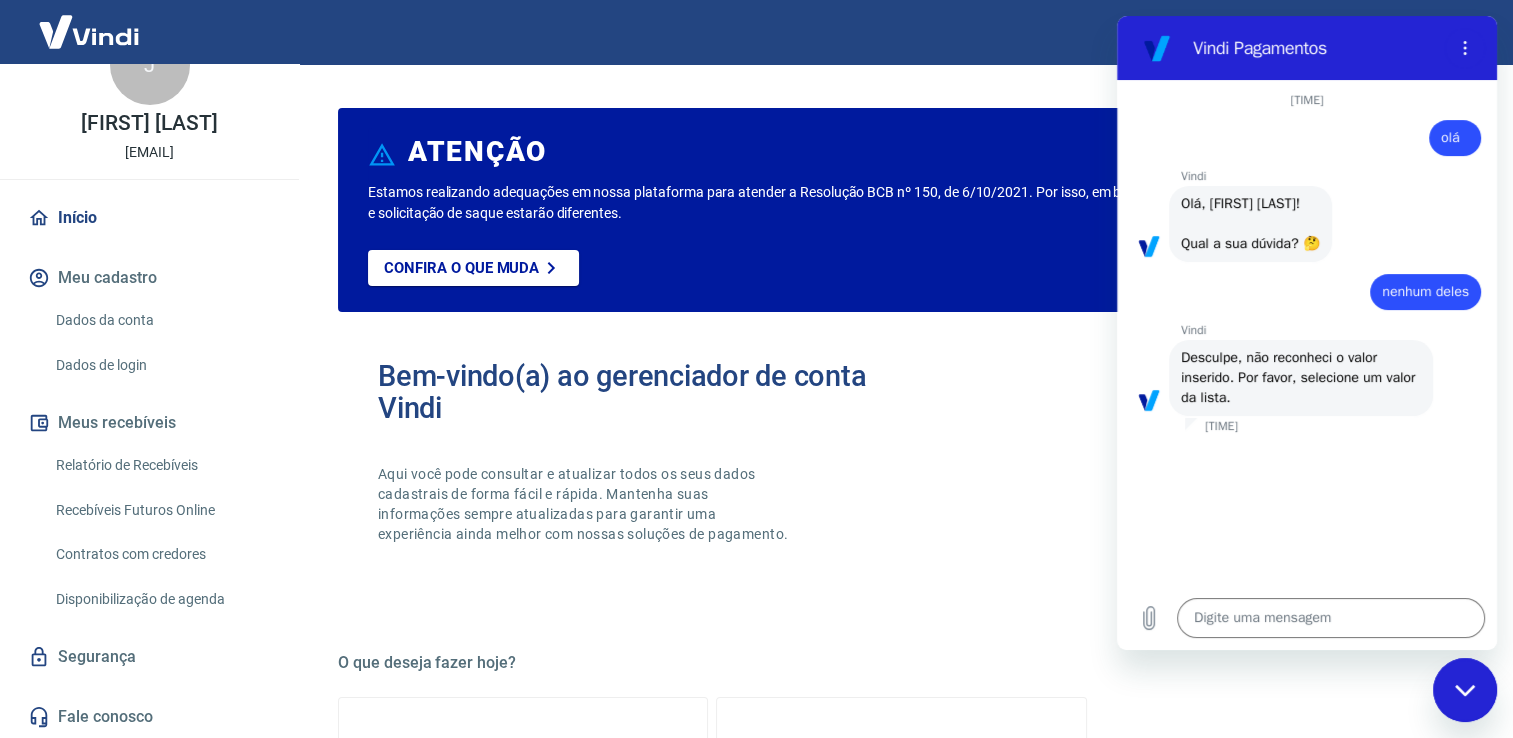 click on "Dados da conta" at bounding box center [161, 320] 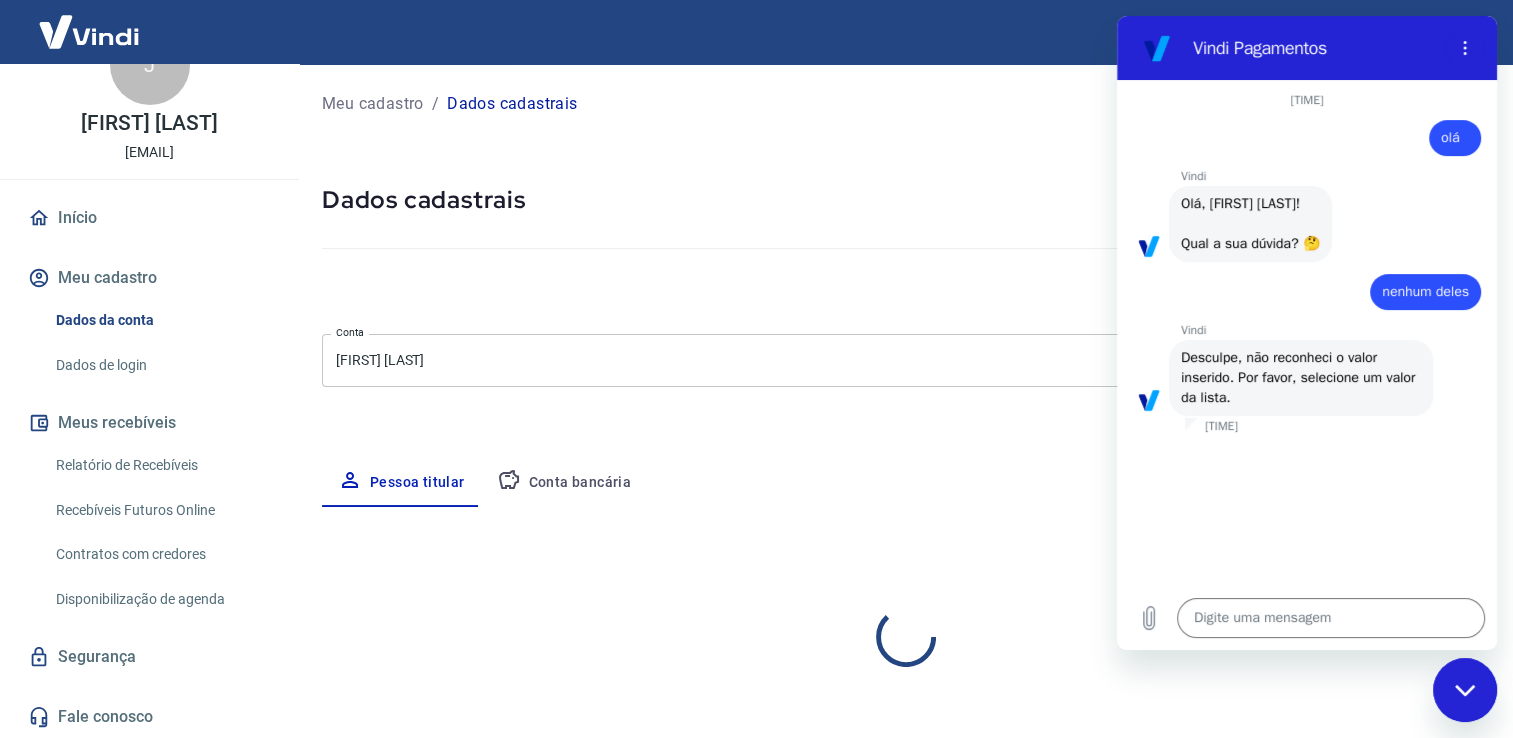 select on "SP" 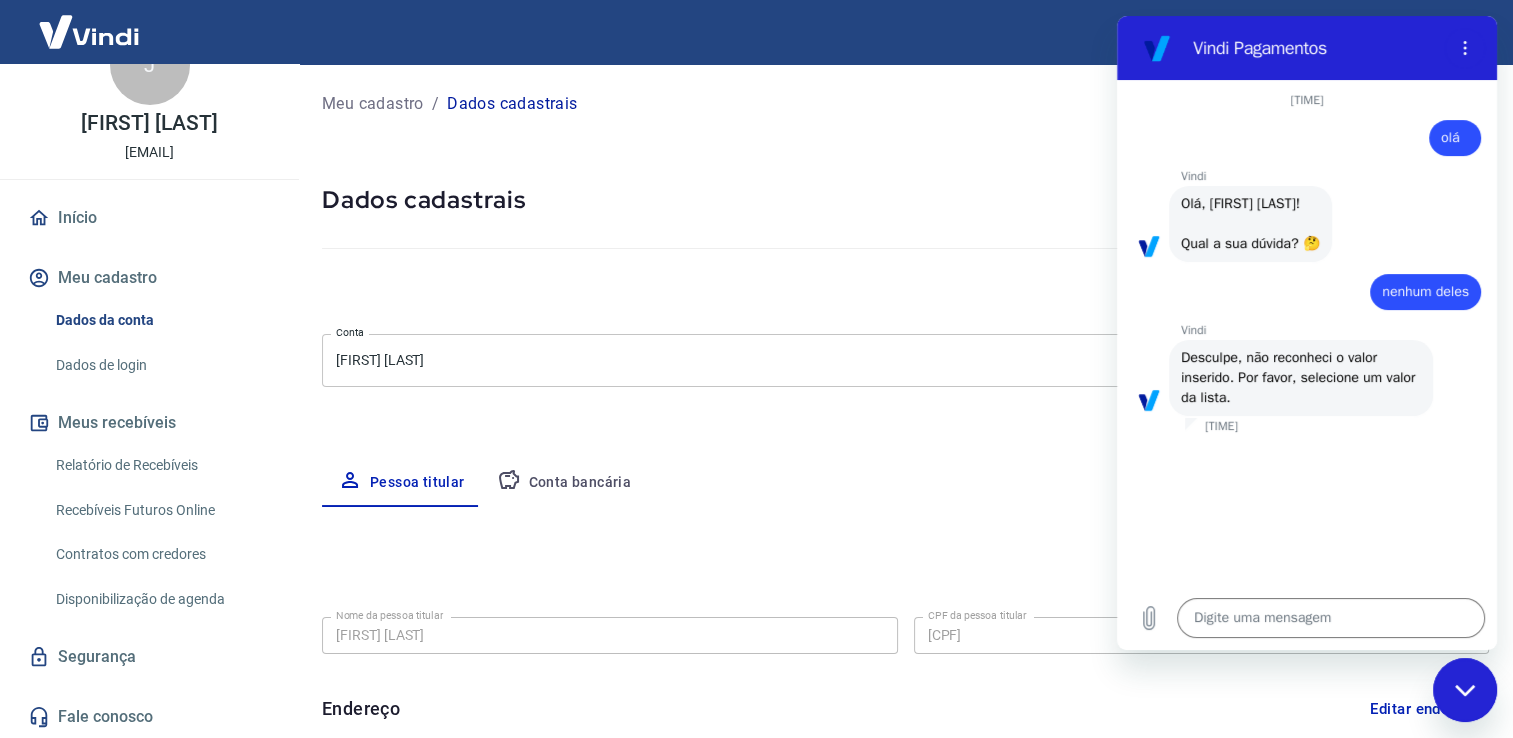 click at bounding box center [1465, 690] 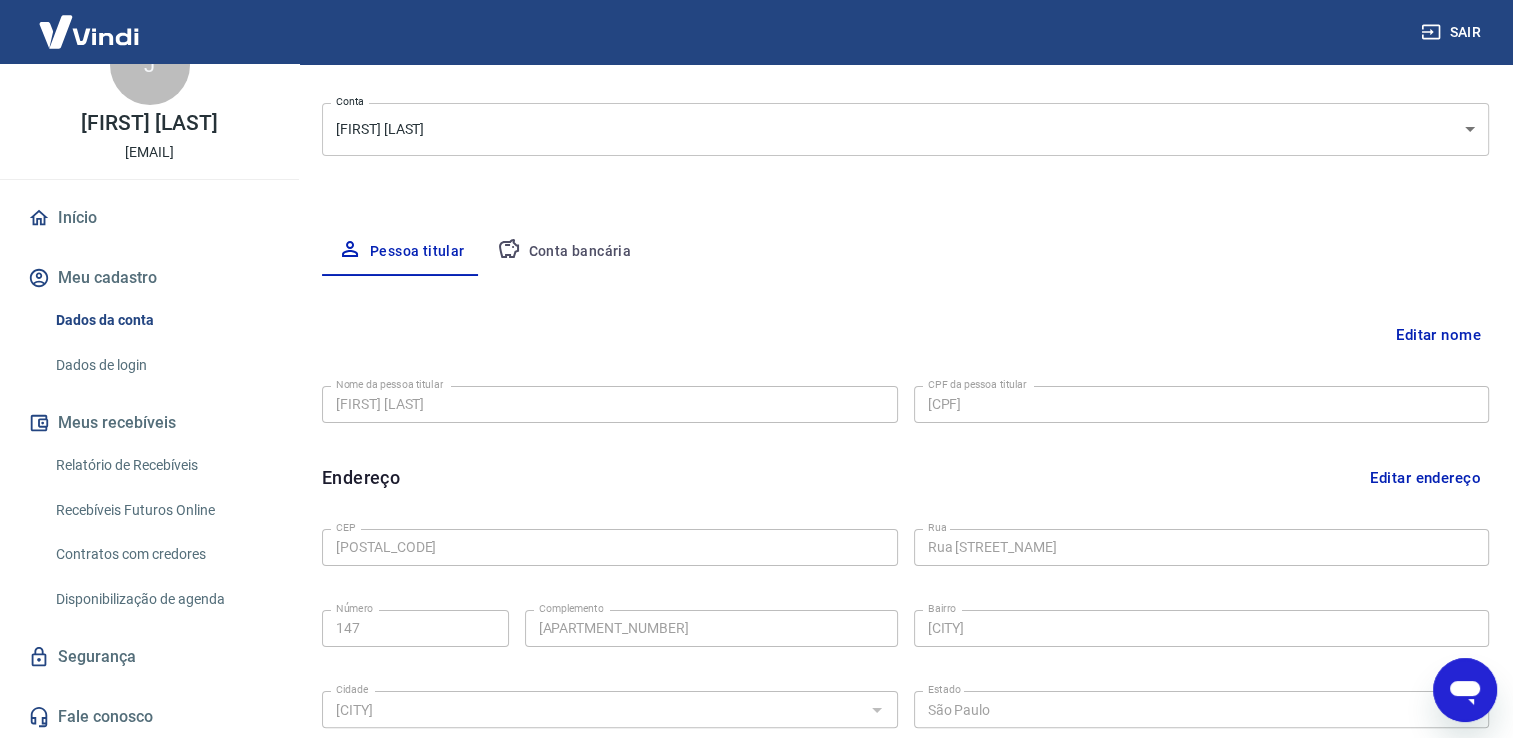 scroll, scrollTop: 192, scrollLeft: 0, axis: vertical 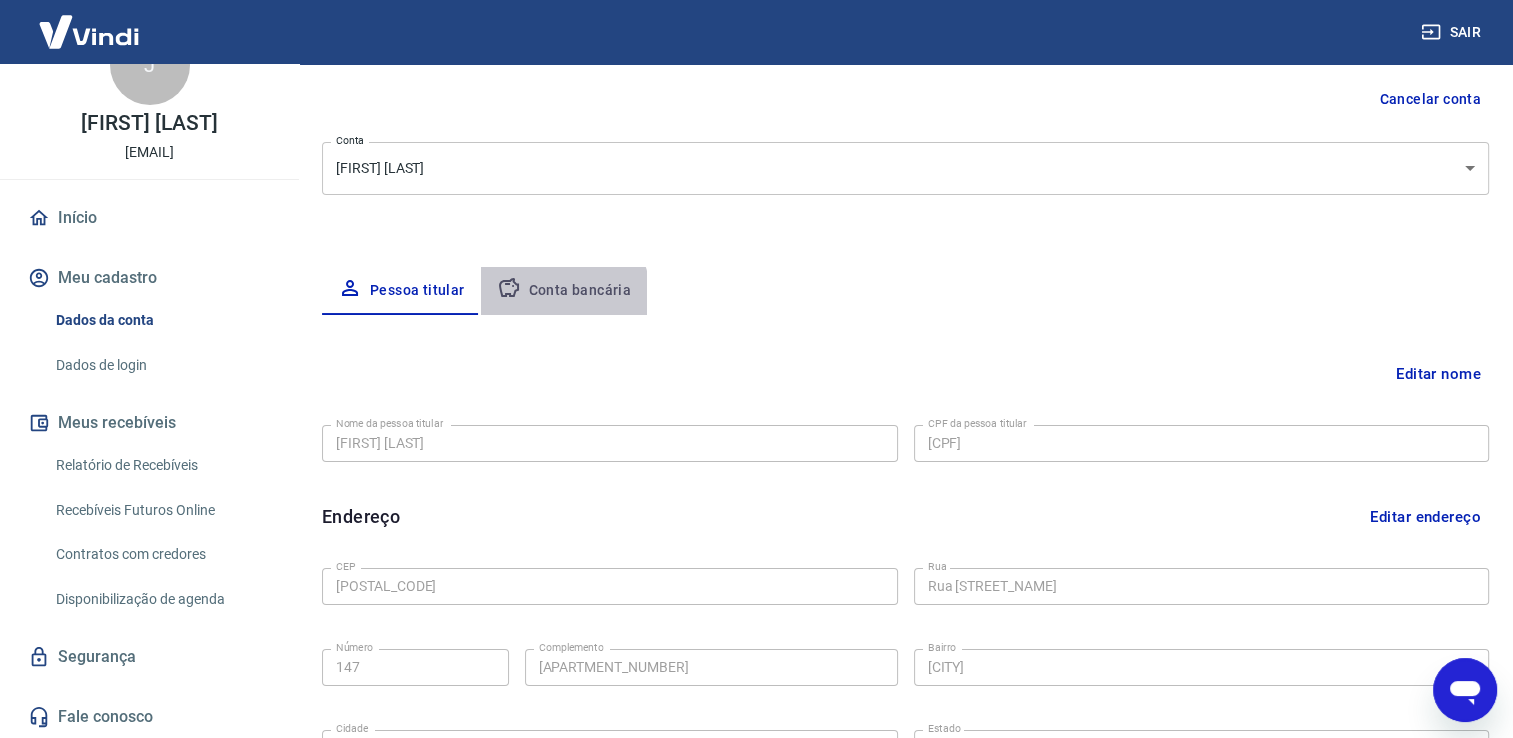 click on "Conta bancária" at bounding box center [564, 291] 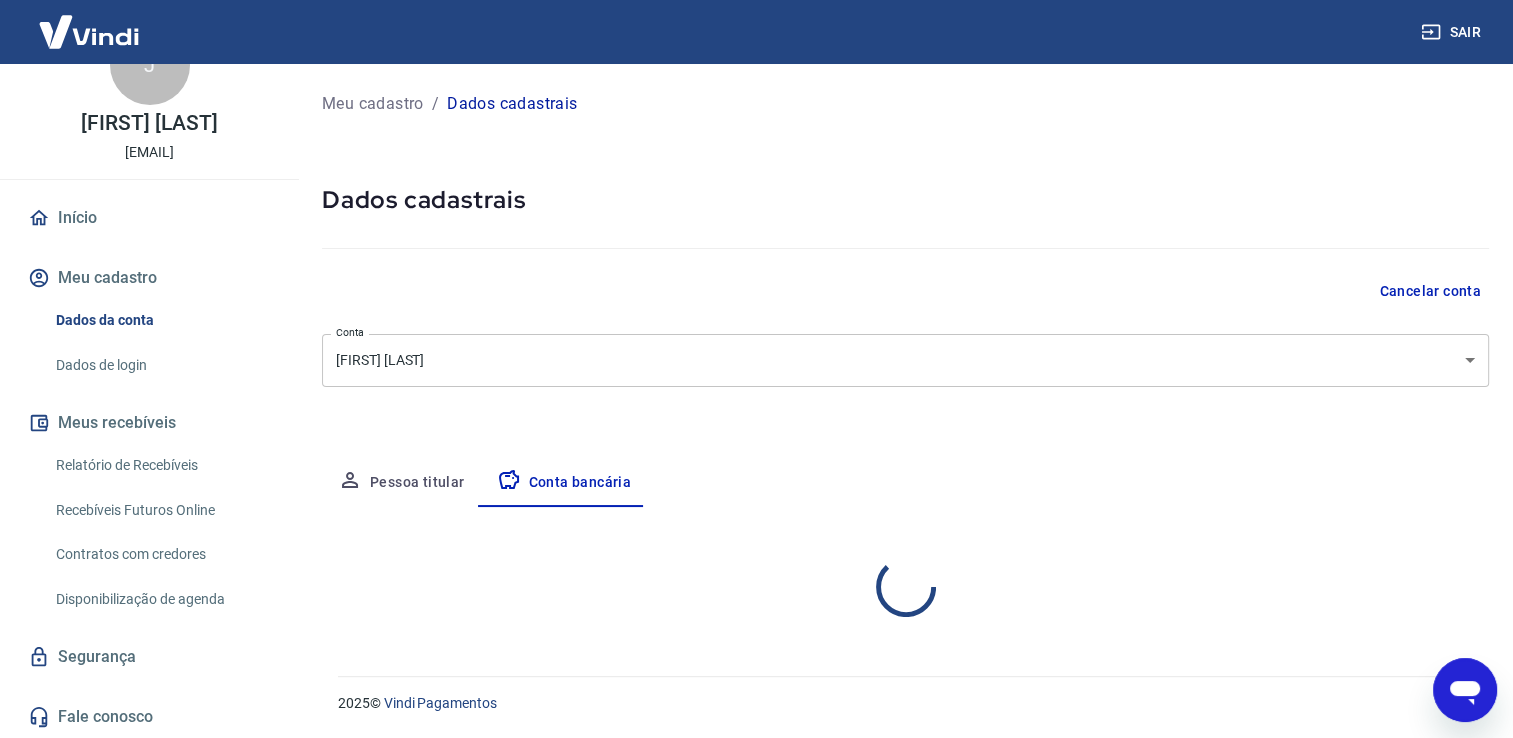 scroll, scrollTop: 0, scrollLeft: 0, axis: both 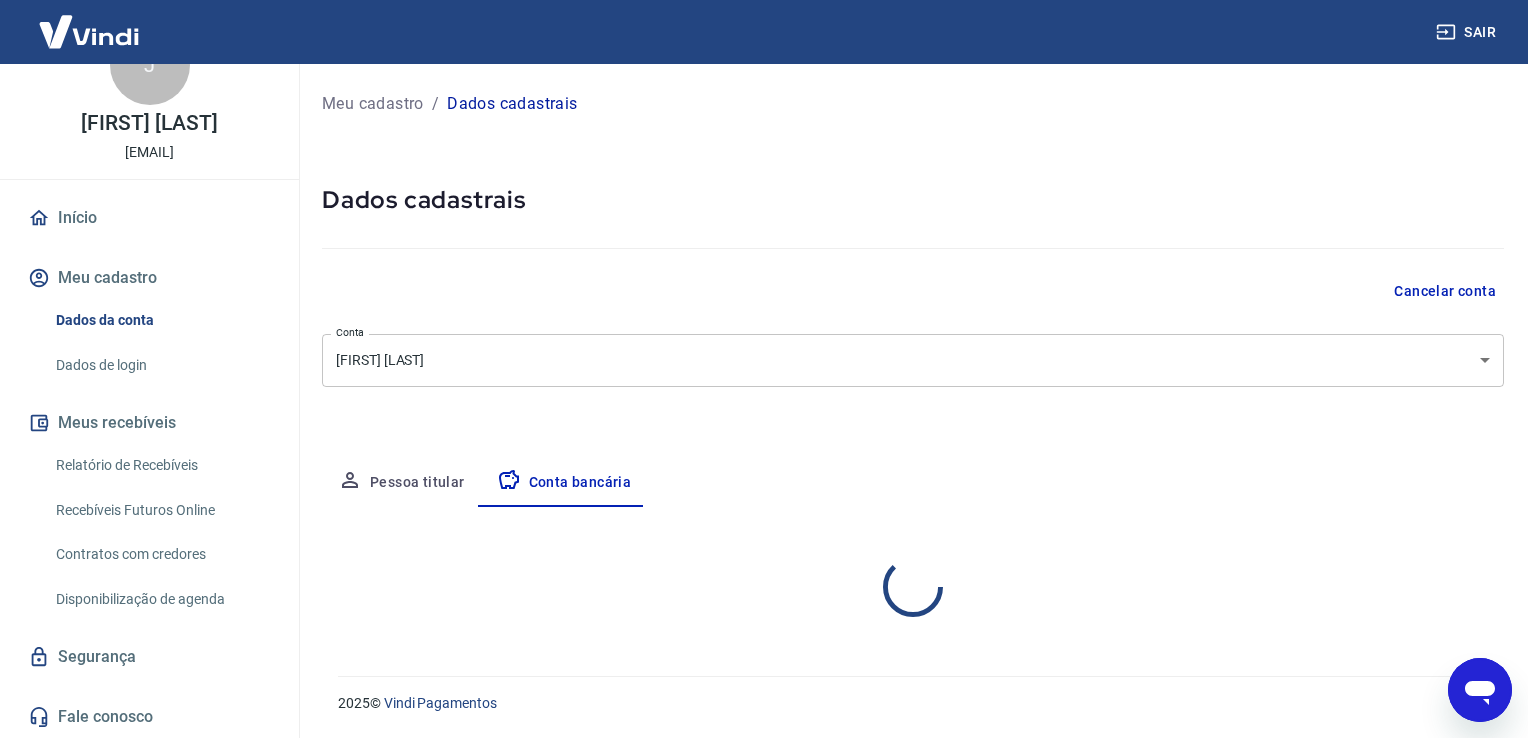 select on "1" 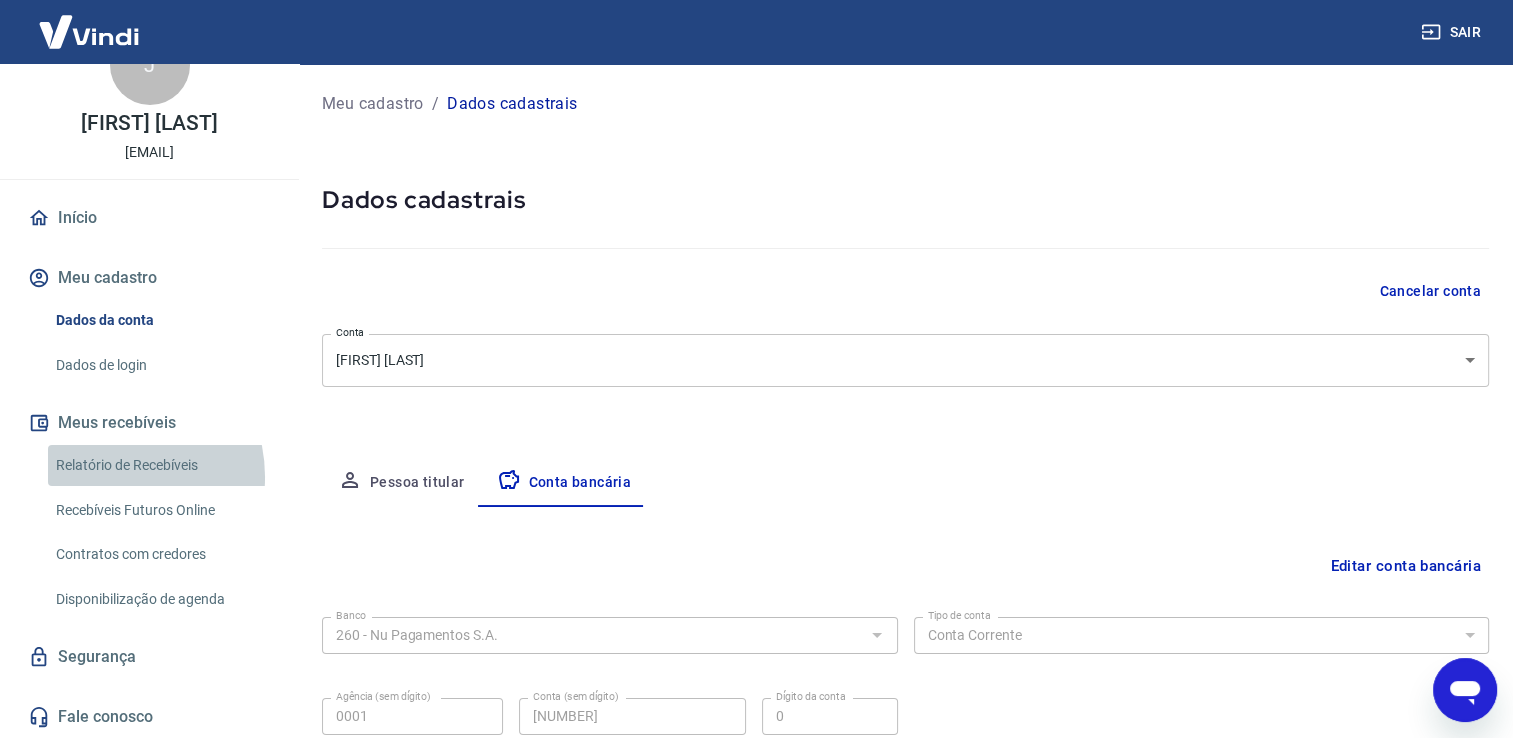 click on "Relatório de Recebíveis" at bounding box center (161, 465) 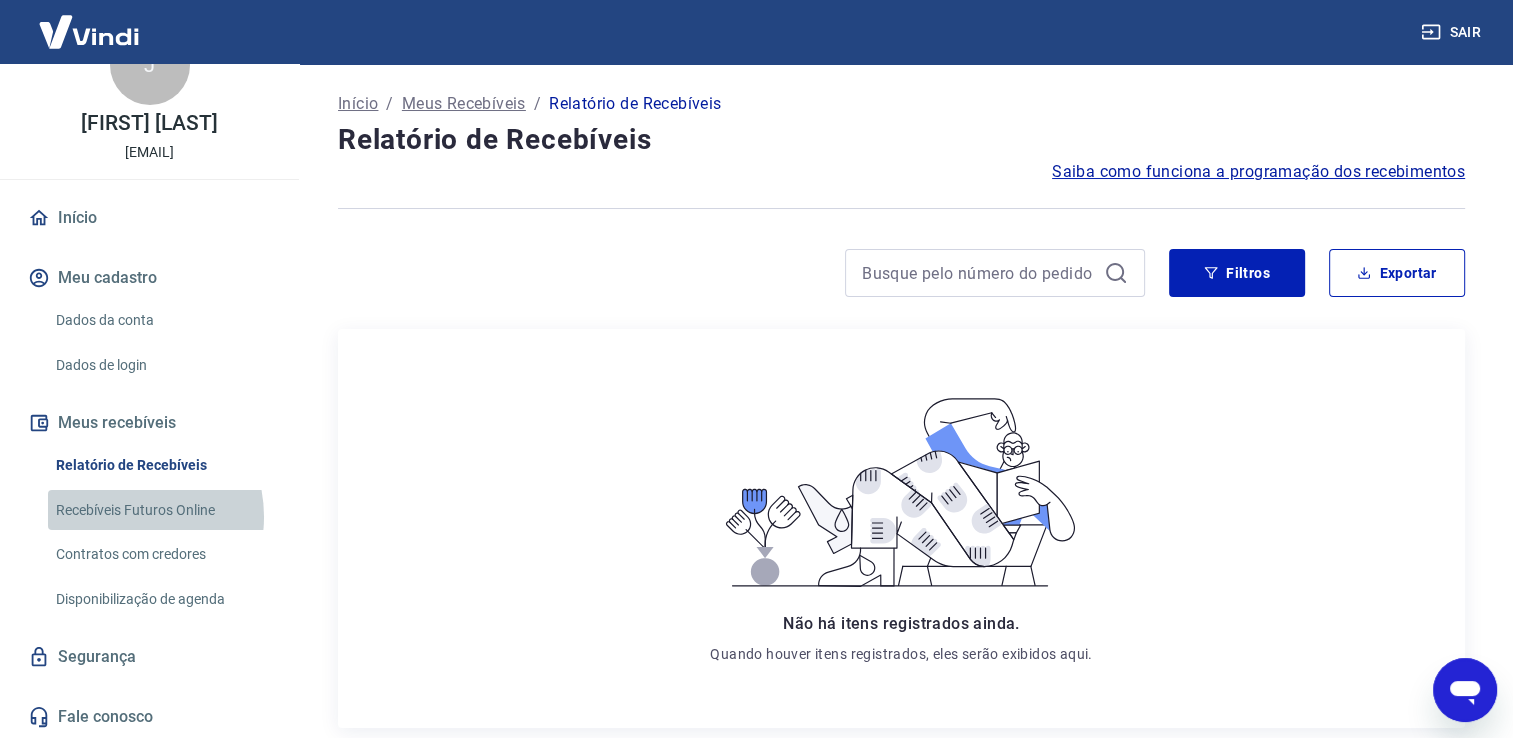 click on "Recebíveis Futuros Online" at bounding box center (161, 510) 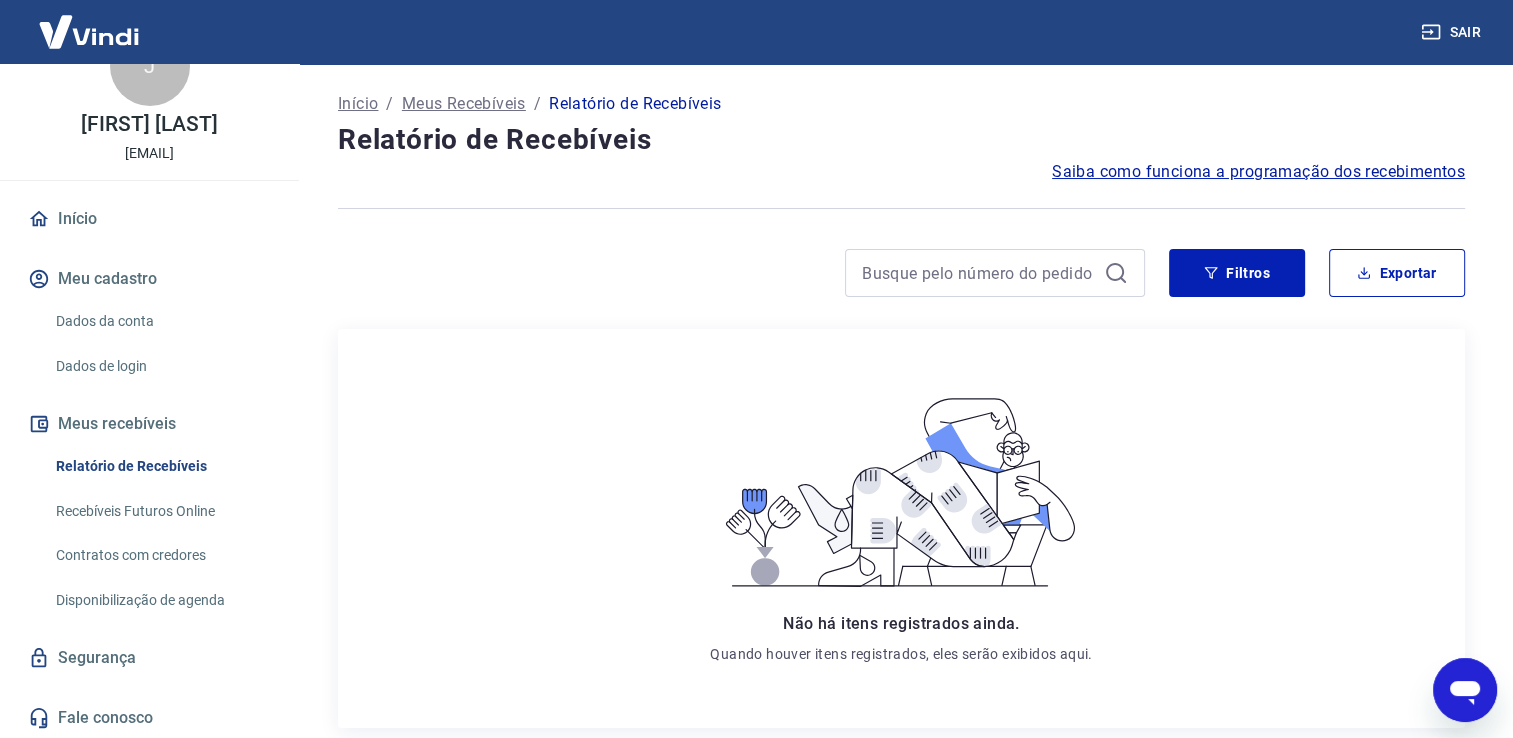 scroll, scrollTop: 55, scrollLeft: 0, axis: vertical 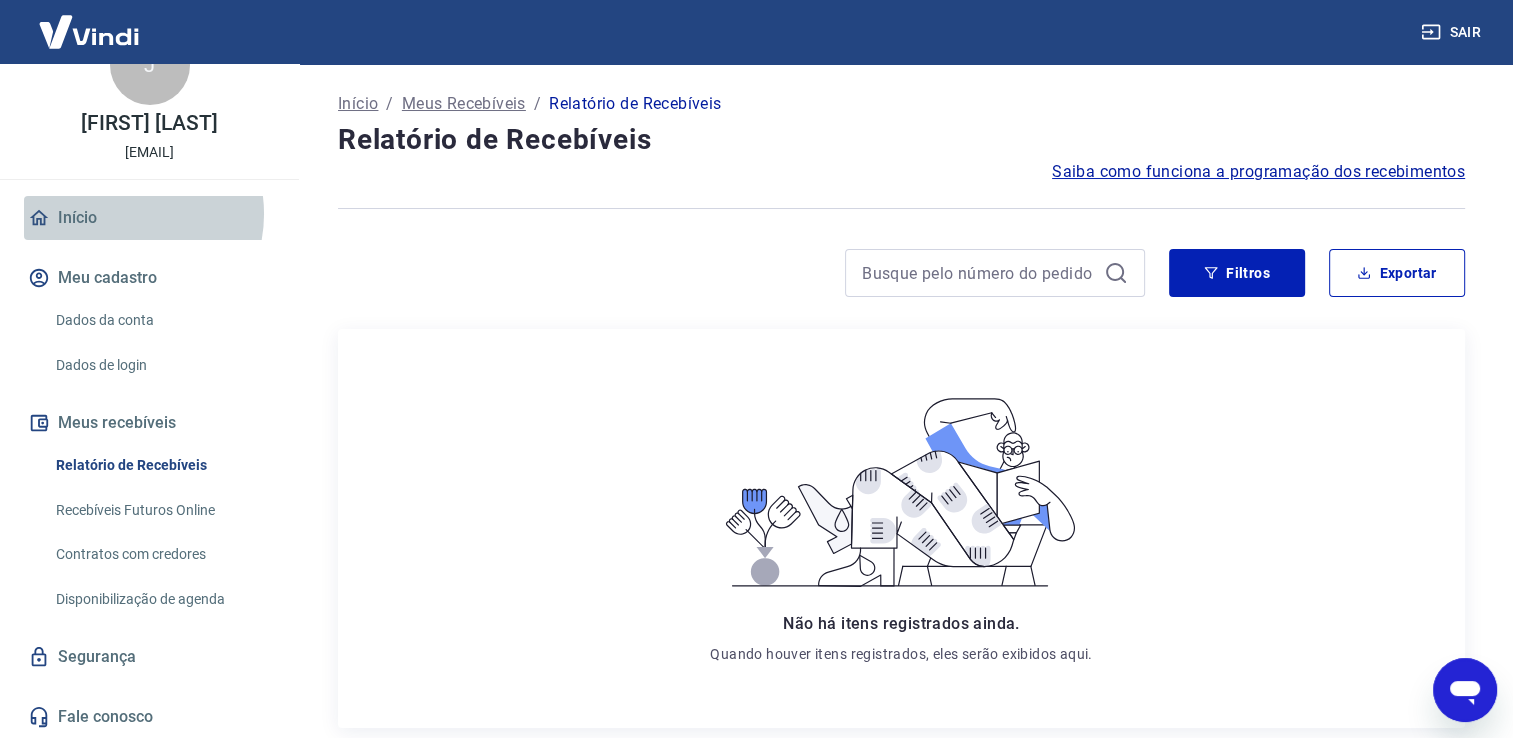 click on "Início" at bounding box center (149, 218) 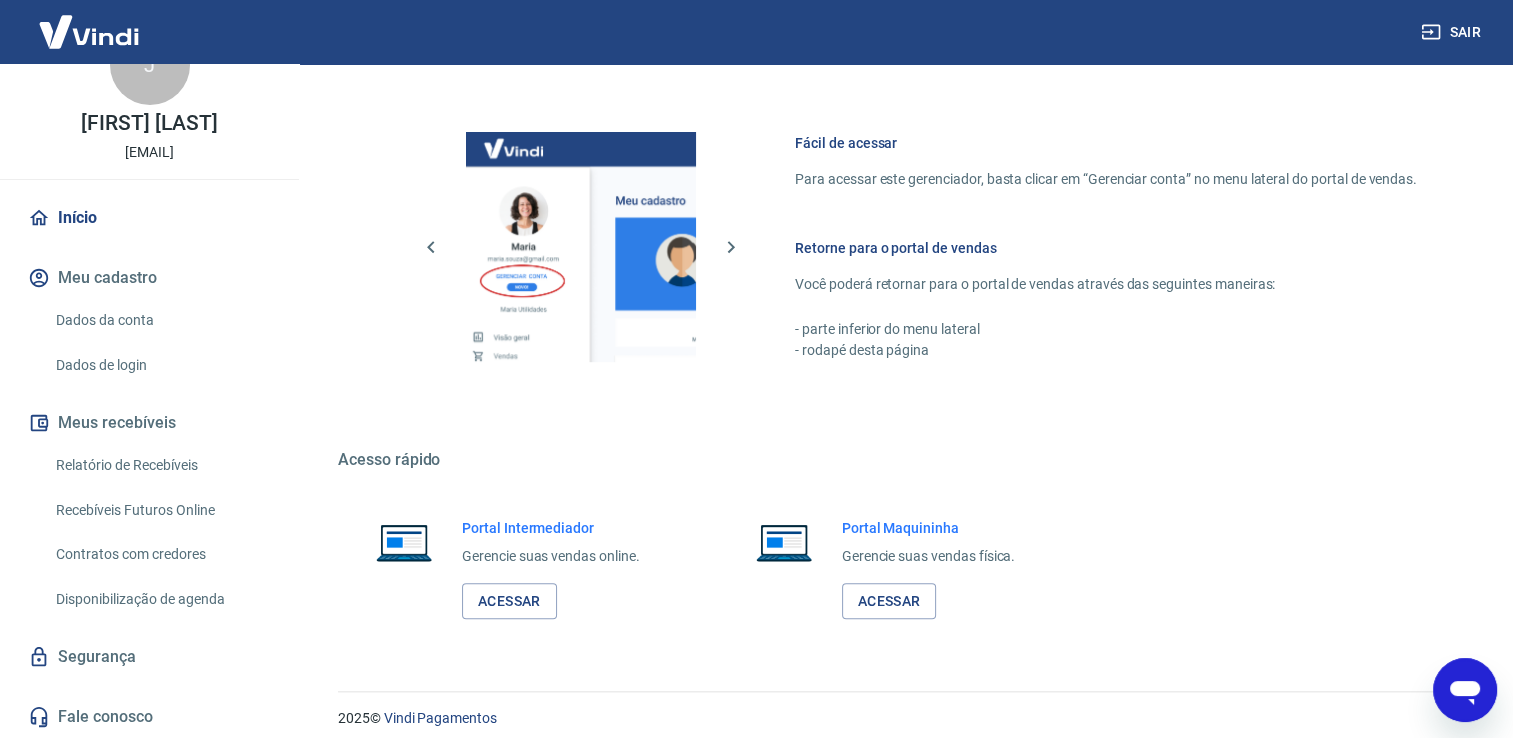 scroll, scrollTop: 1048, scrollLeft: 0, axis: vertical 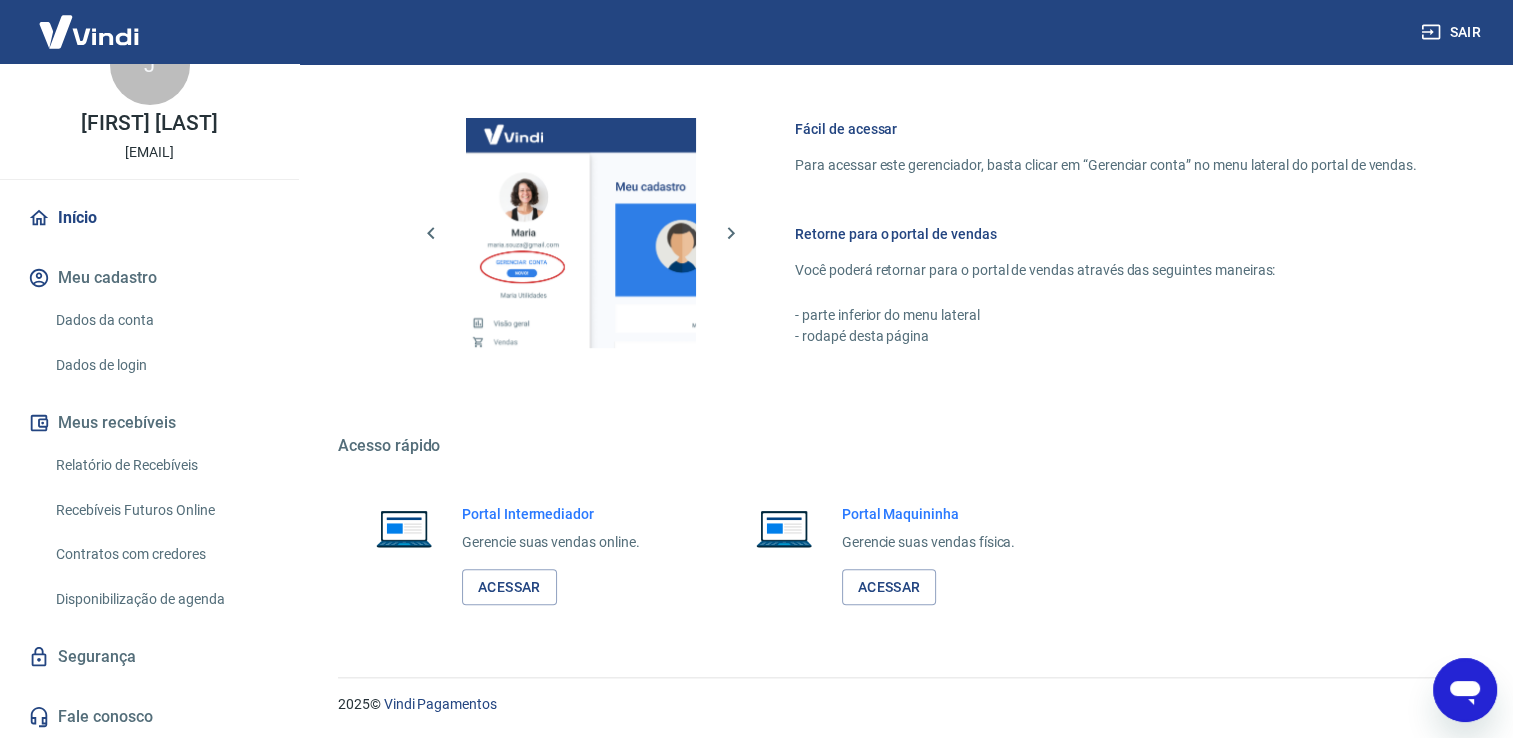 drag, startPoint x: 1519, startPoint y: 186, endPoint x: 50, endPoint y: 35, distance: 1476.7404 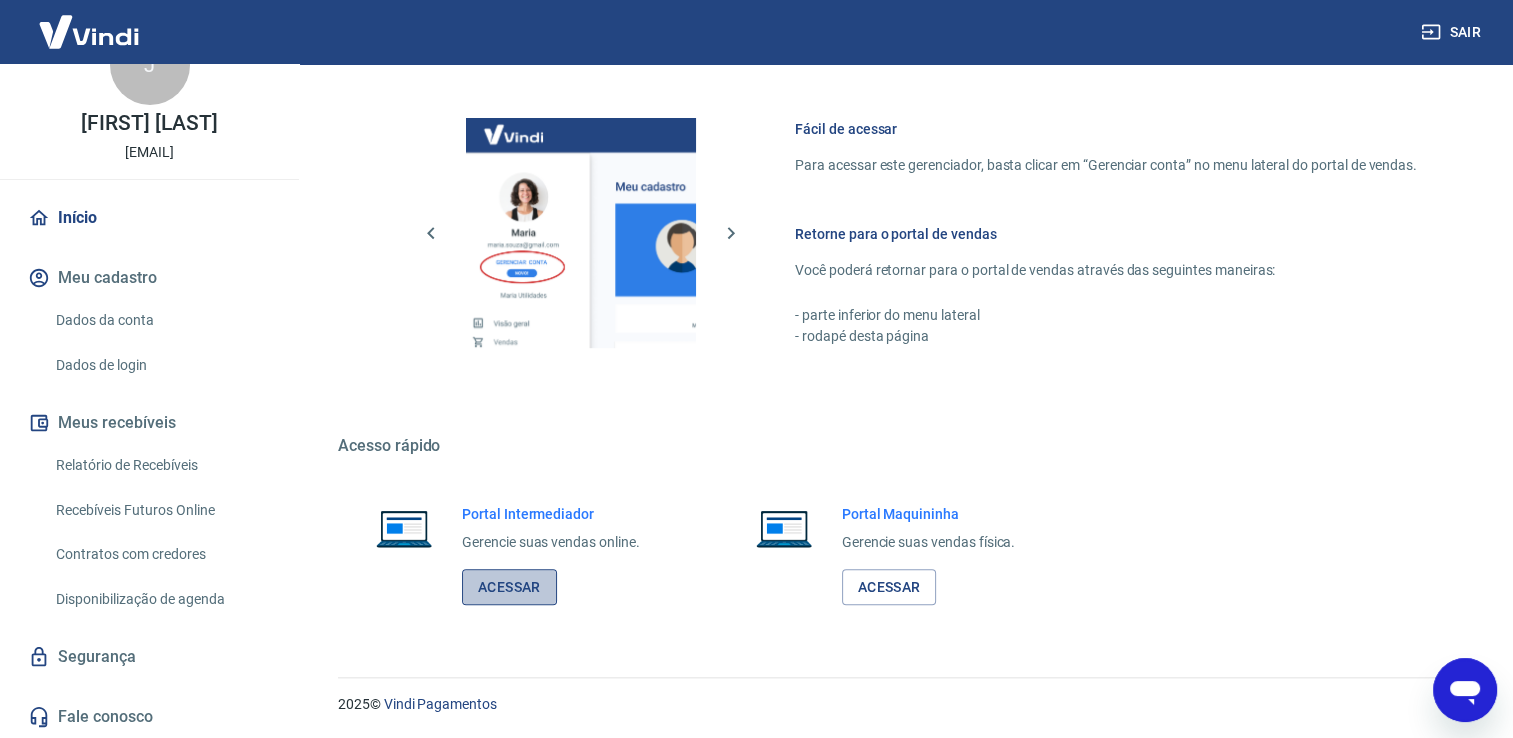 click on "Acessar" at bounding box center (509, 587) 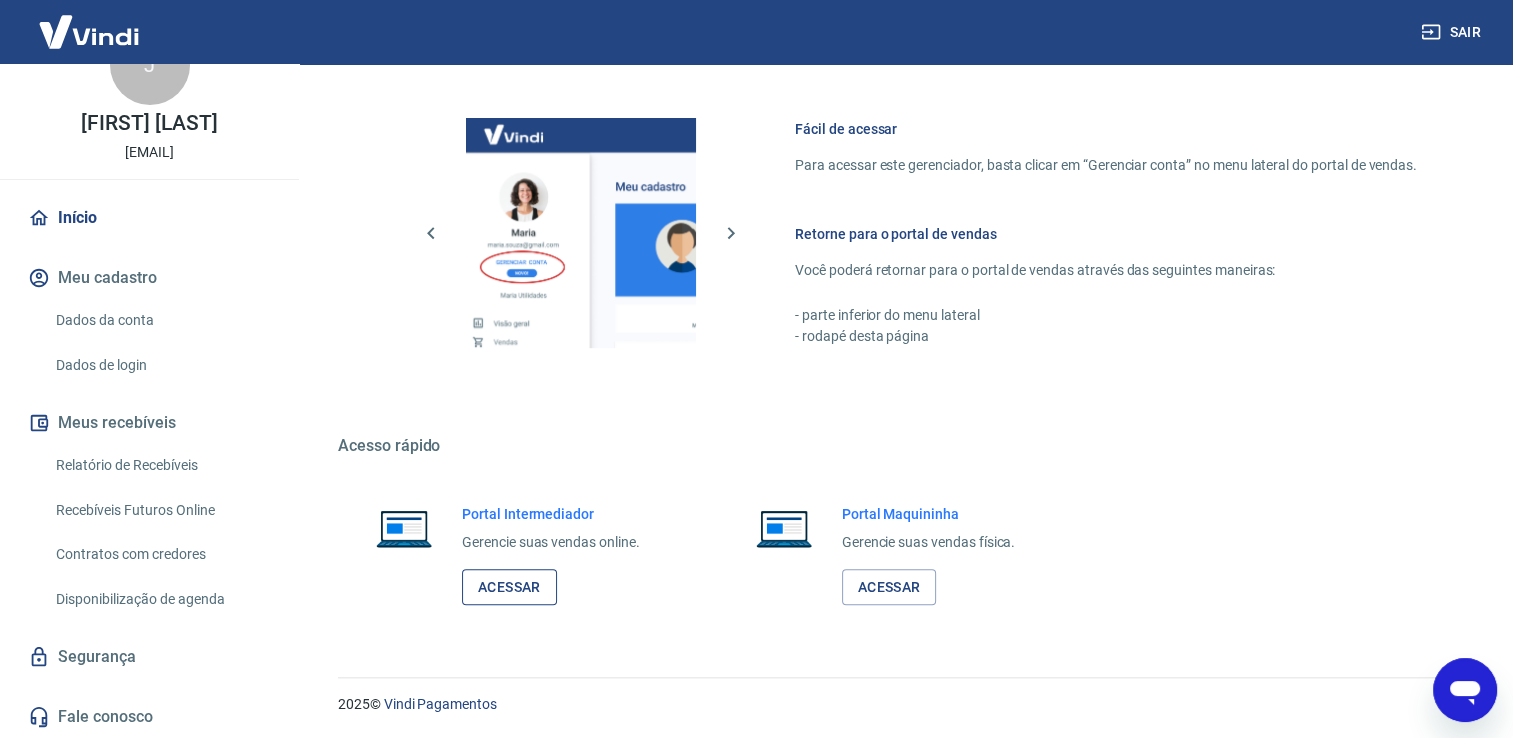 type on "x" 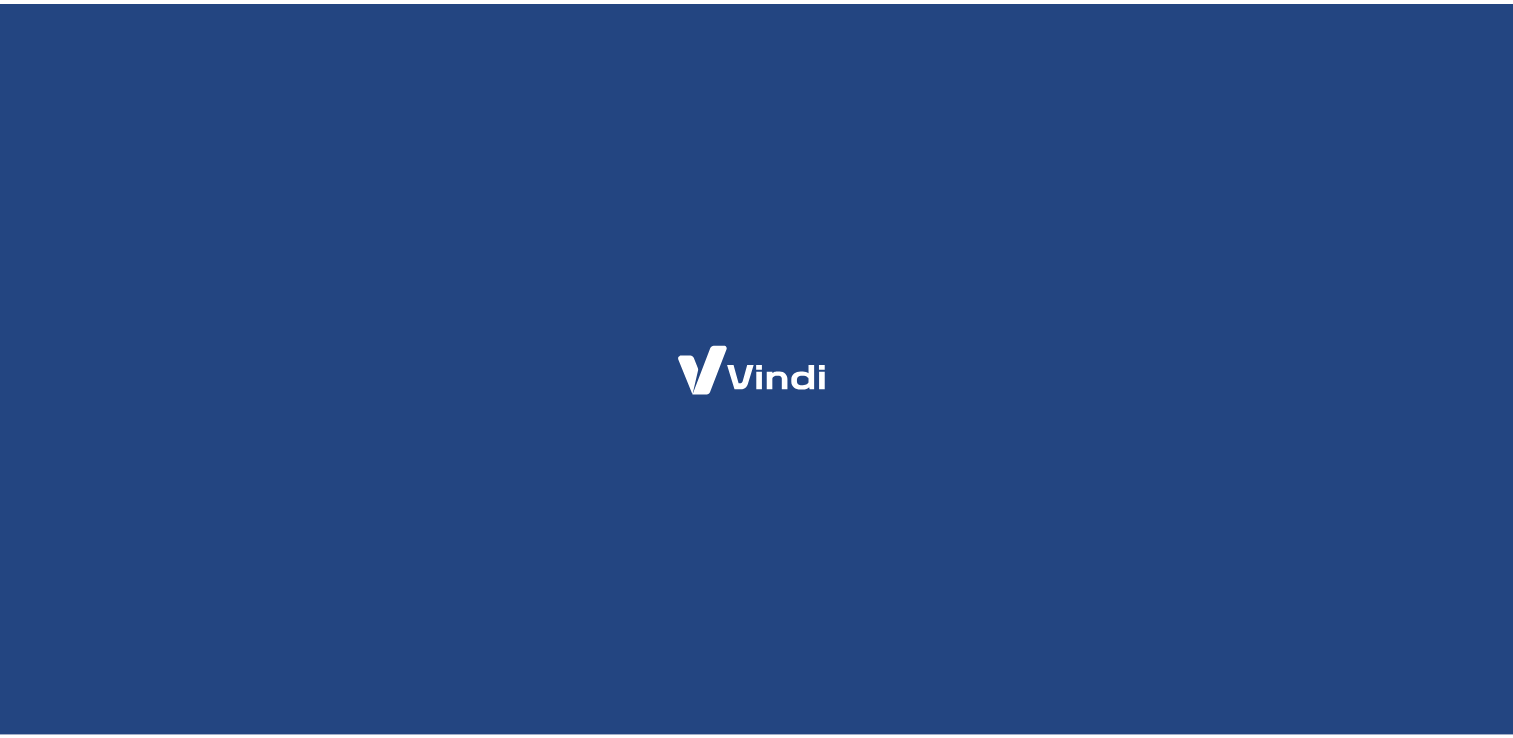 scroll, scrollTop: 0, scrollLeft: 0, axis: both 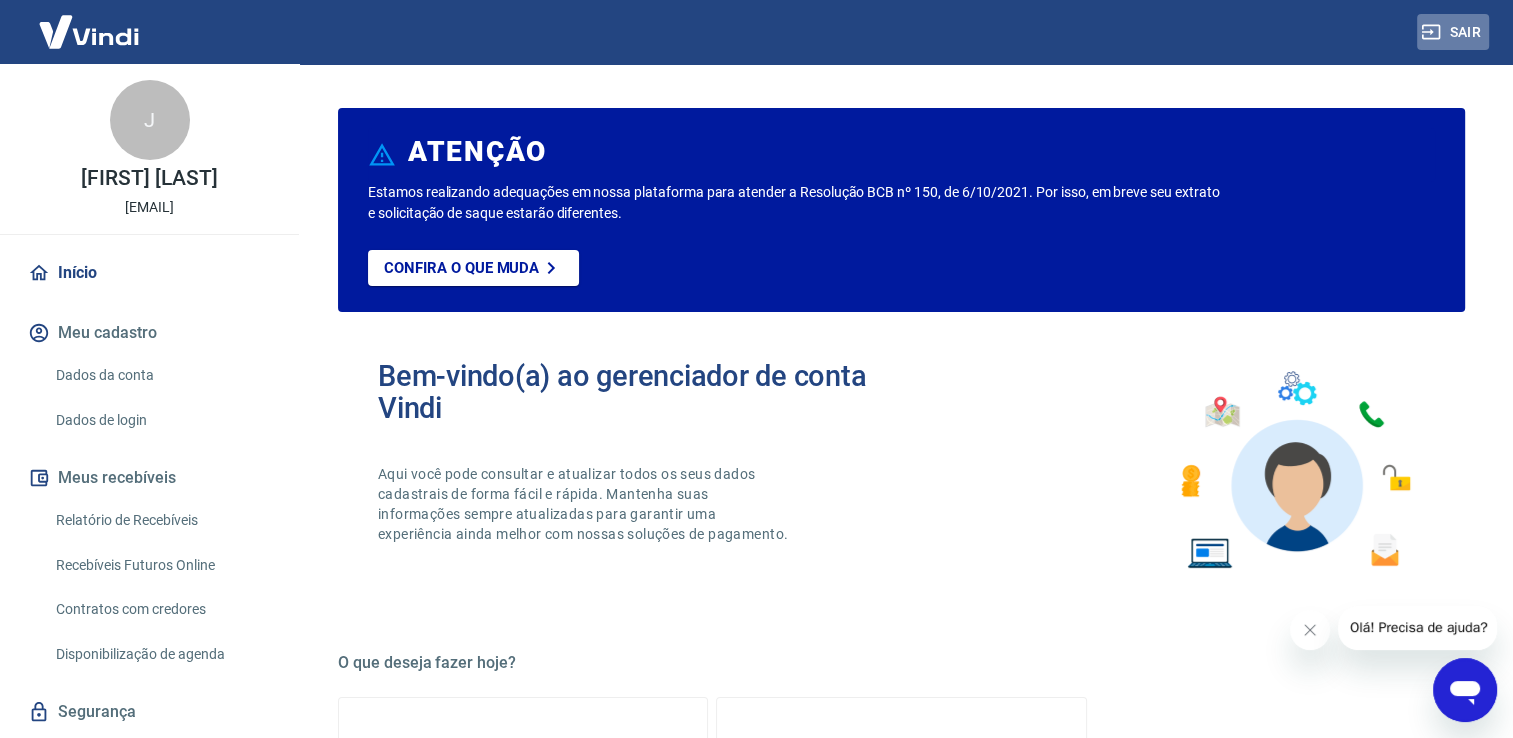 click on "Sair" at bounding box center (1453, 32) 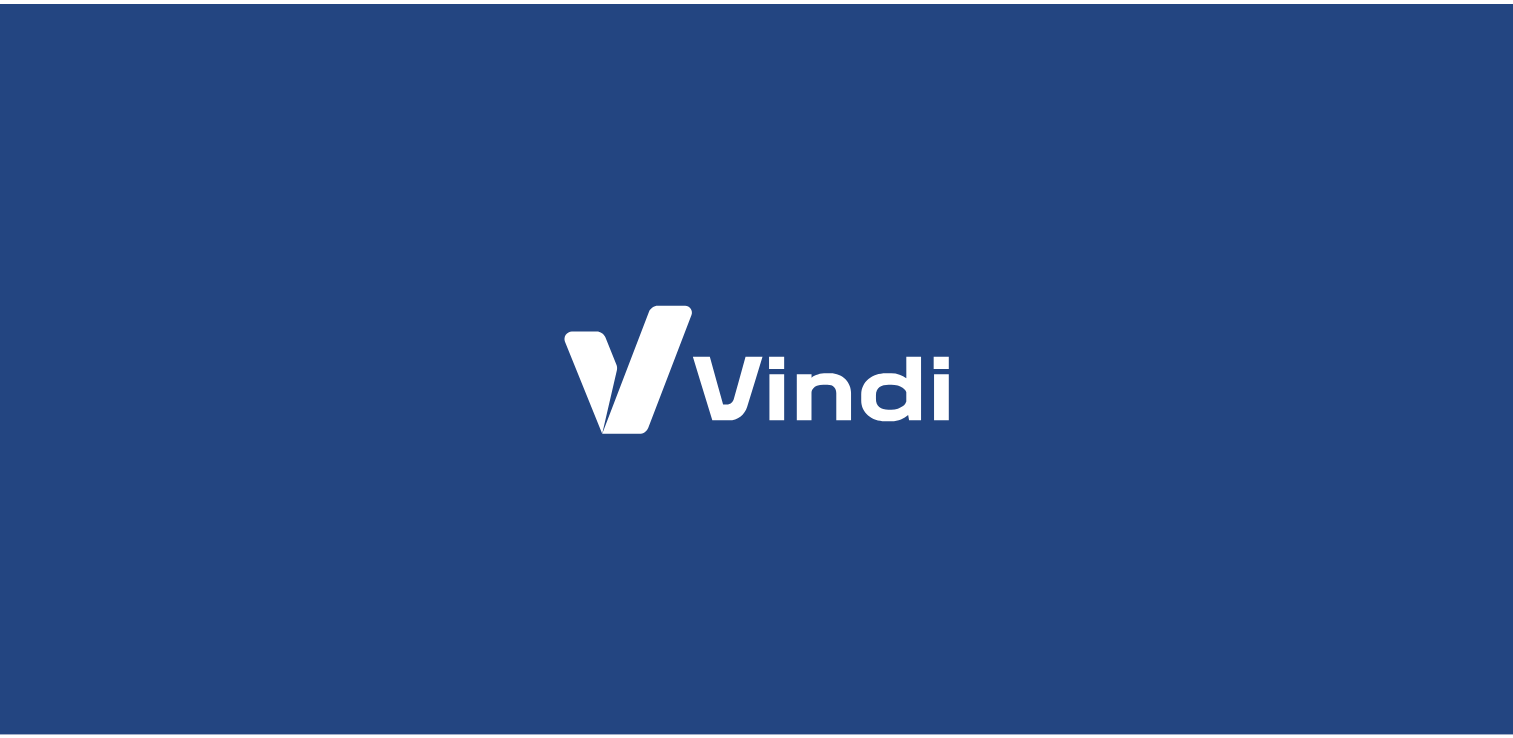 scroll, scrollTop: 0, scrollLeft: 0, axis: both 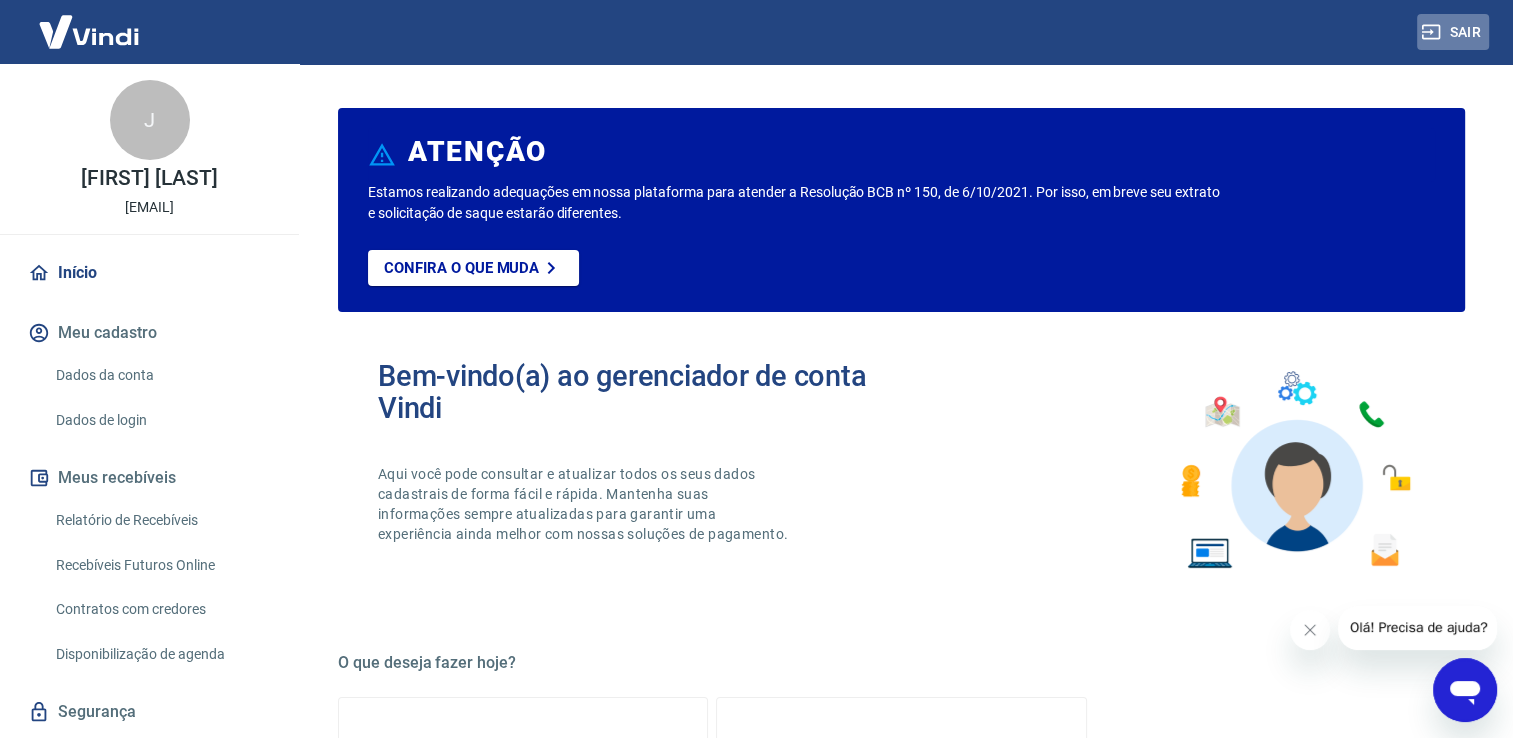 click on "Sair" at bounding box center (1453, 32) 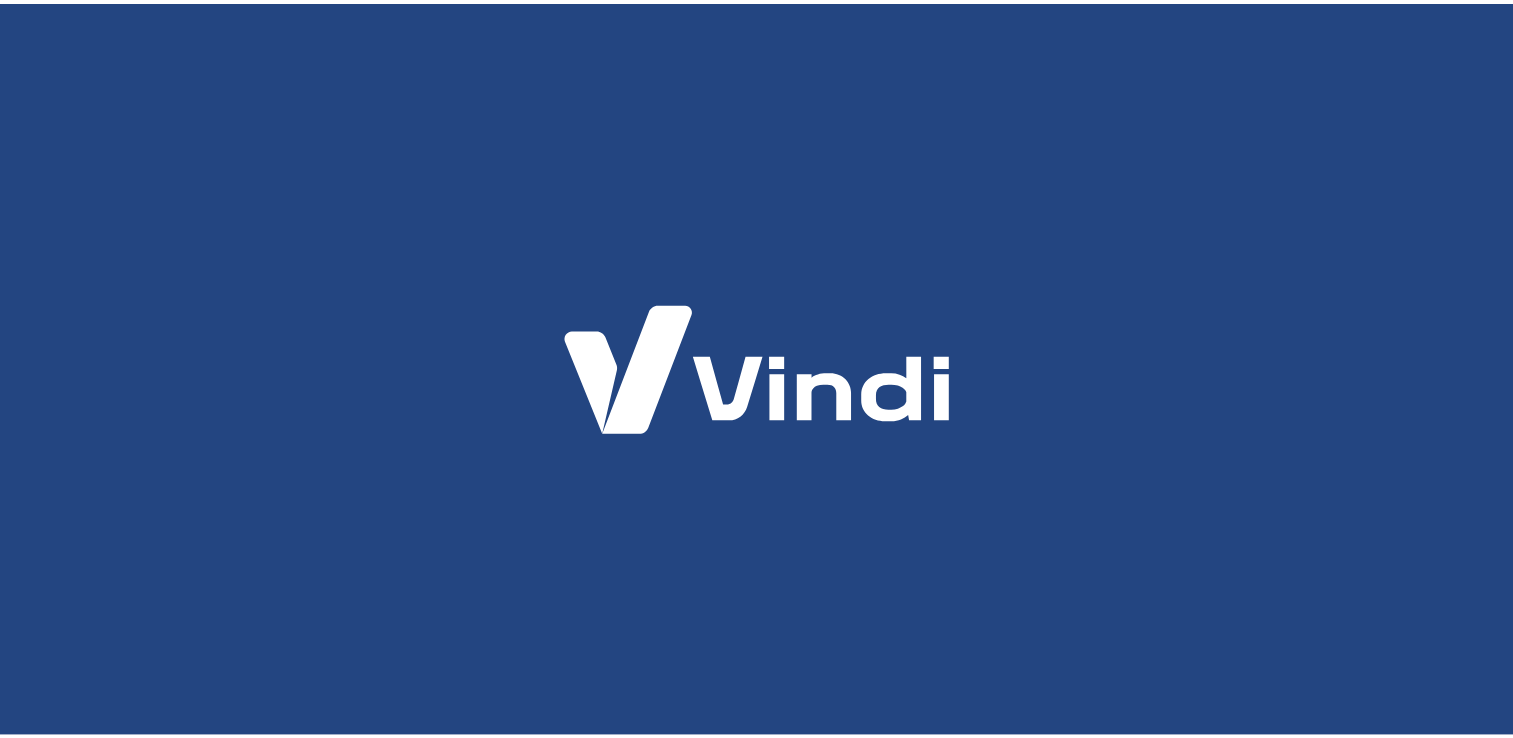 scroll, scrollTop: 0, scrollLeft: 0, axis: both 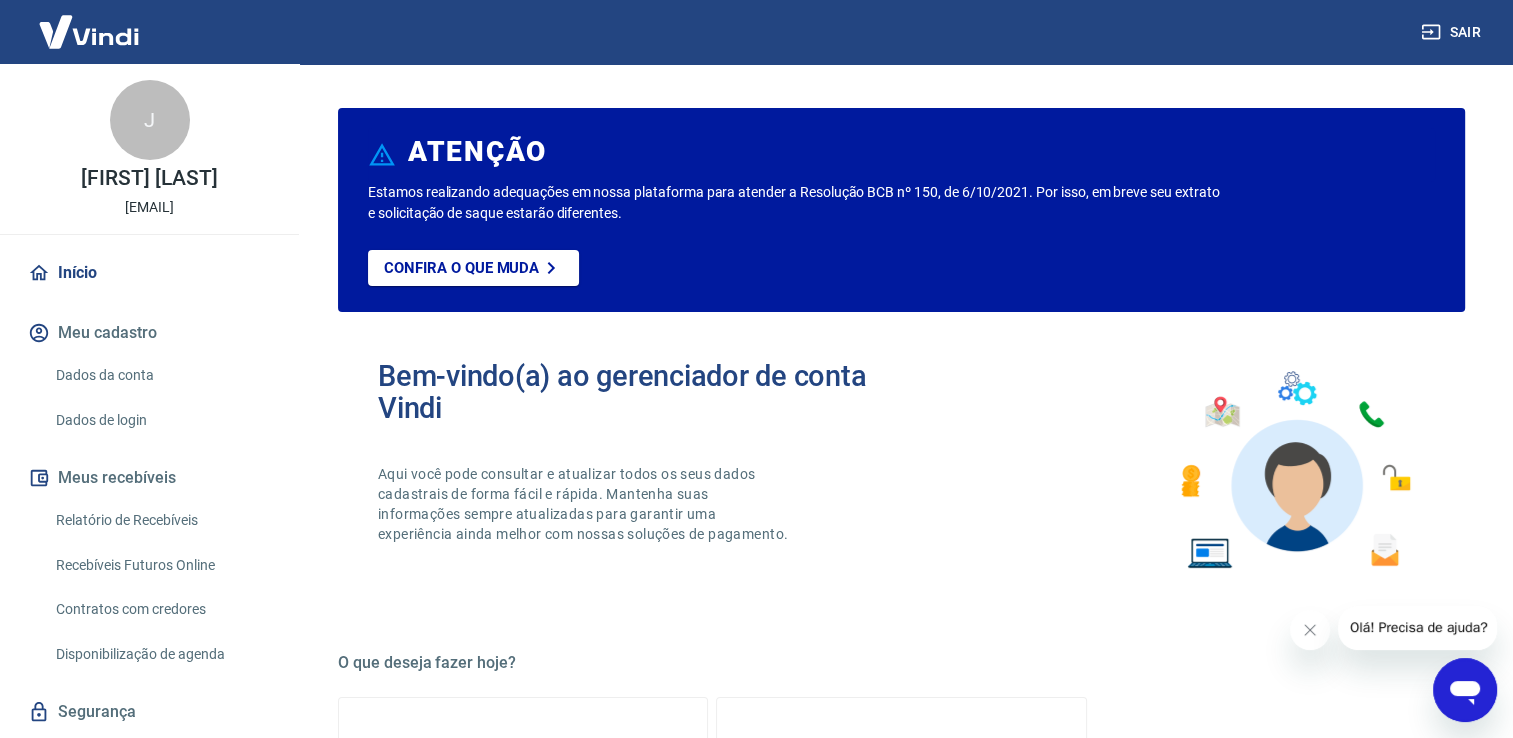 click 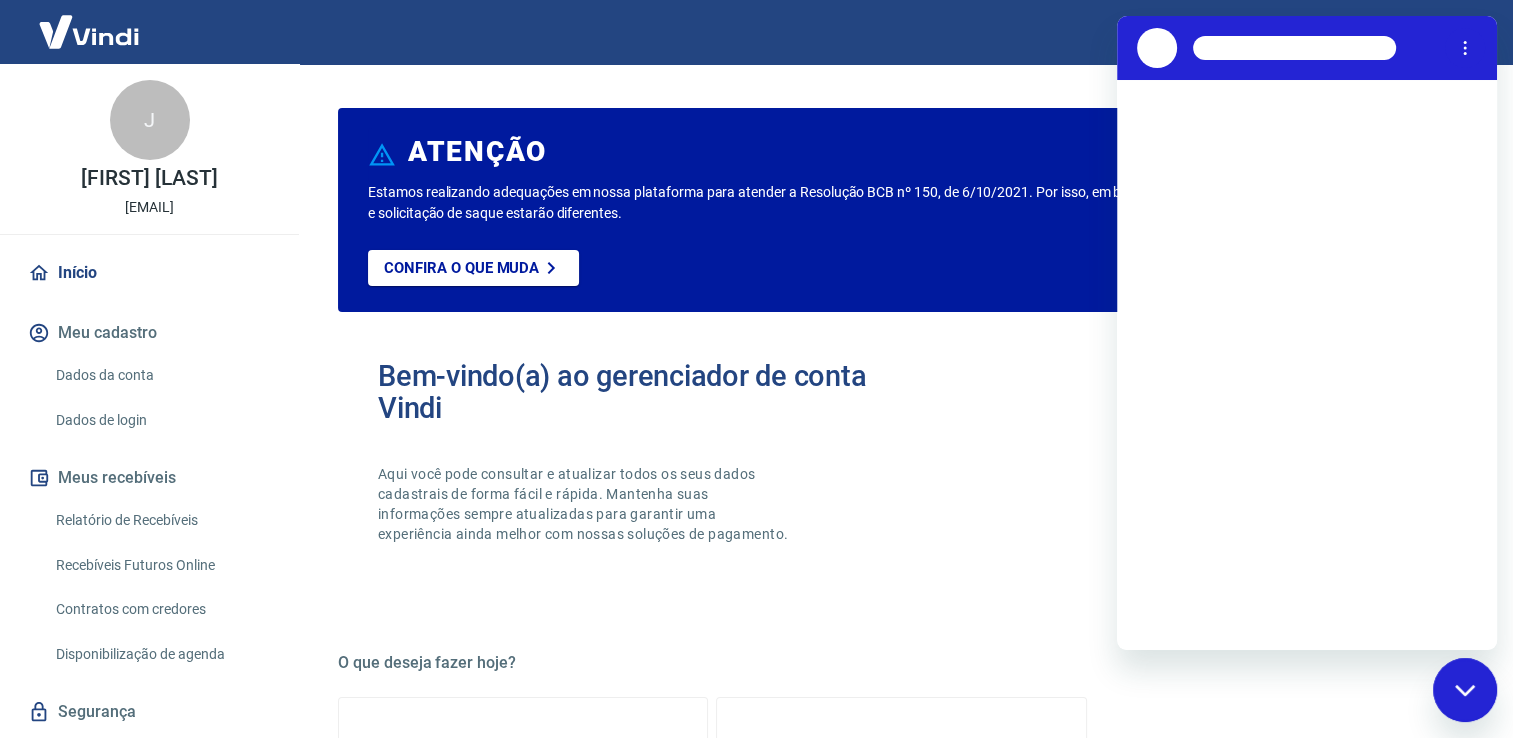 scroll, scrollTop: 0, scrollLeft: 0, axis: both 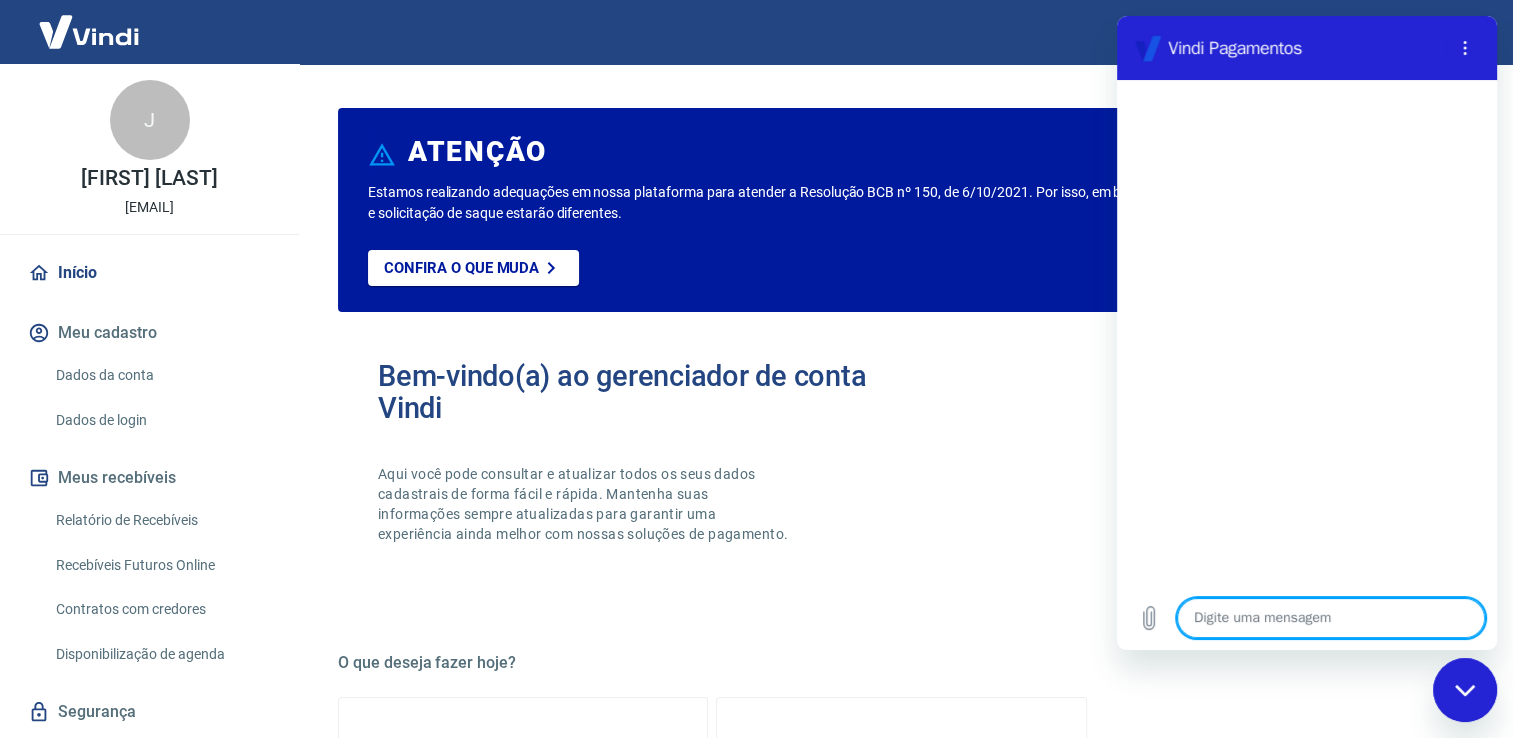 click at bounding box center (1331, 618) 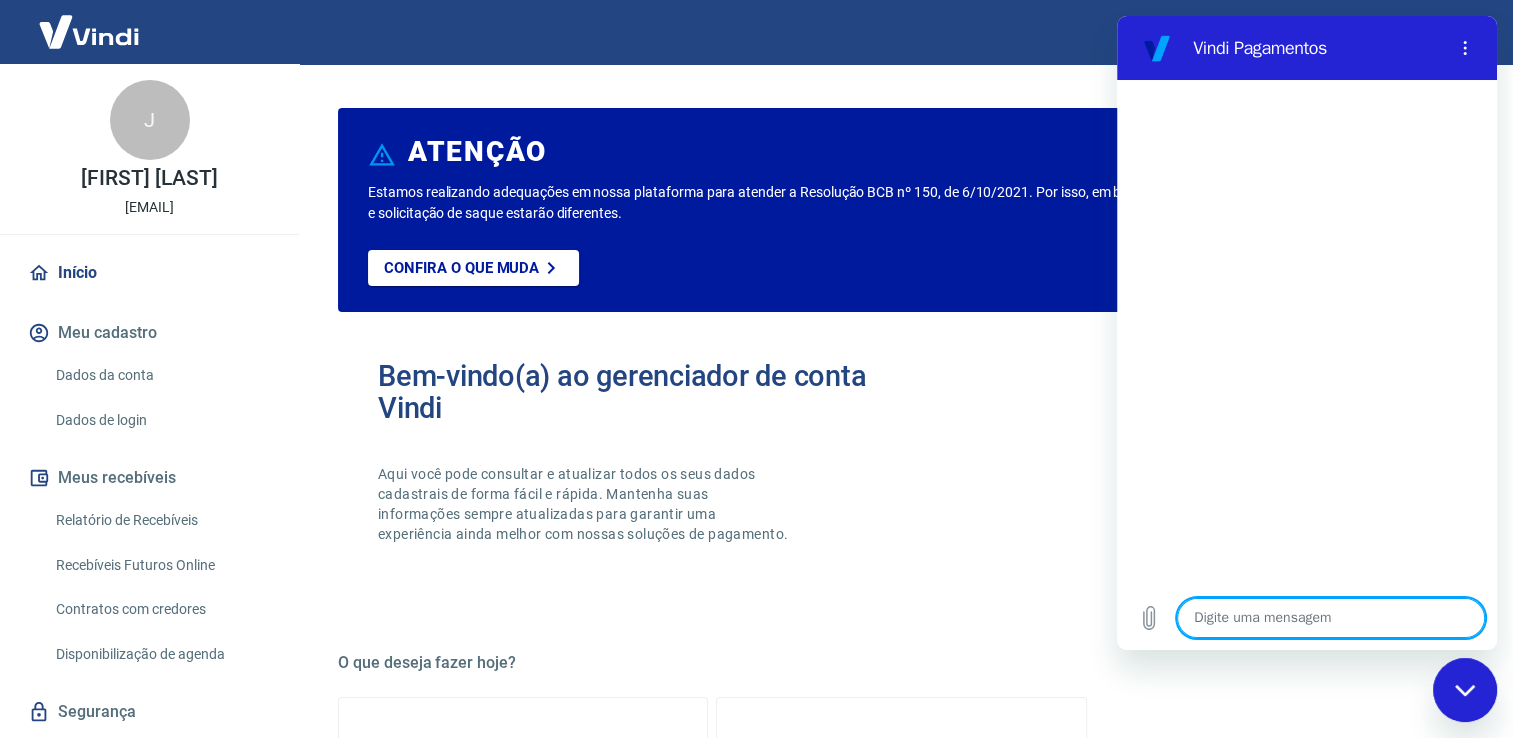 type on "E" 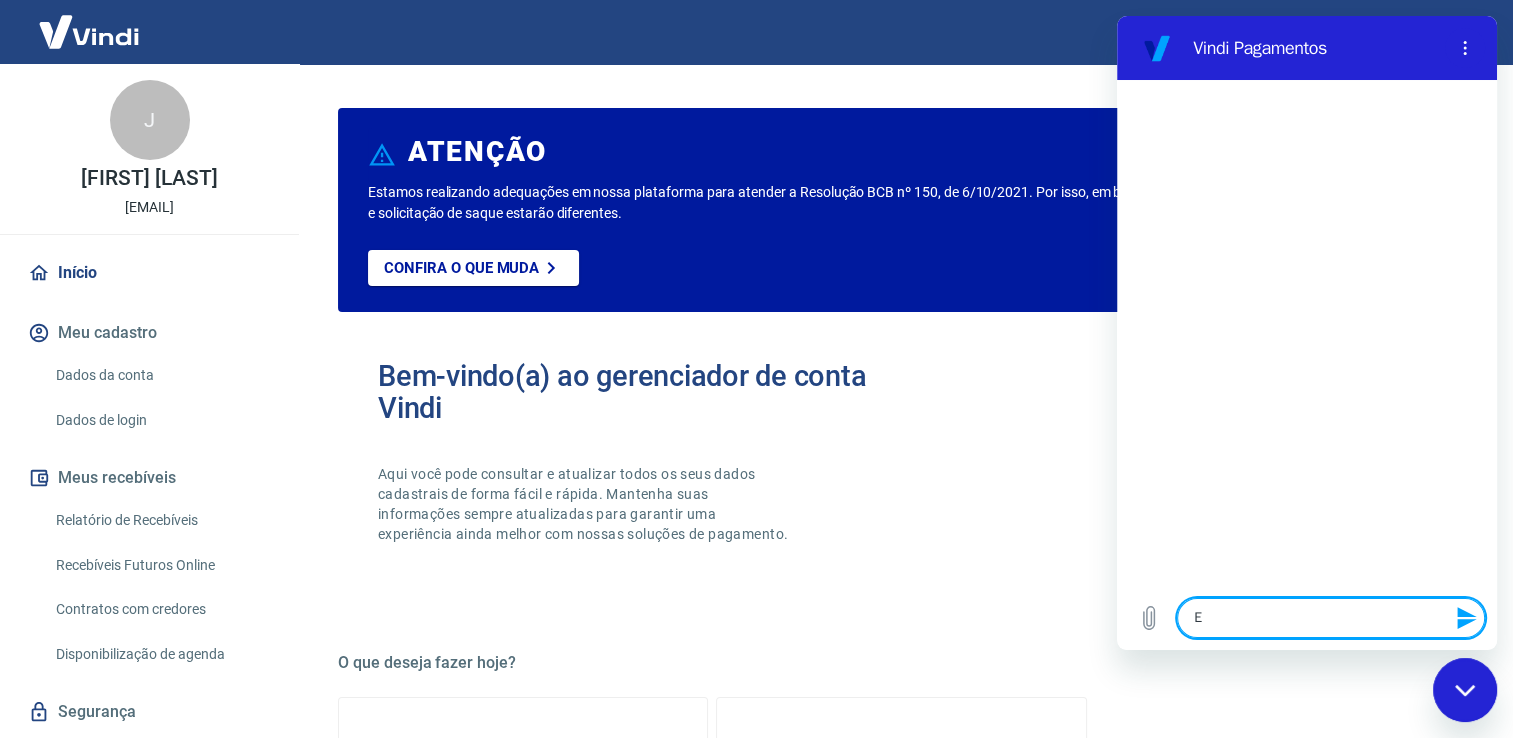 type on "Eu" 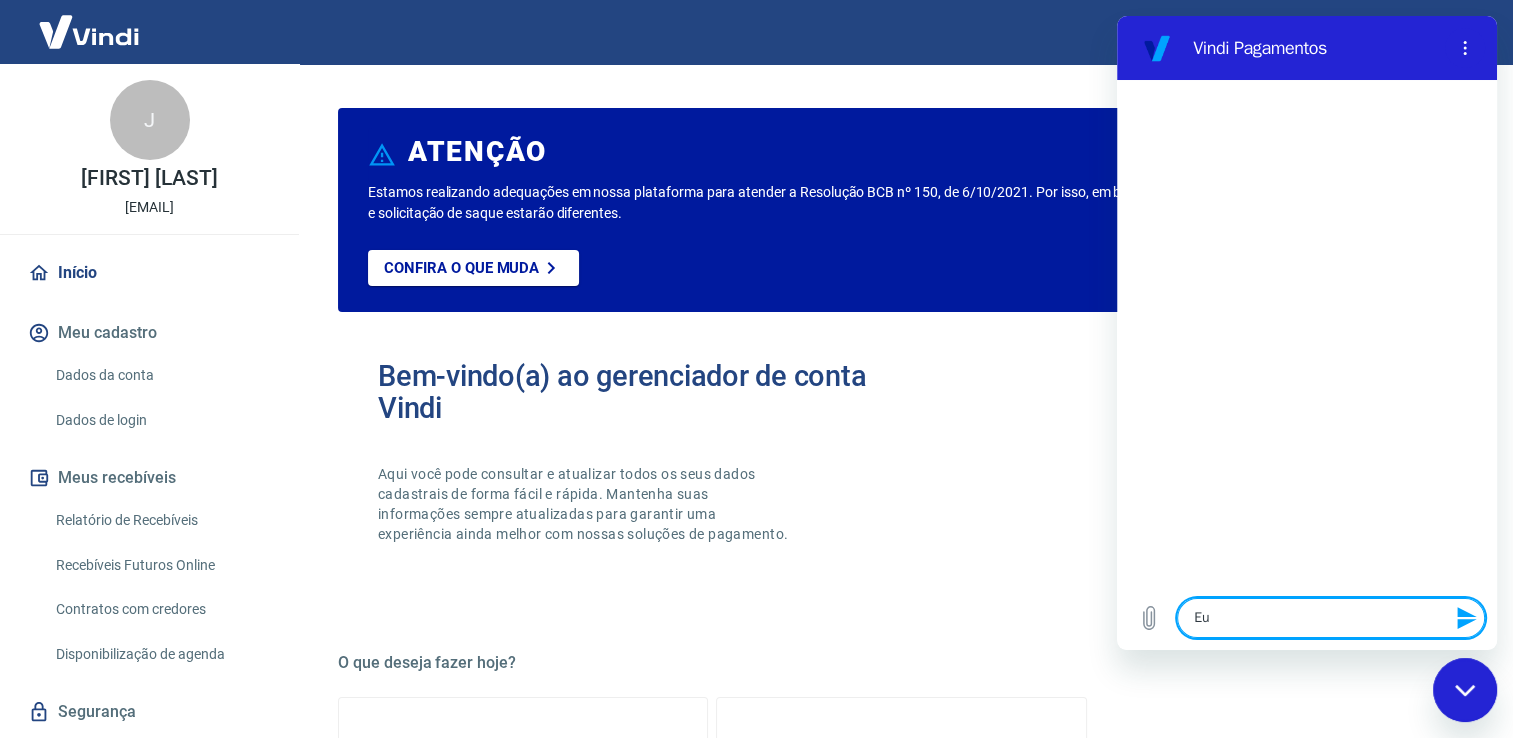 type on "Eu" 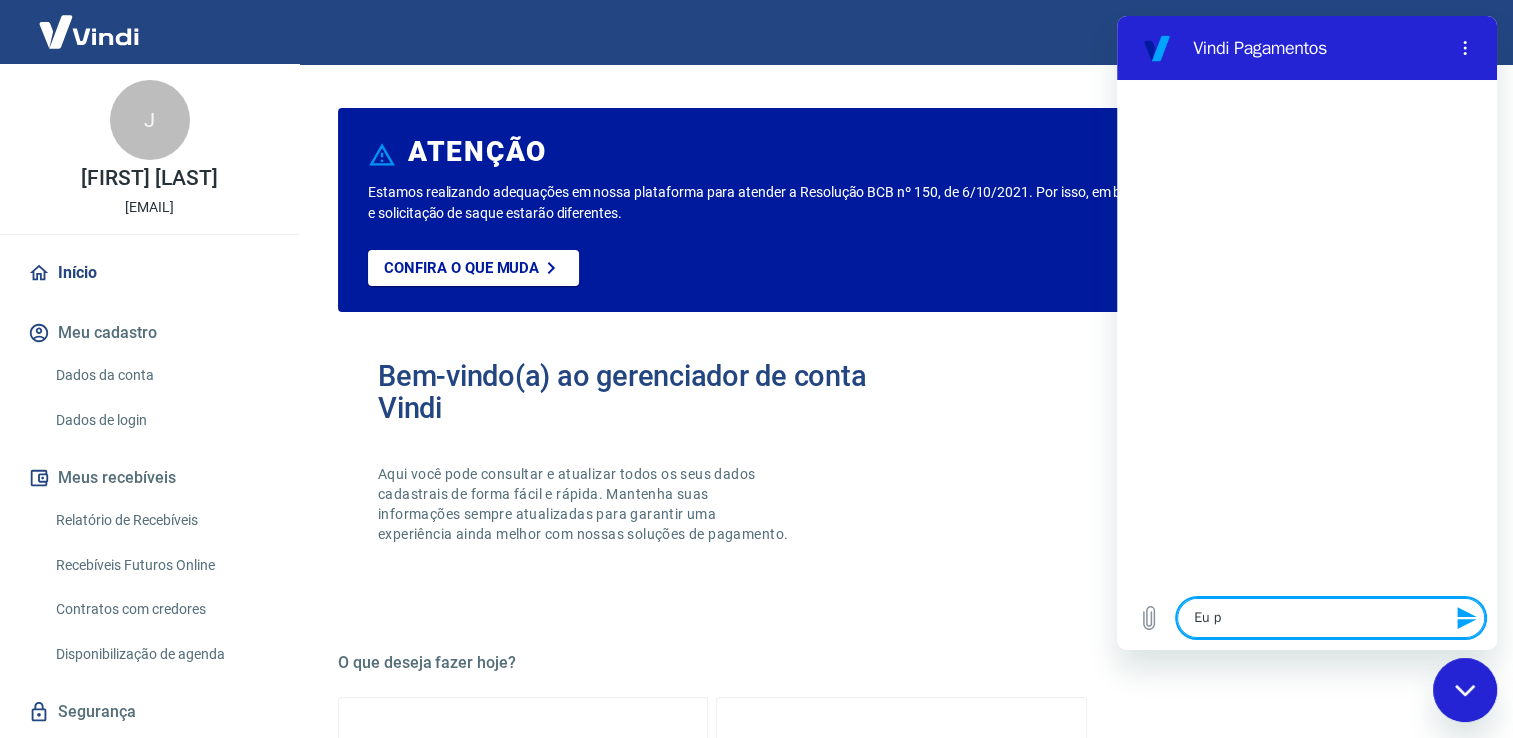 type on "Eu pr" 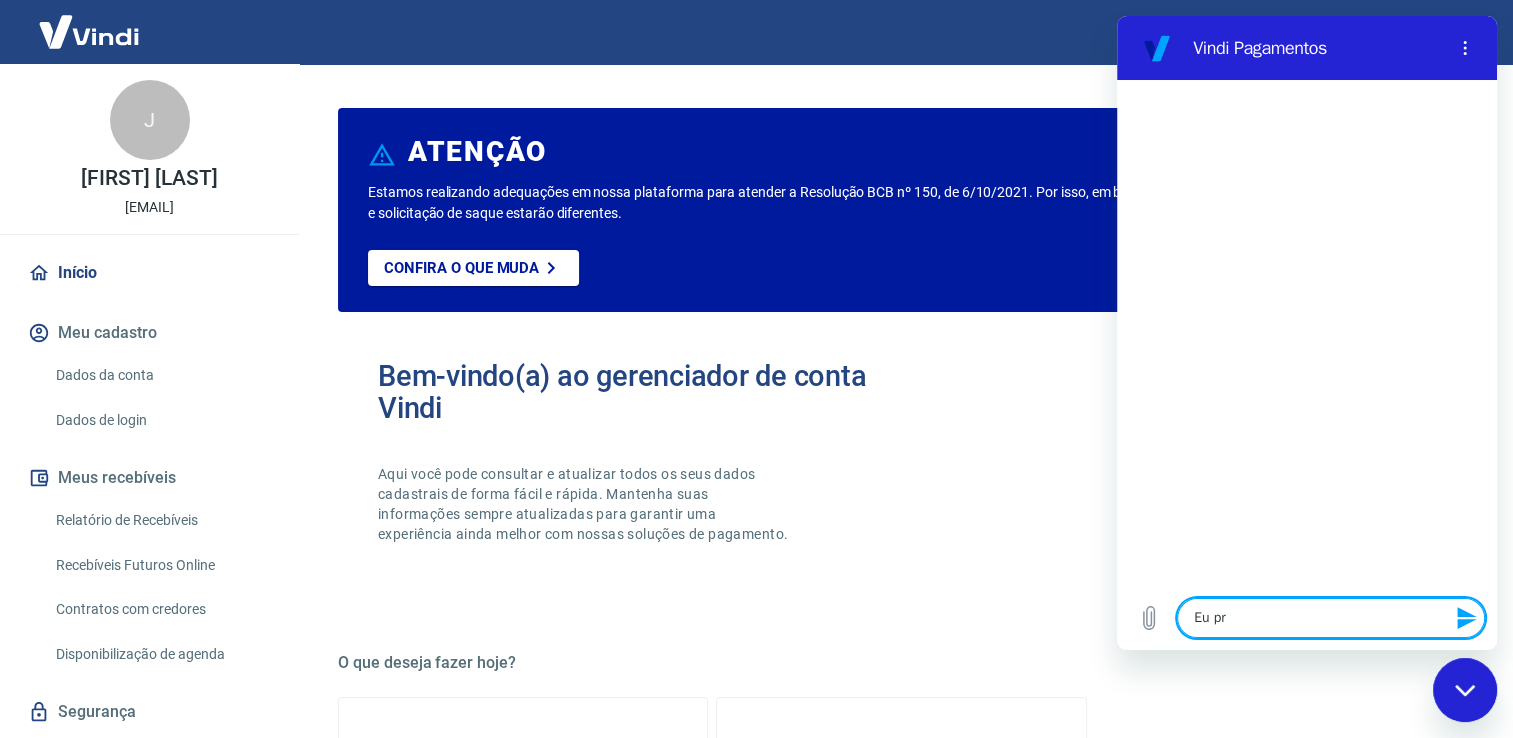 type on "Eu pre" 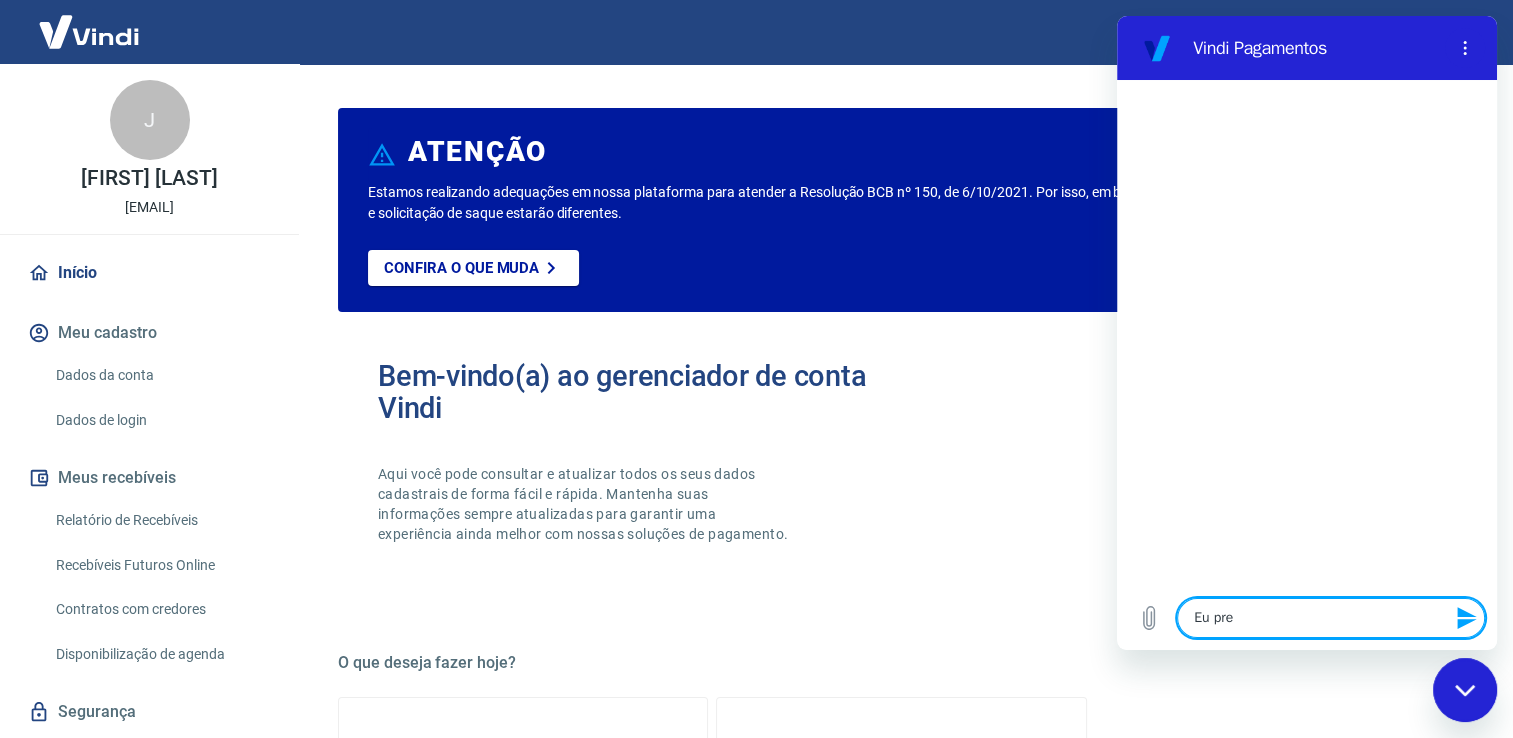 type on "Eu prec" 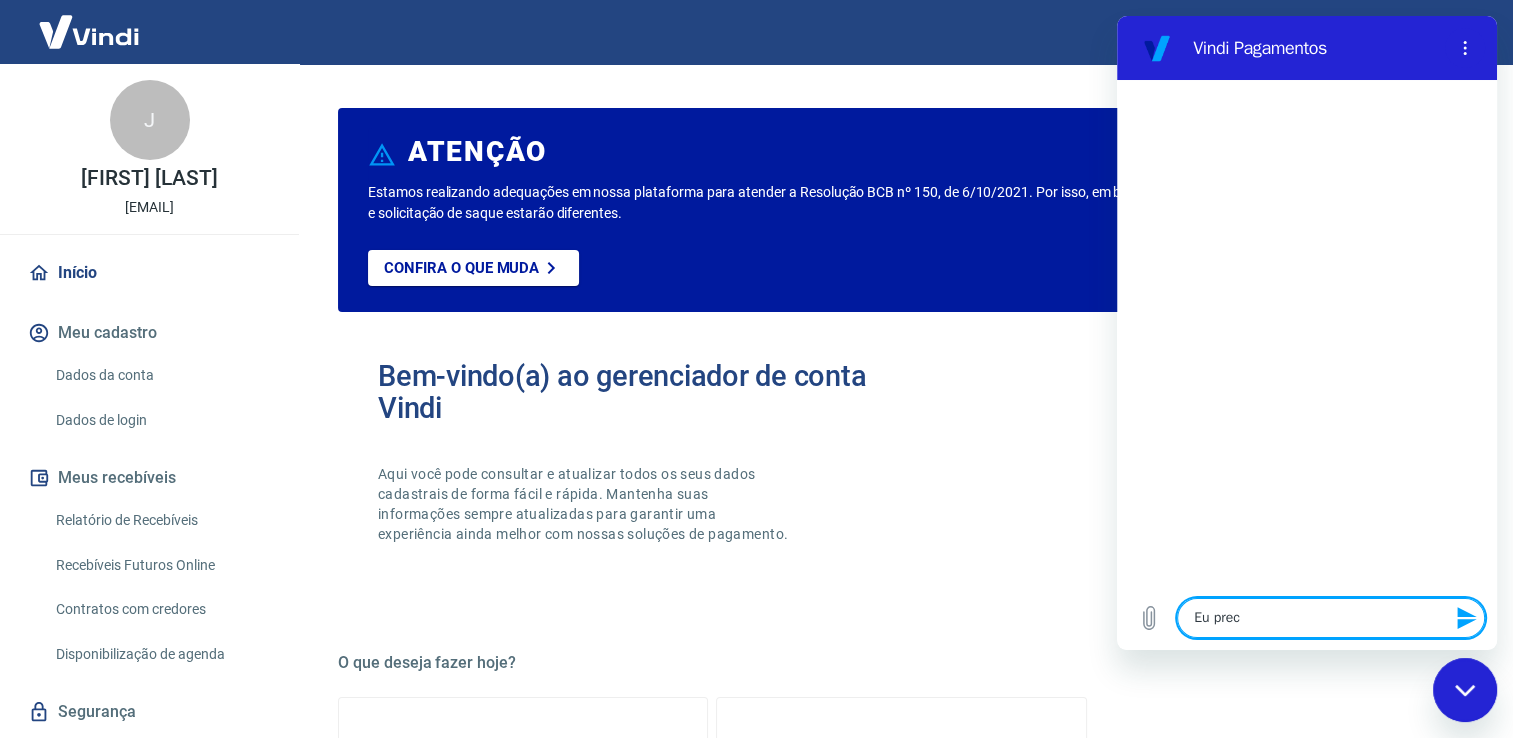 type on "Eu preci" 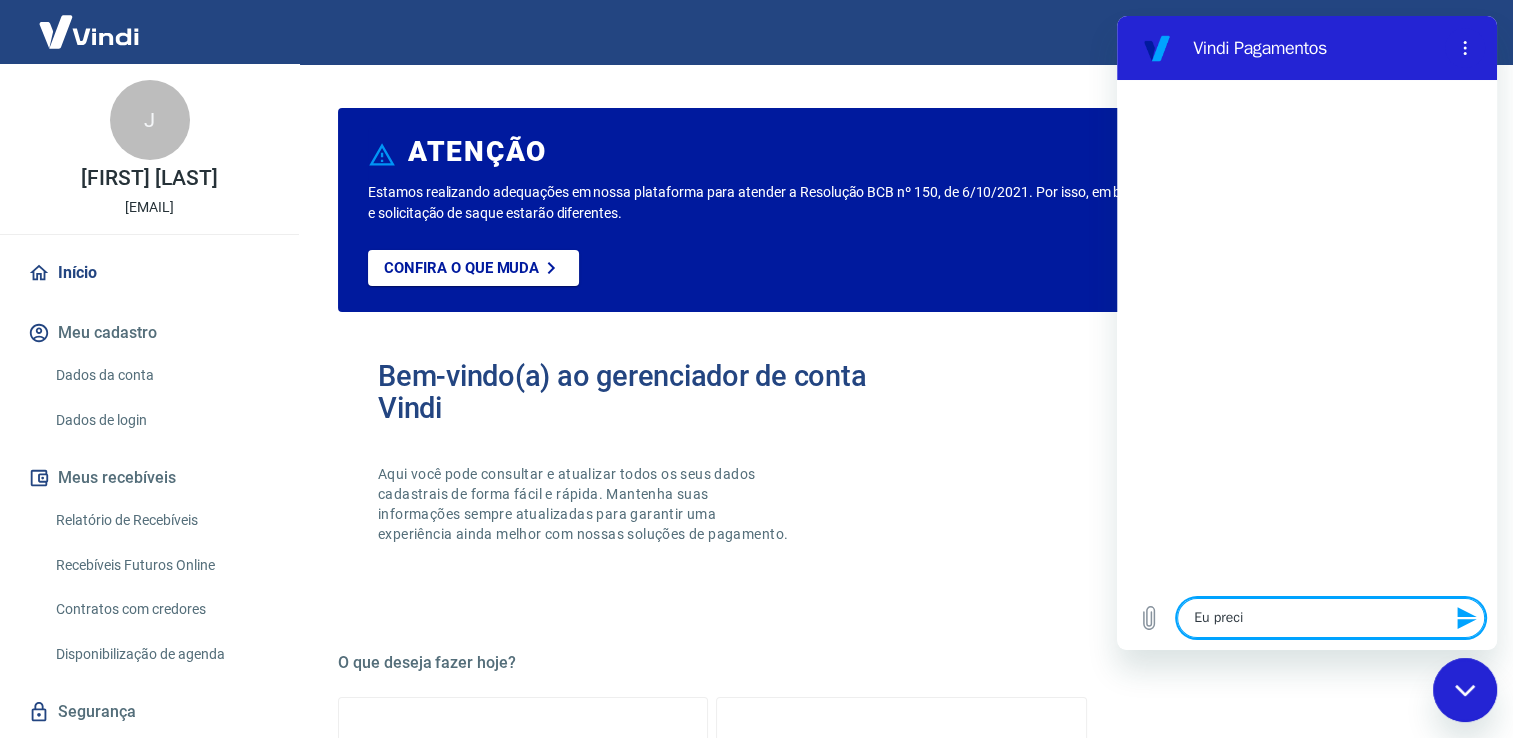 type on "Eu precis" 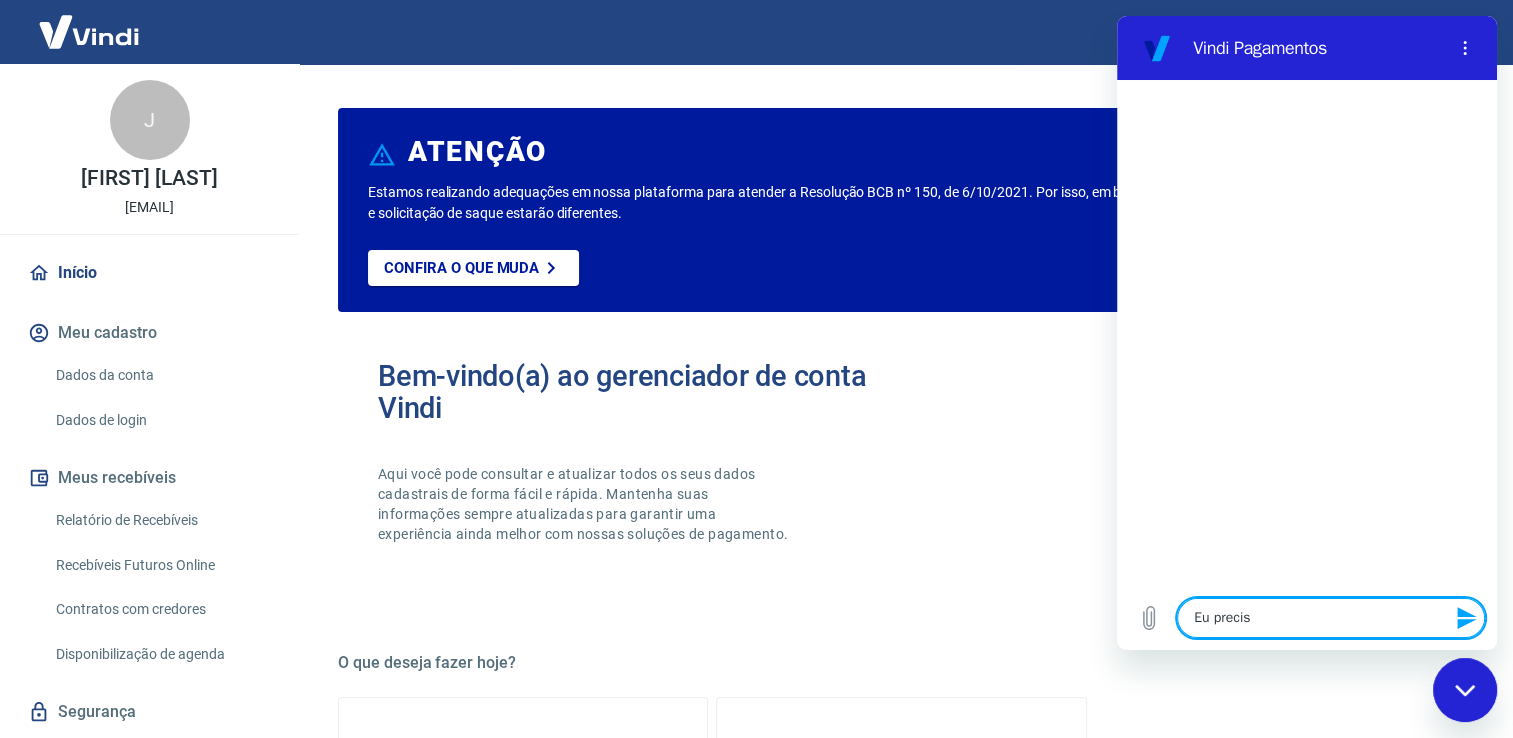 type on "Eu preciso" 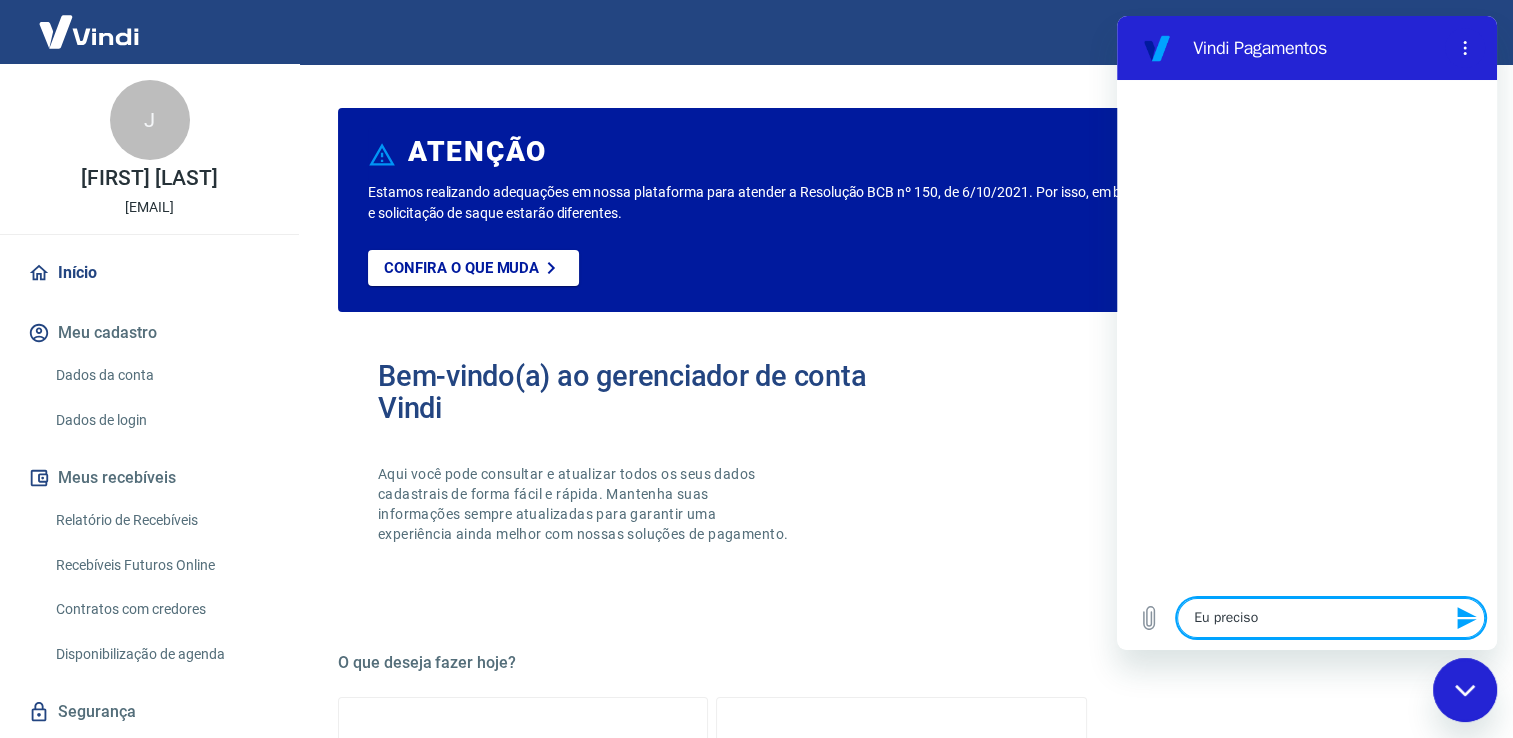type on "Eu preciso" 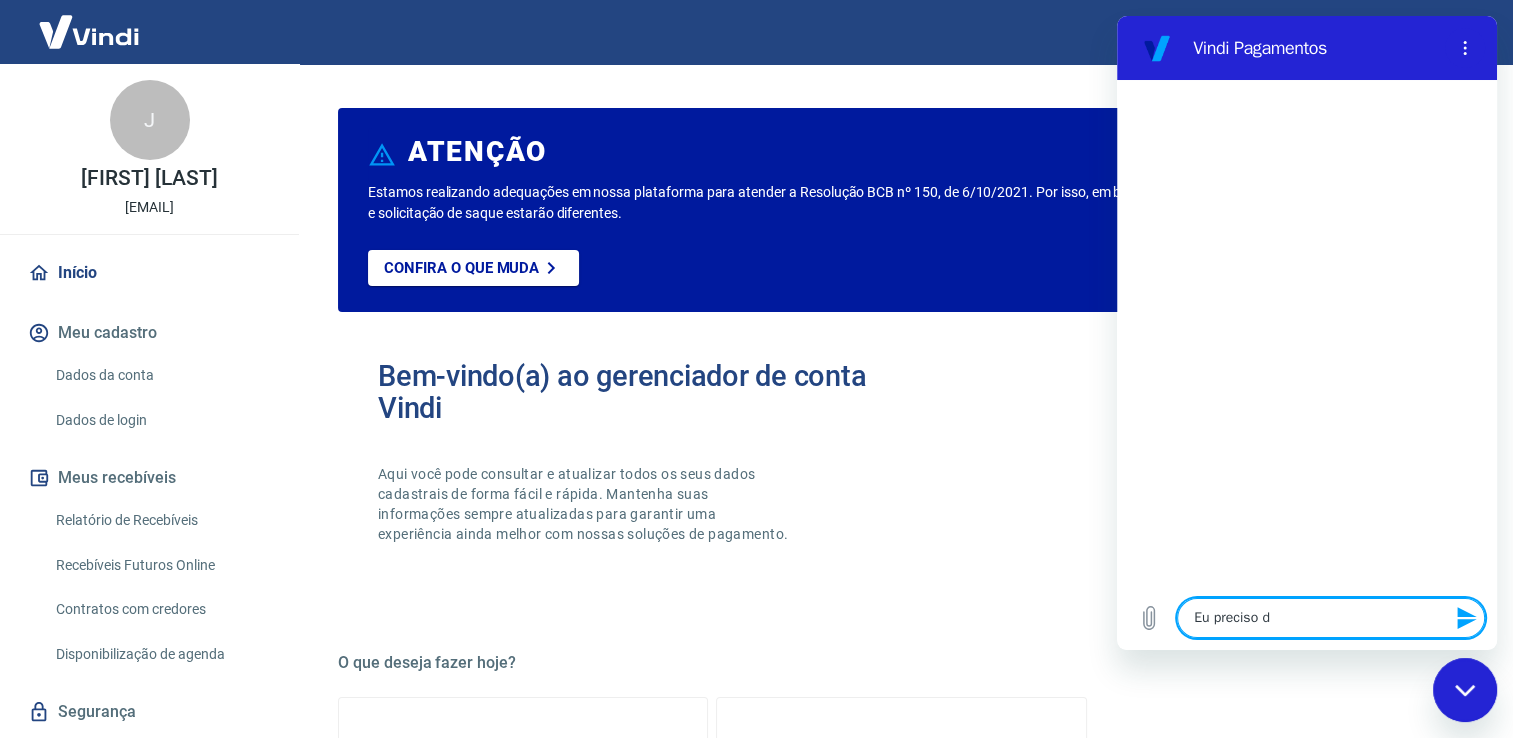 type on "Eu preciso de" 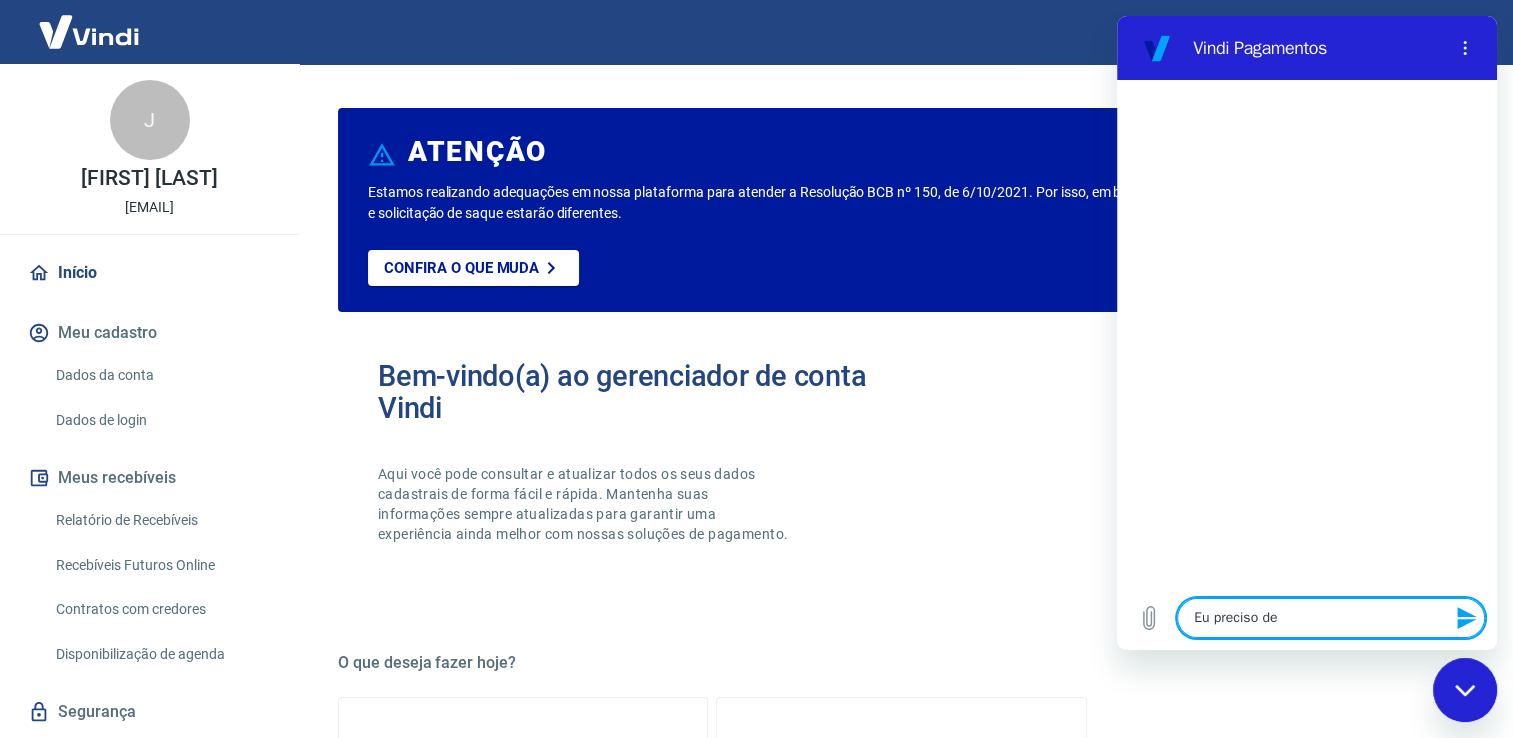type on "Eu preciso de" 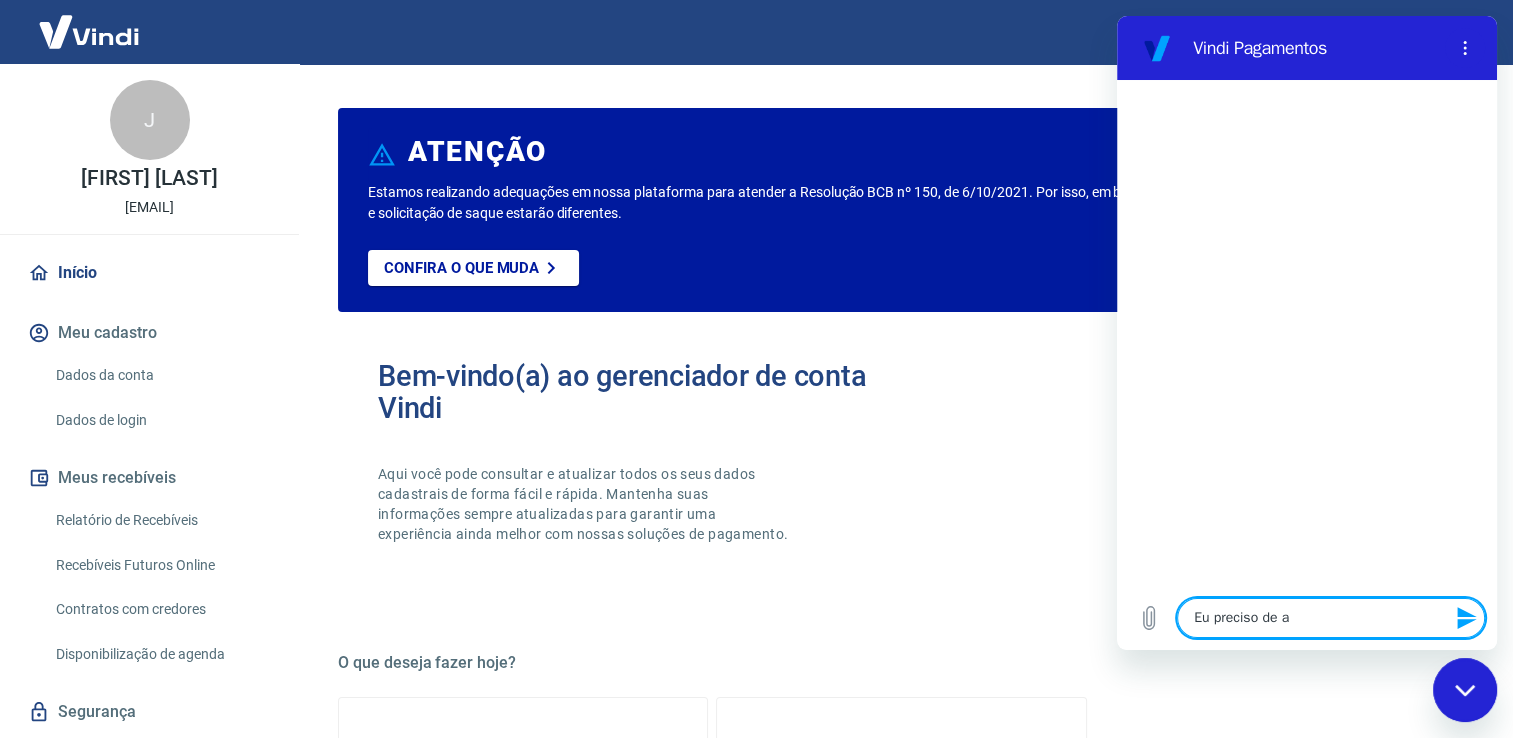 type on "Eu preciso de aj" 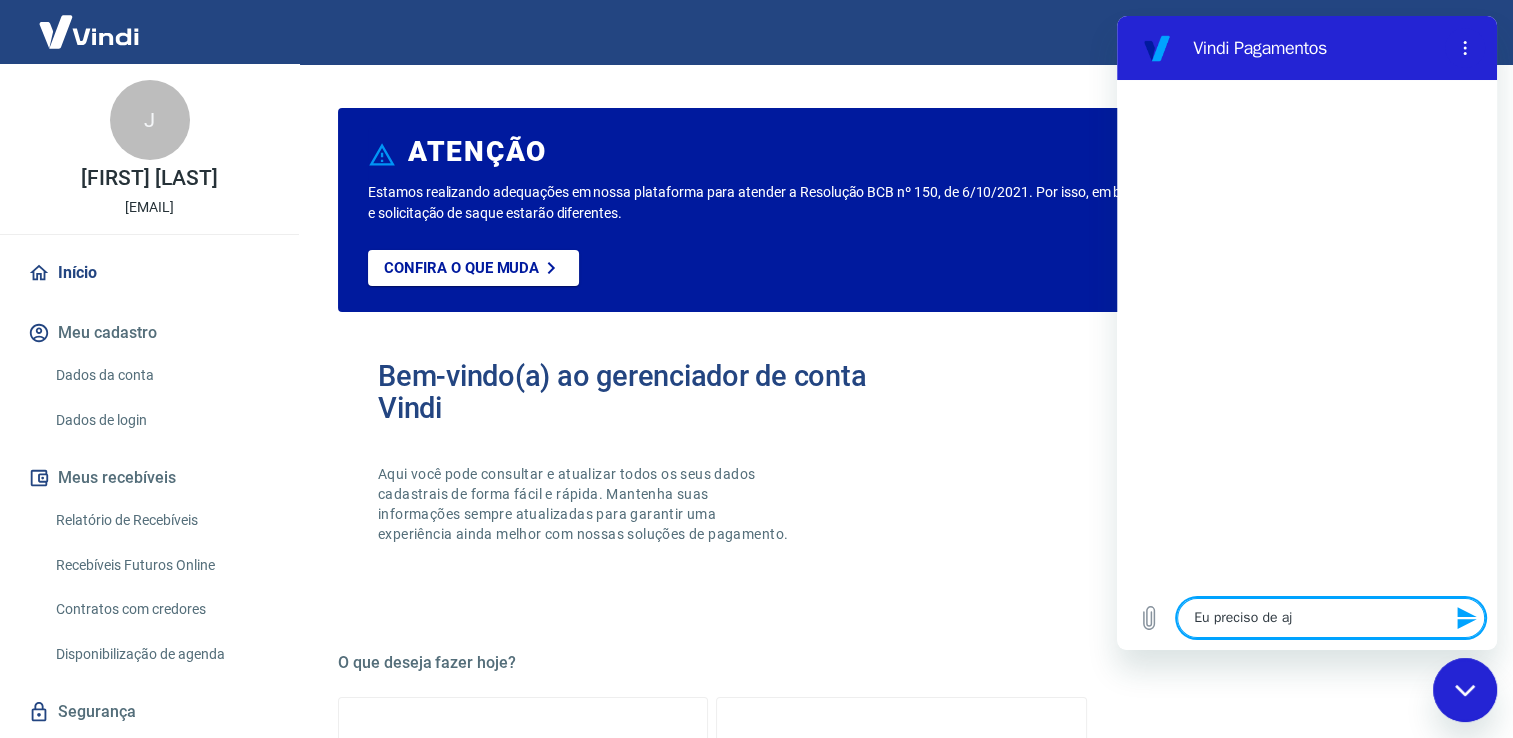 type on "Eu preciso de aju" 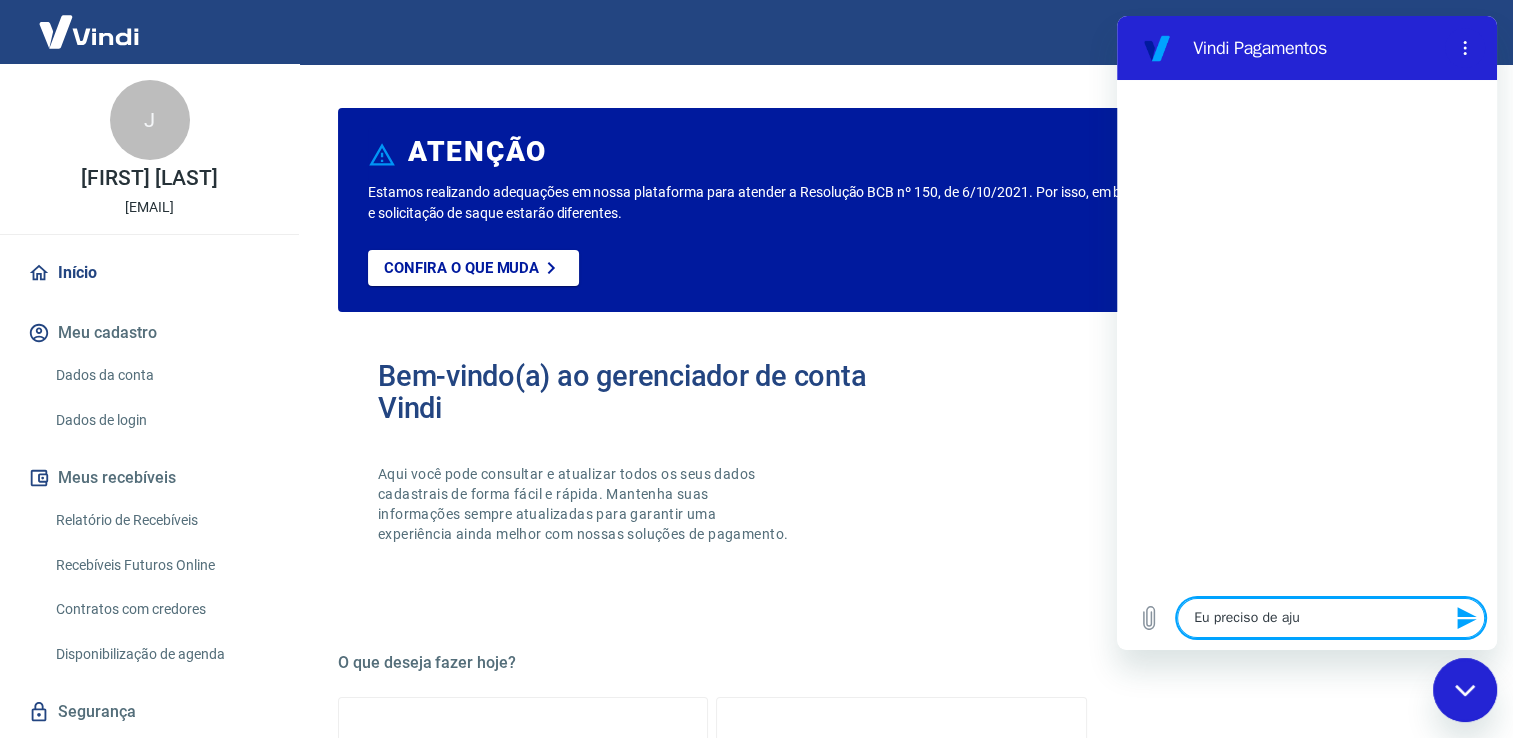 type on "Eu preciso de ajud" 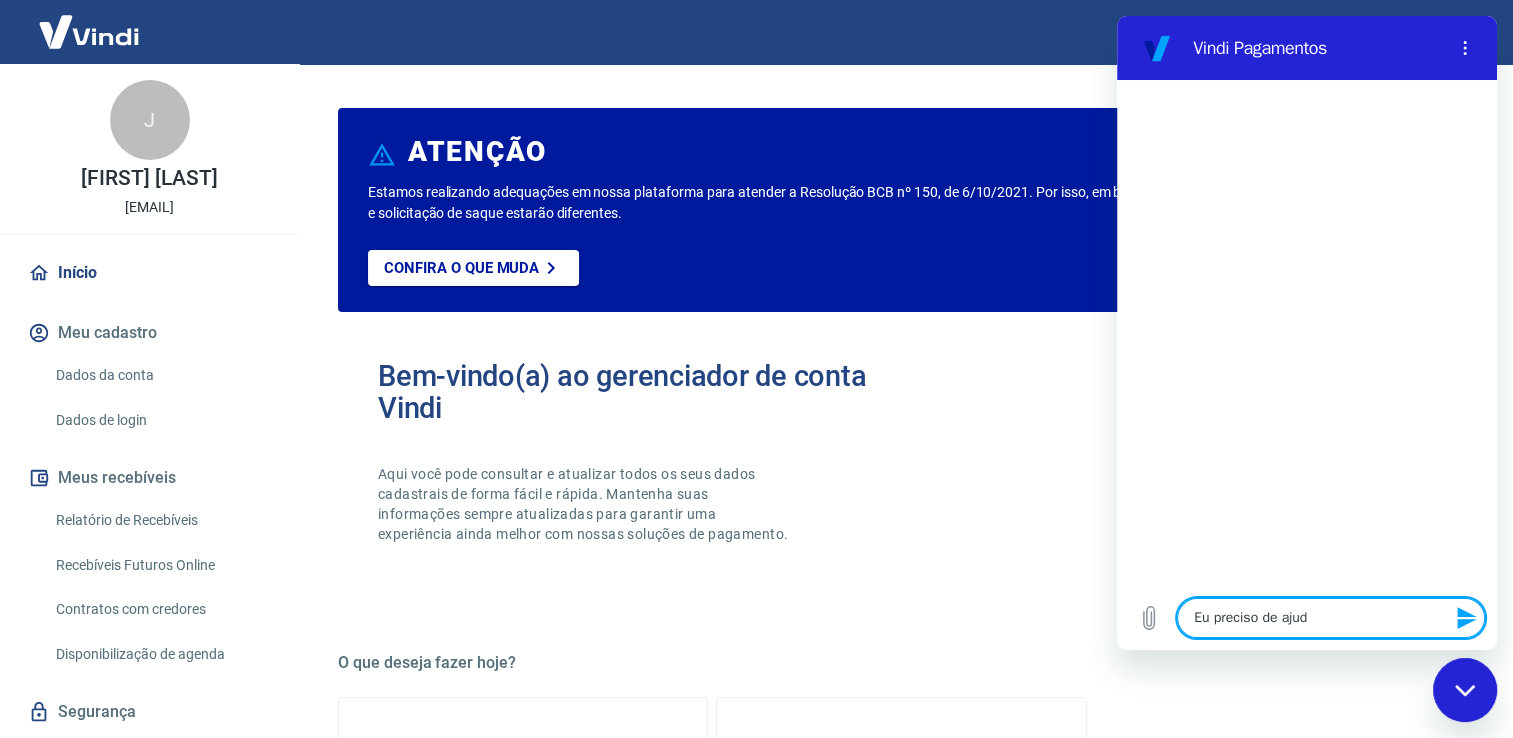 type on "x" 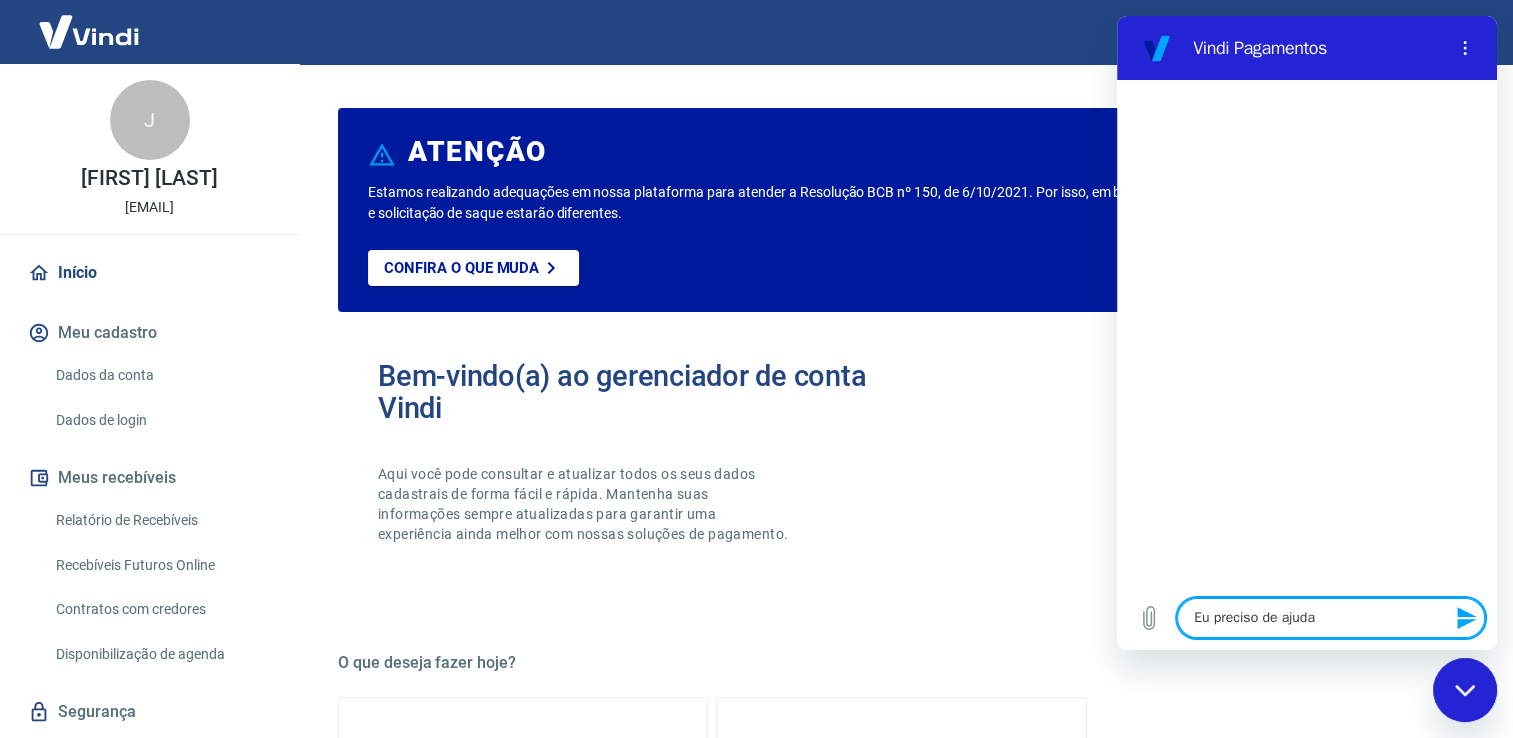 type 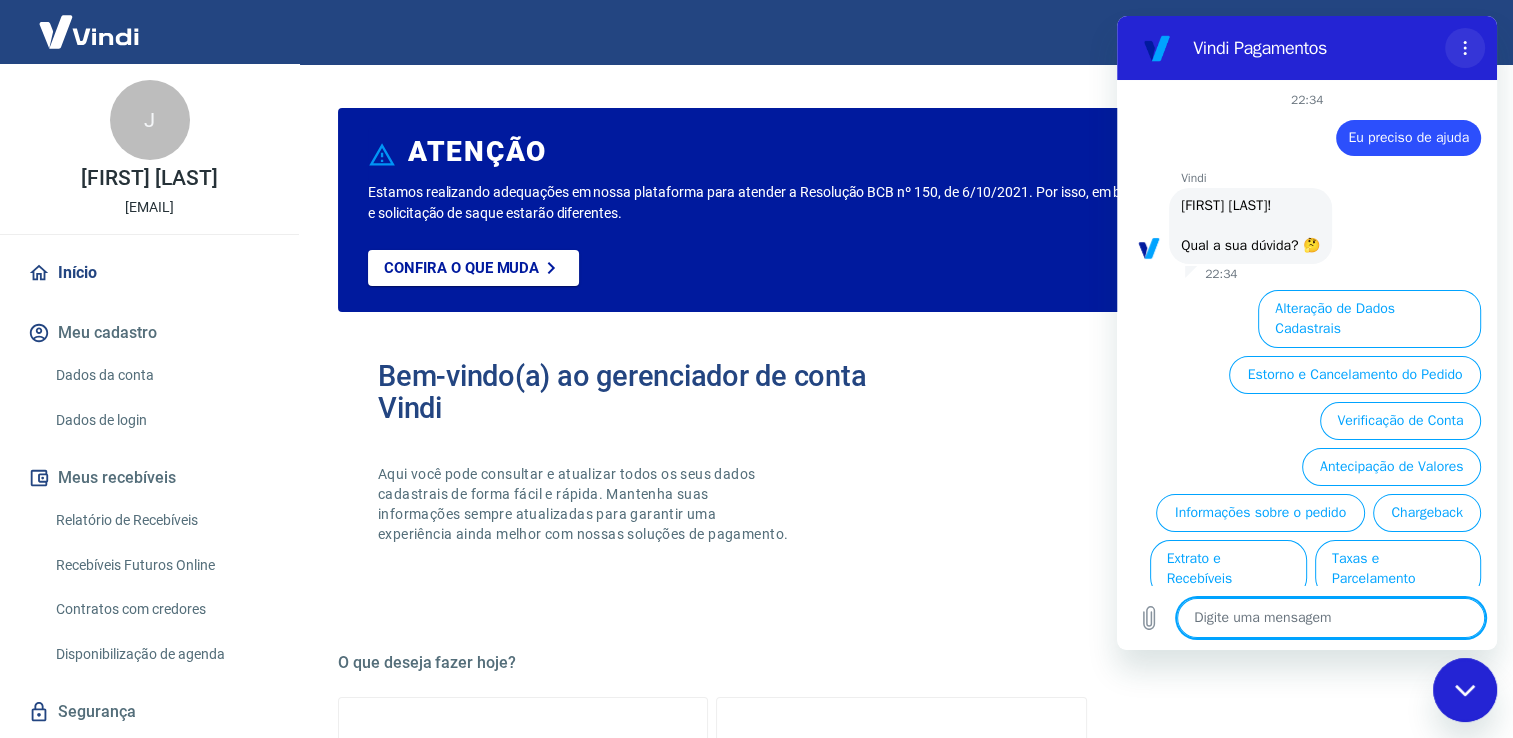 type on "x" 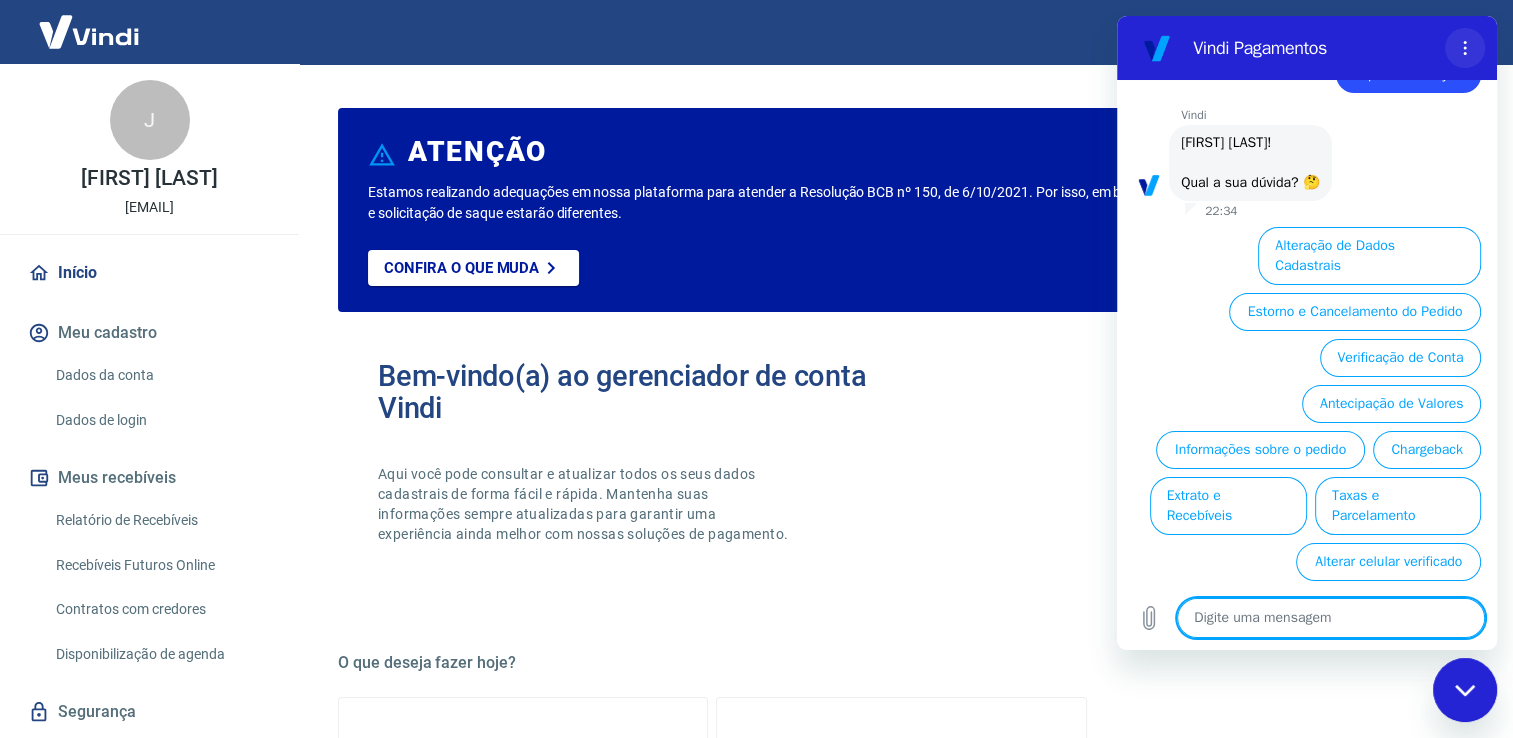 scroll, scrollTop: 63, scrollLeft: 0, axis: vertical 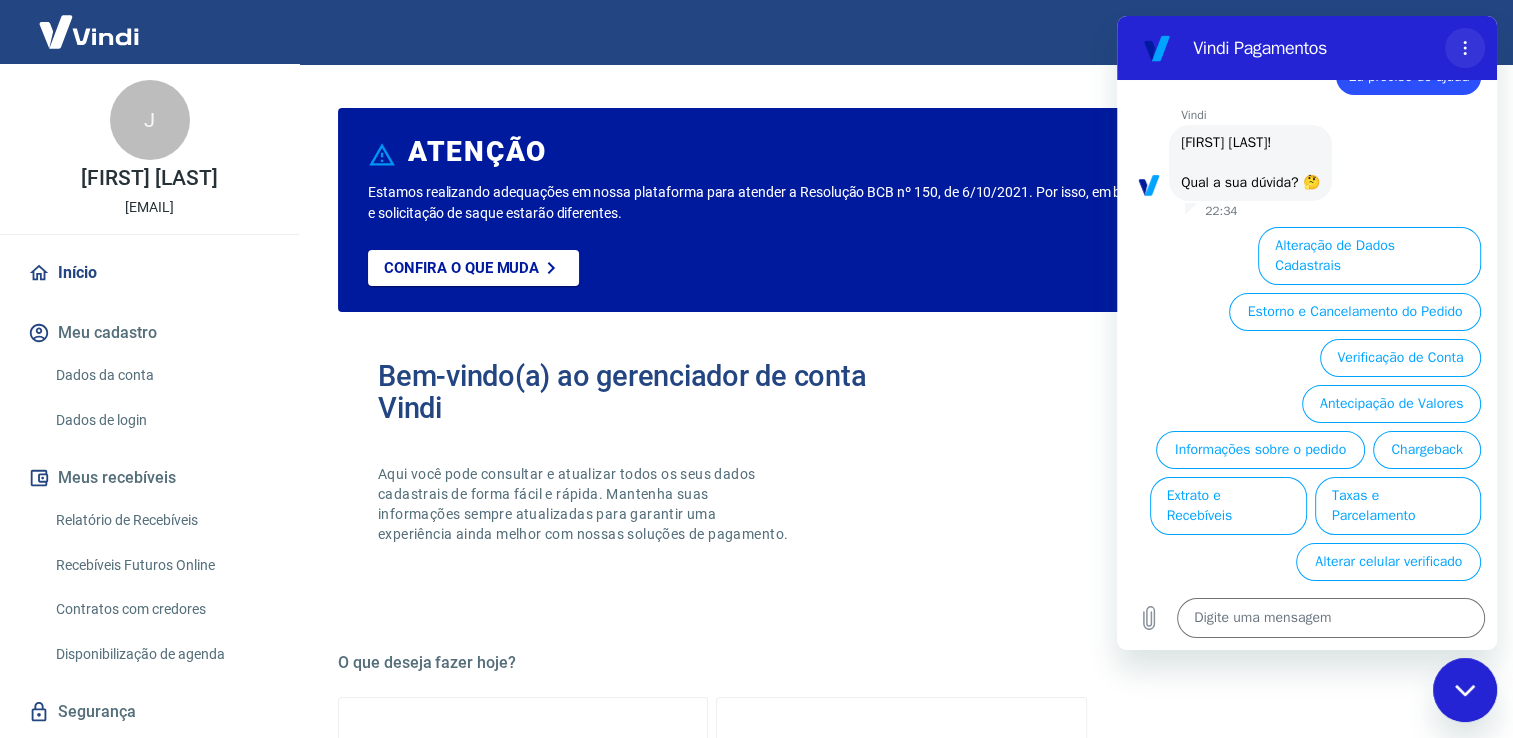 click 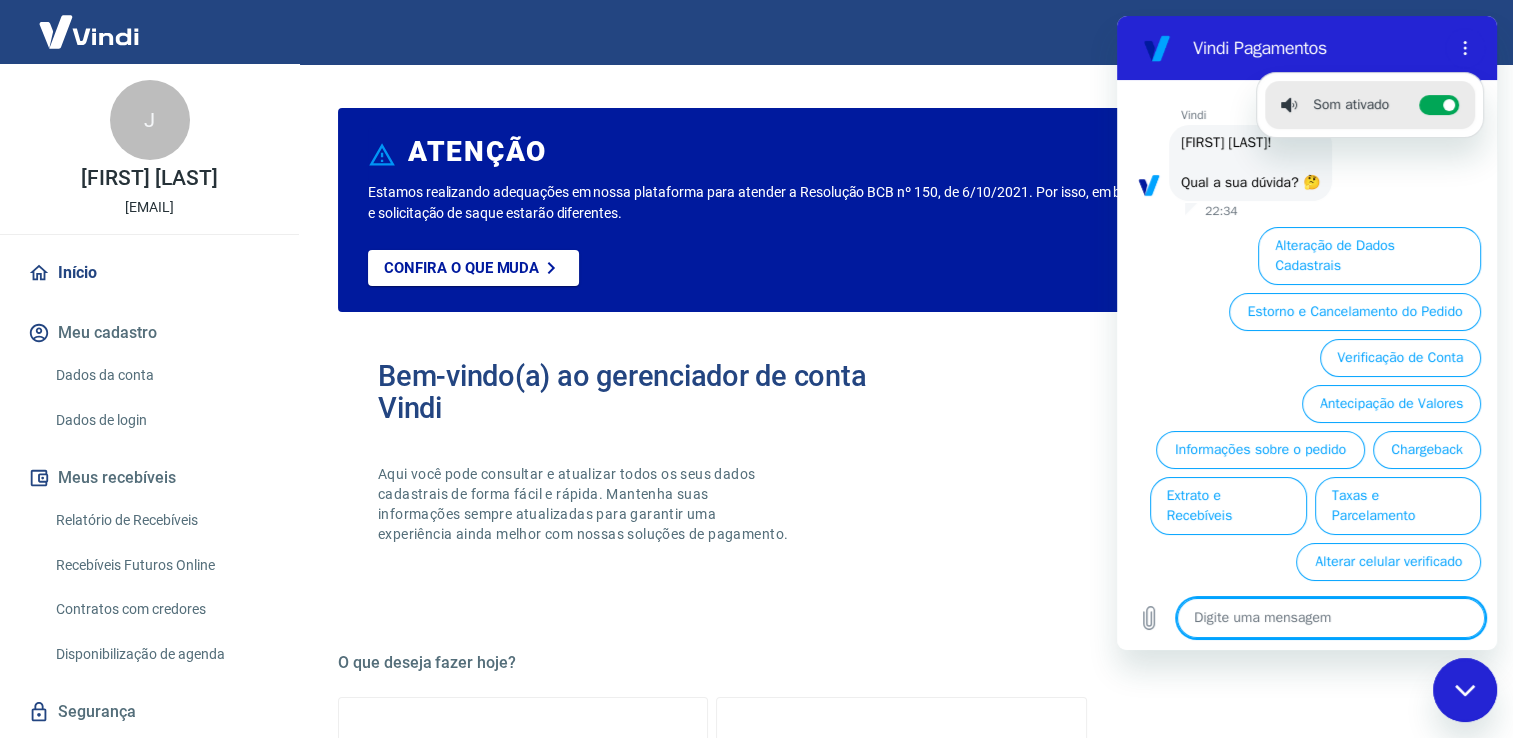 click at bounding box center (1331, 618) 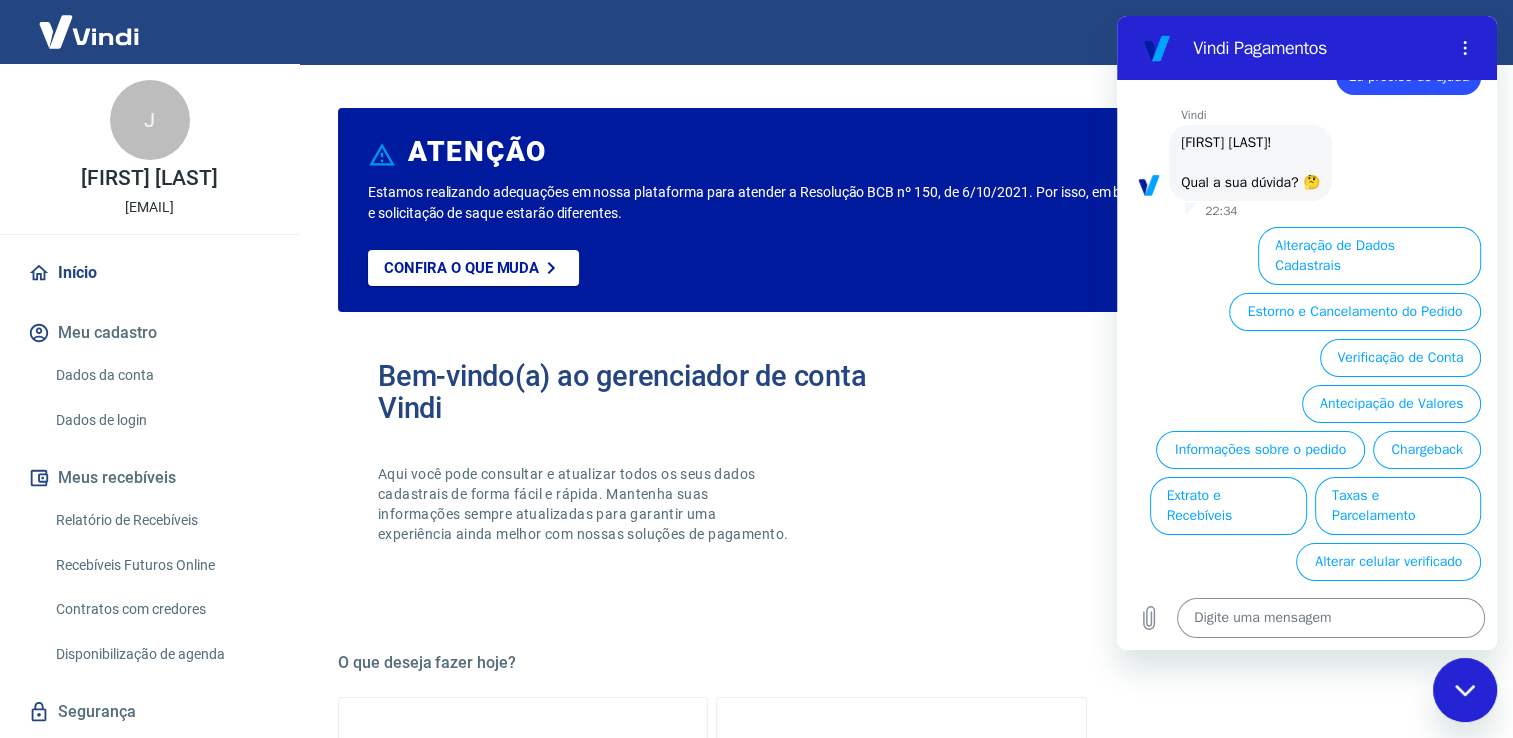 type 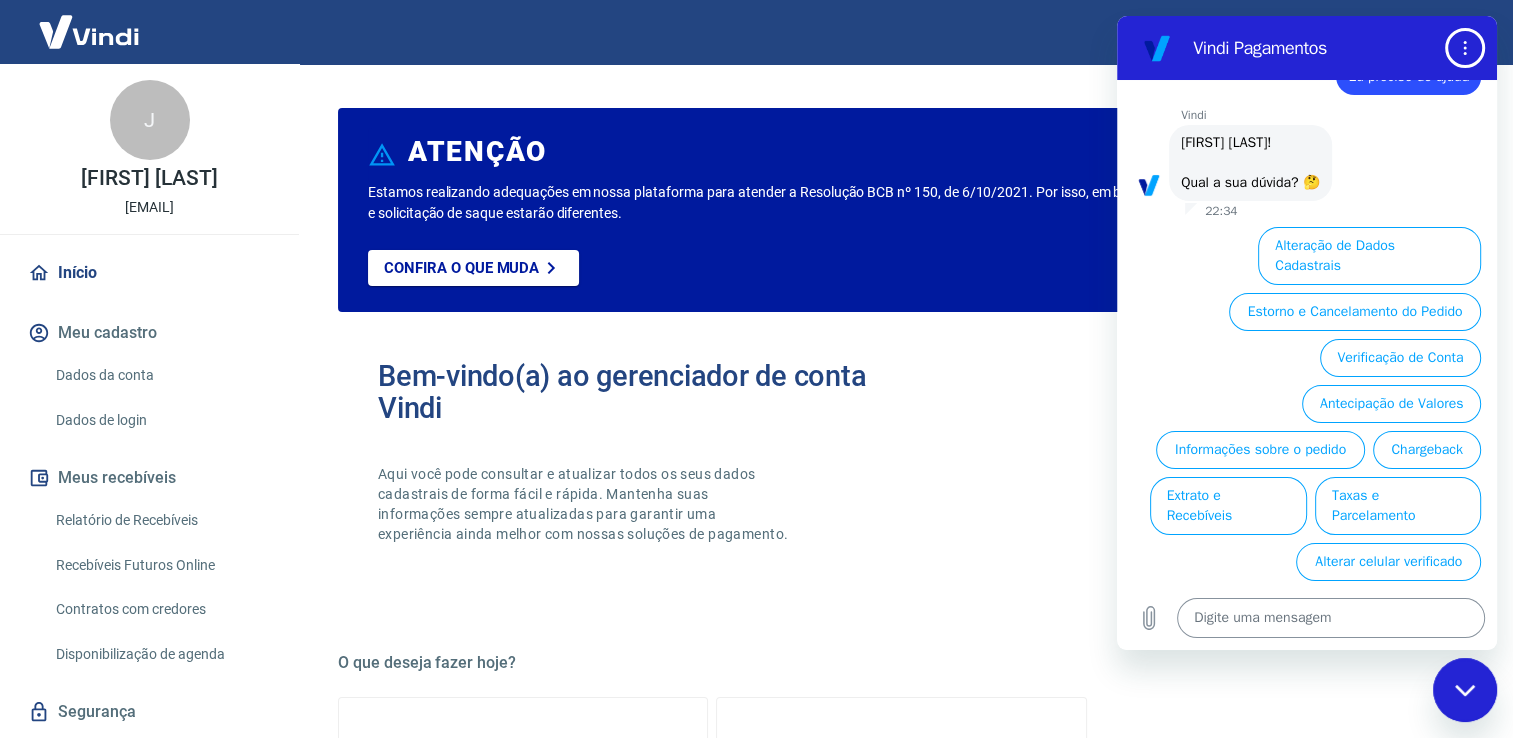 click at bounding box center (1331, 618) 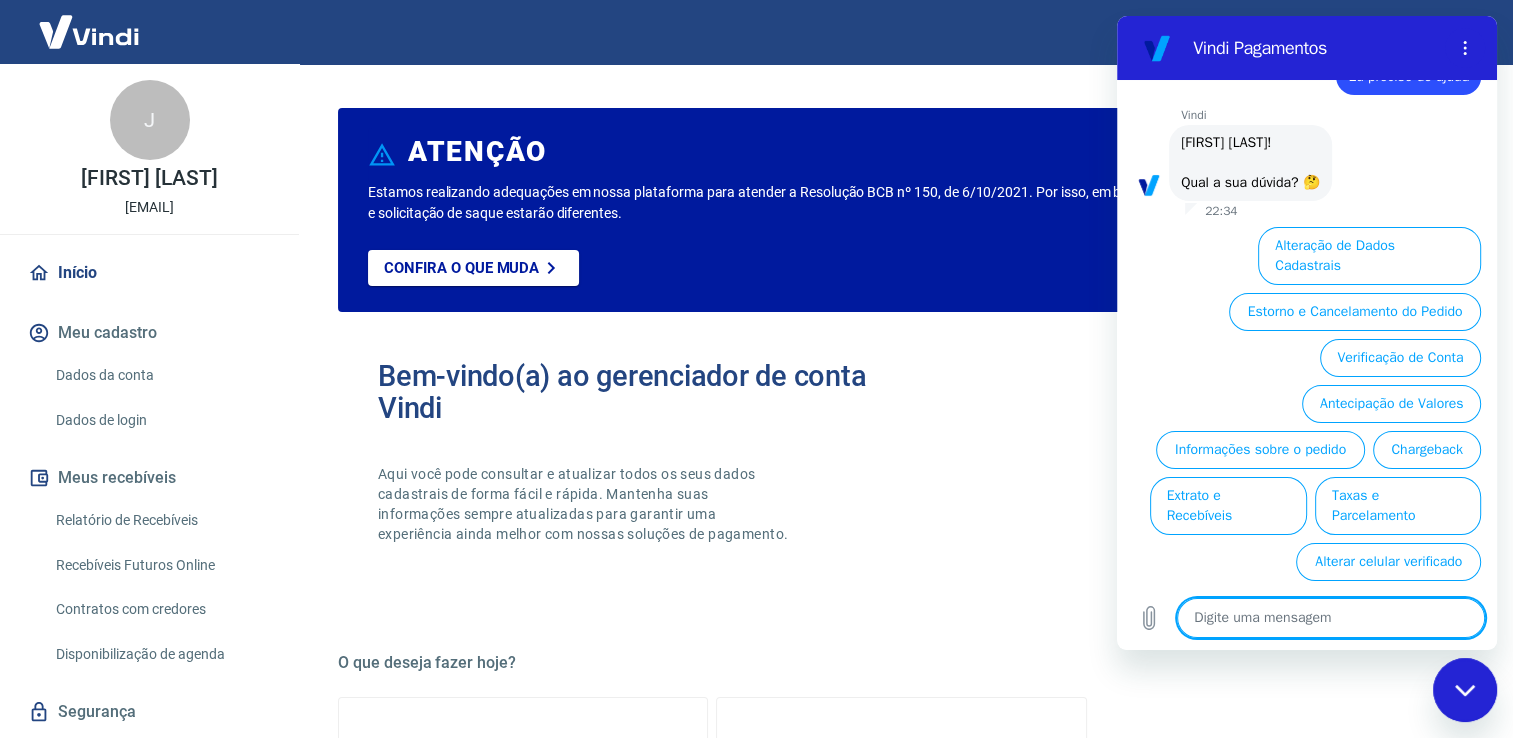 type on "n" 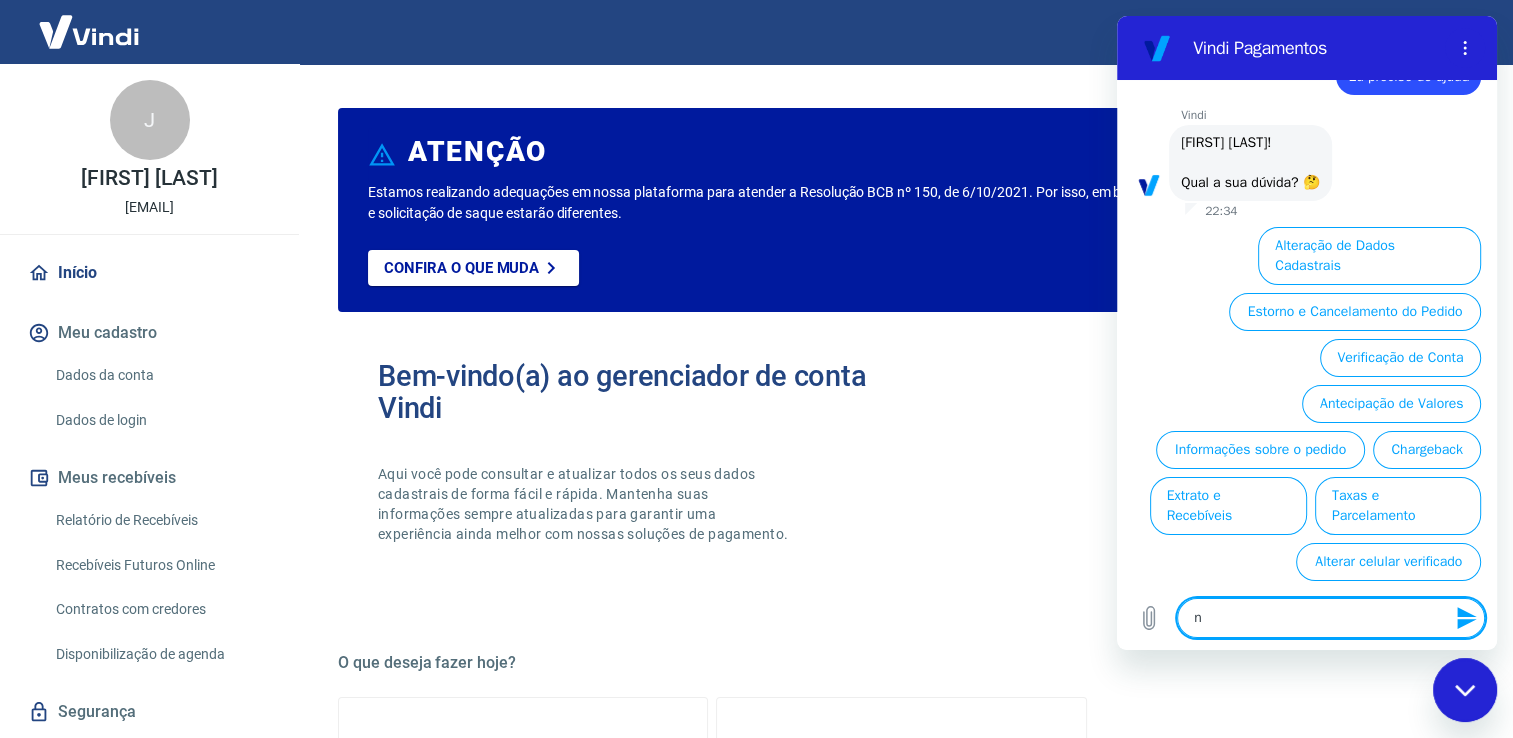type on "ne" 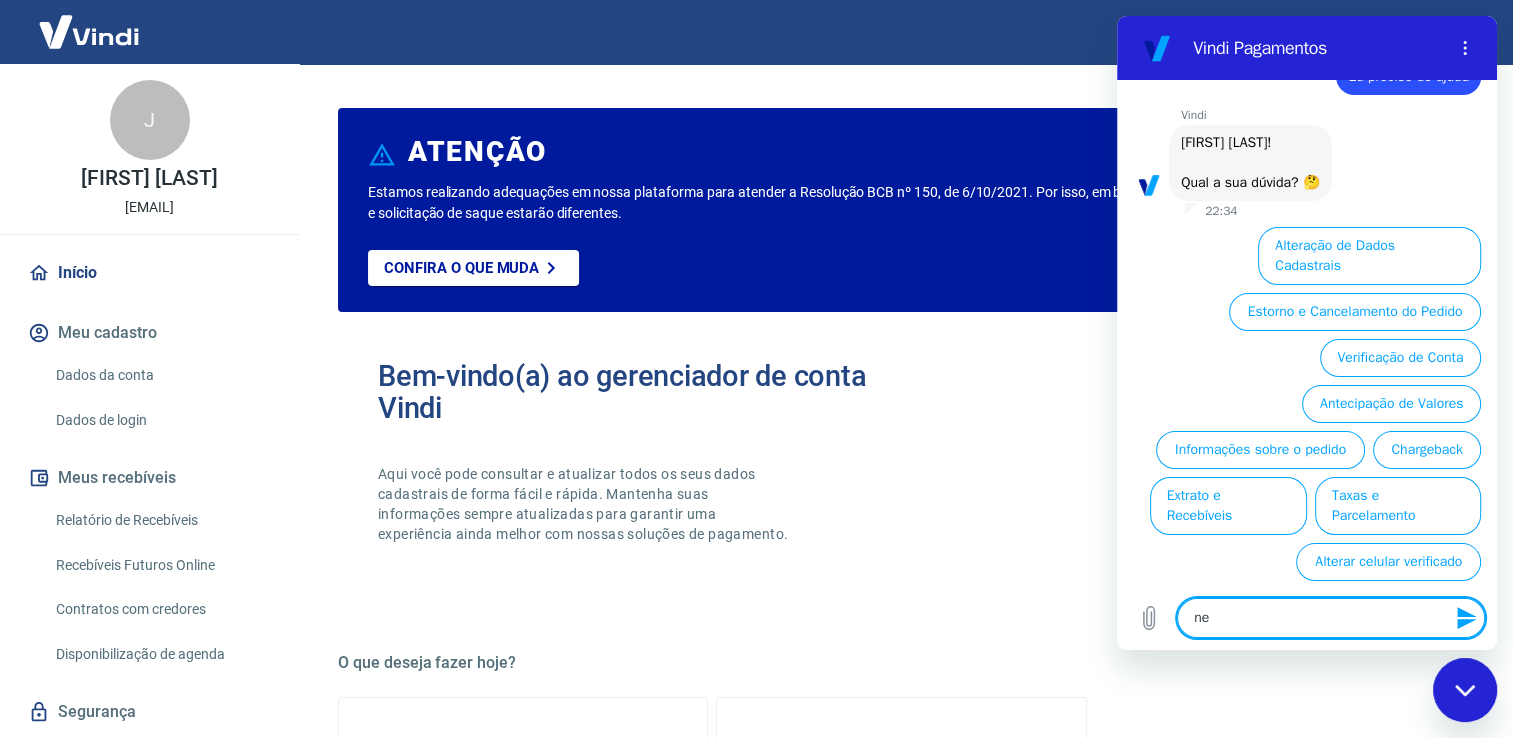 type on "x" 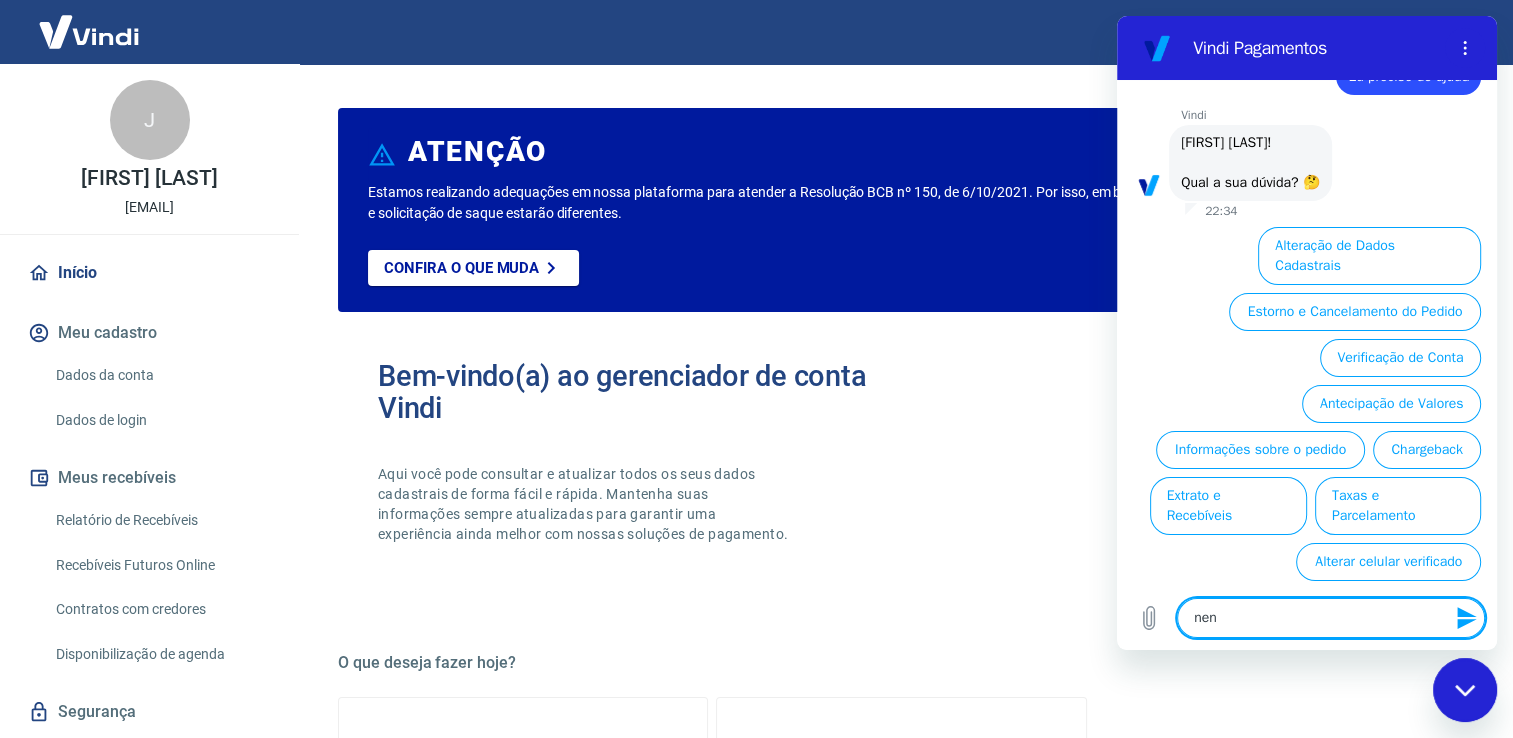 type on "nenh" 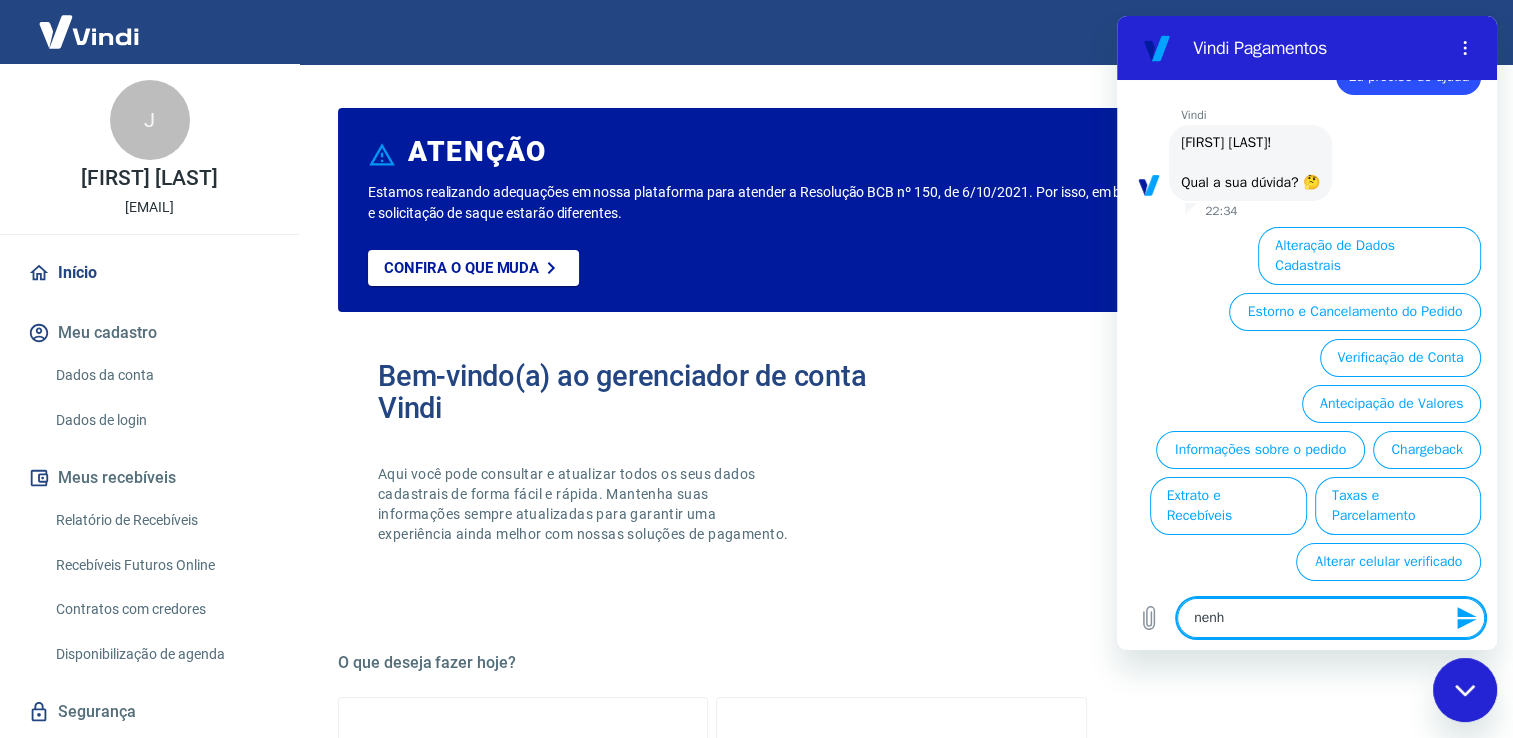 type on "nenhu" 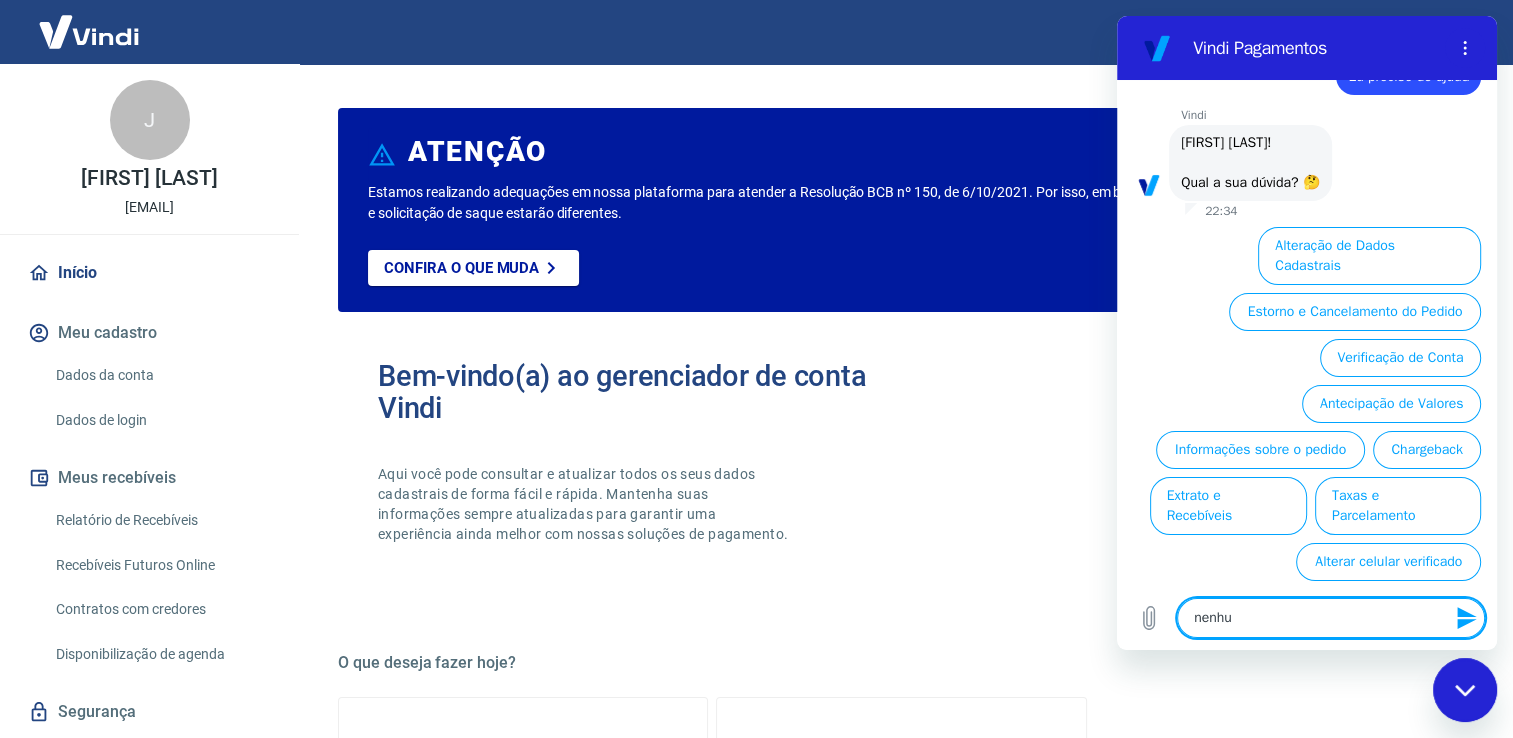 type on "nenhum" 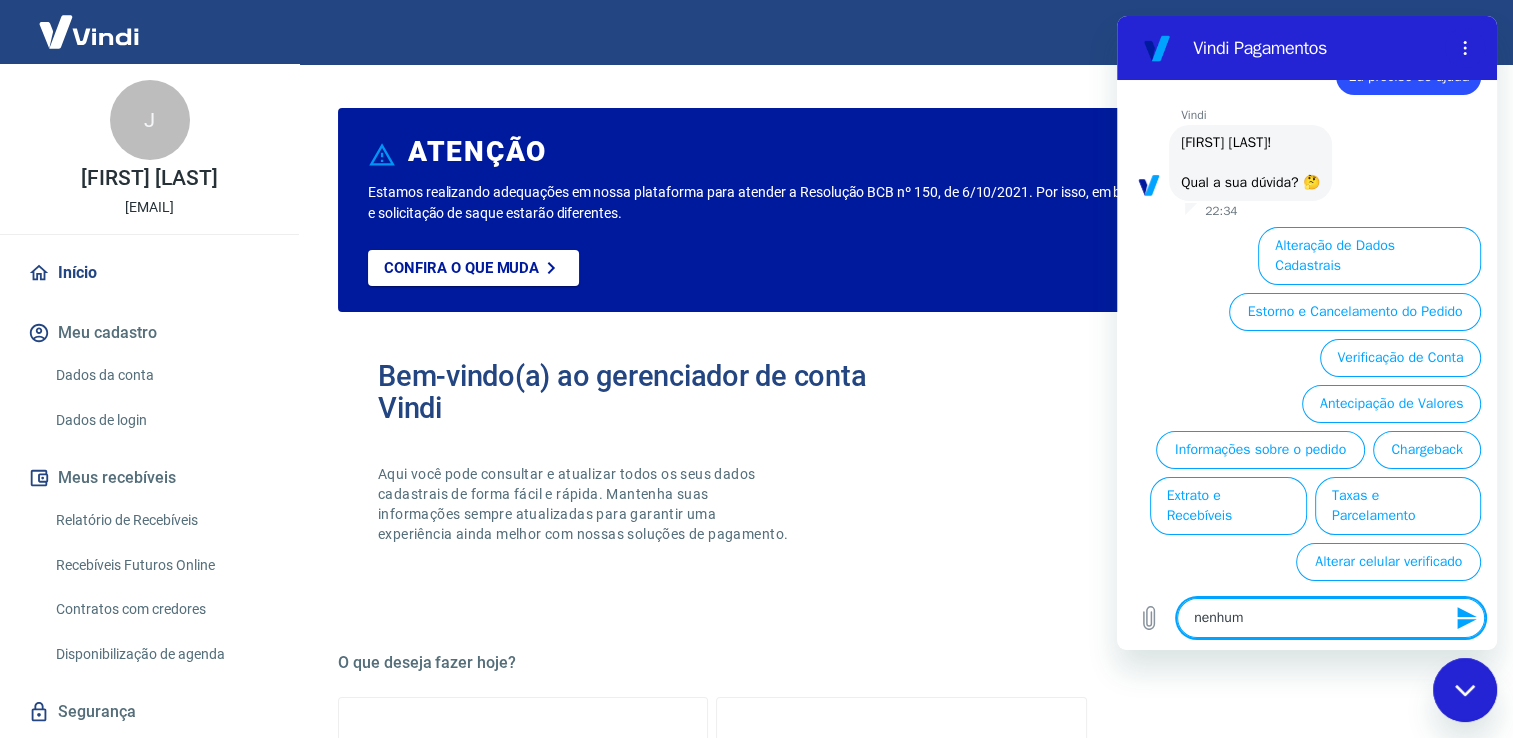 type on "nenhum" 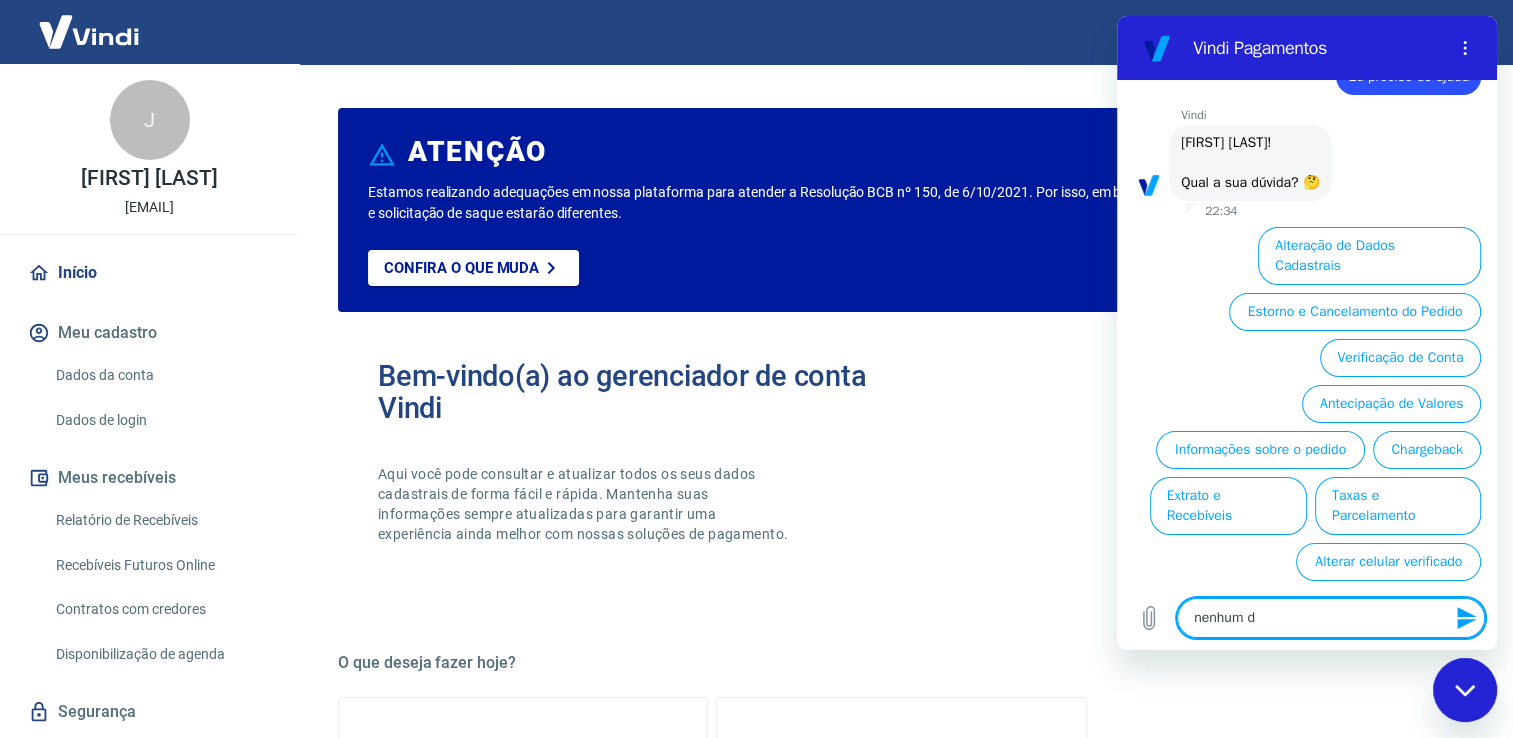 type on "nenhum da" 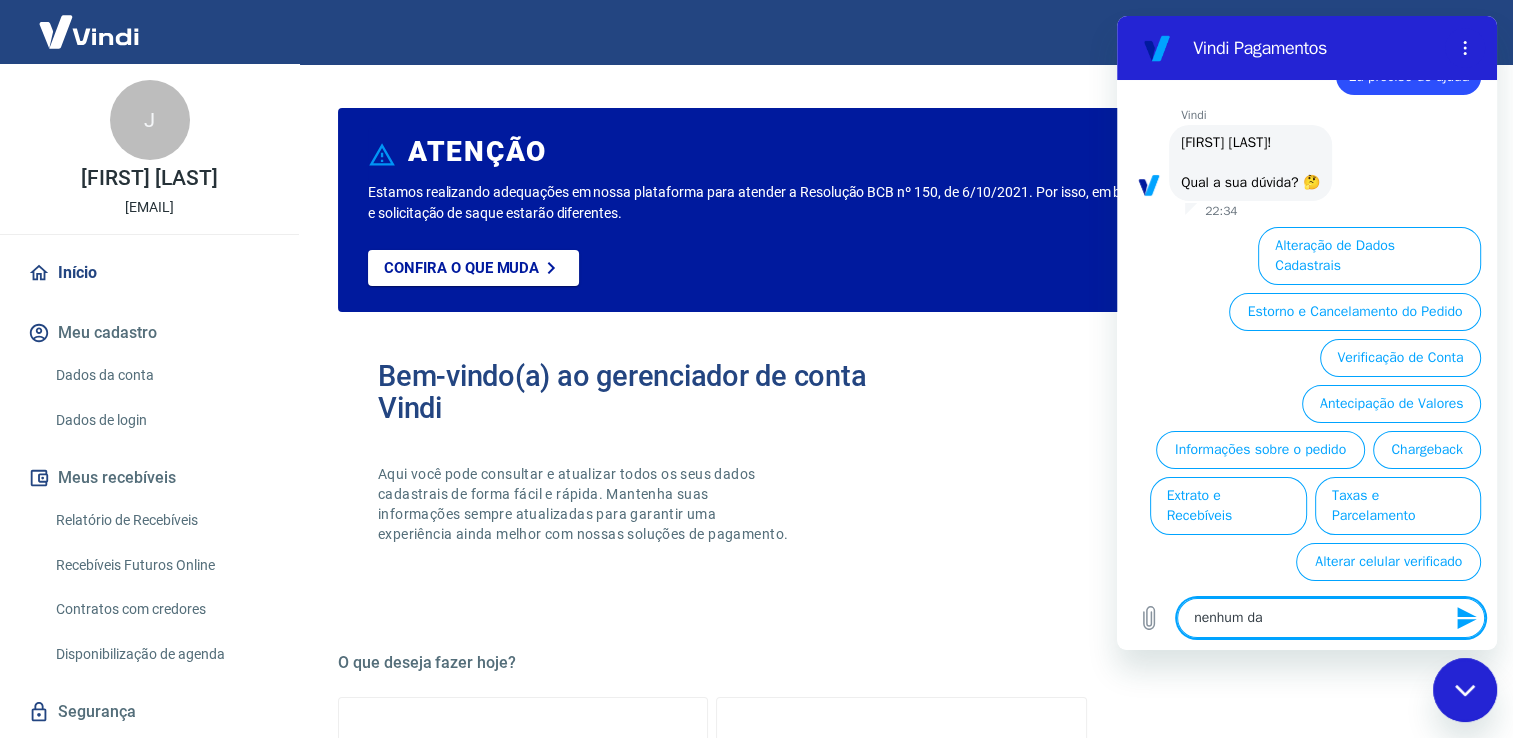 type on "nenhum das" 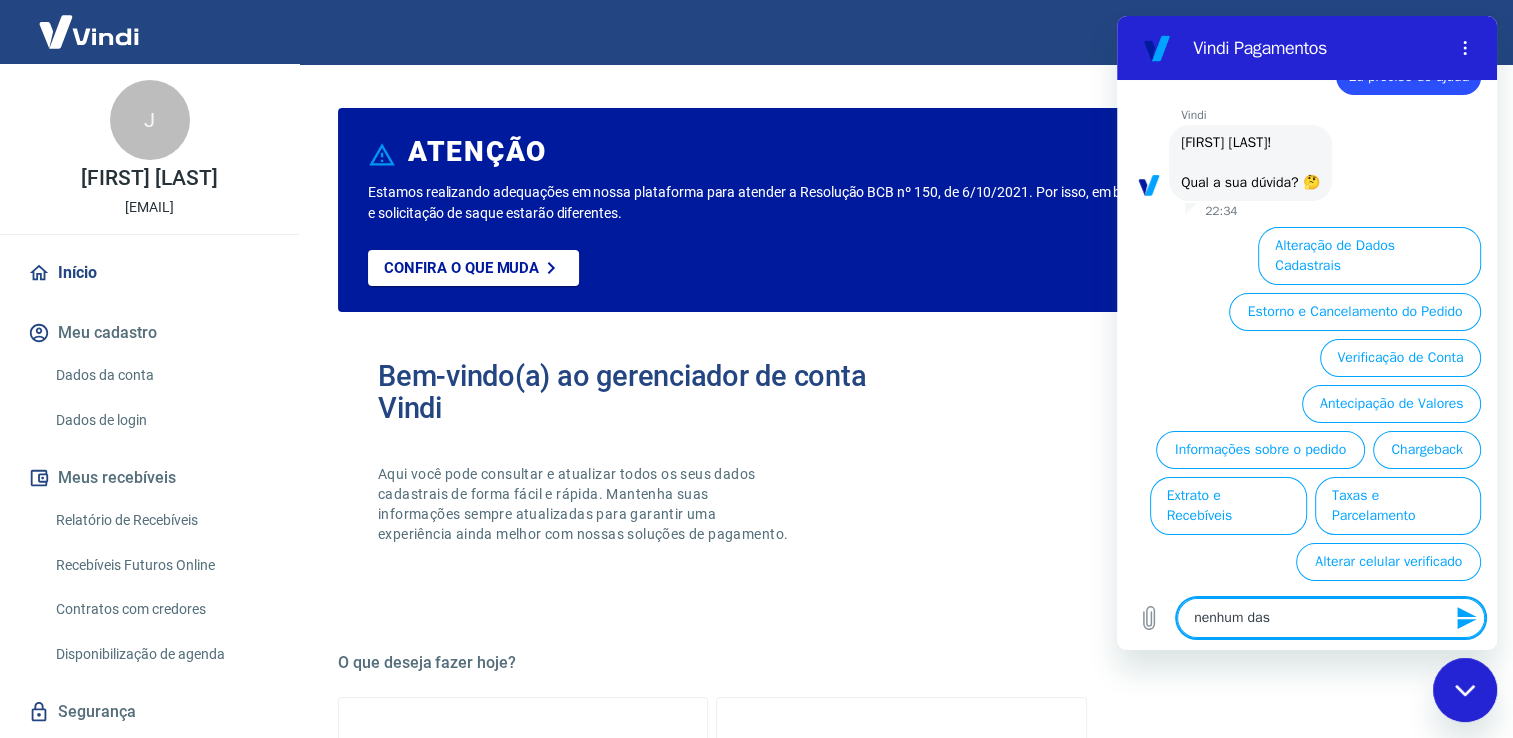 type on "nenhum das" 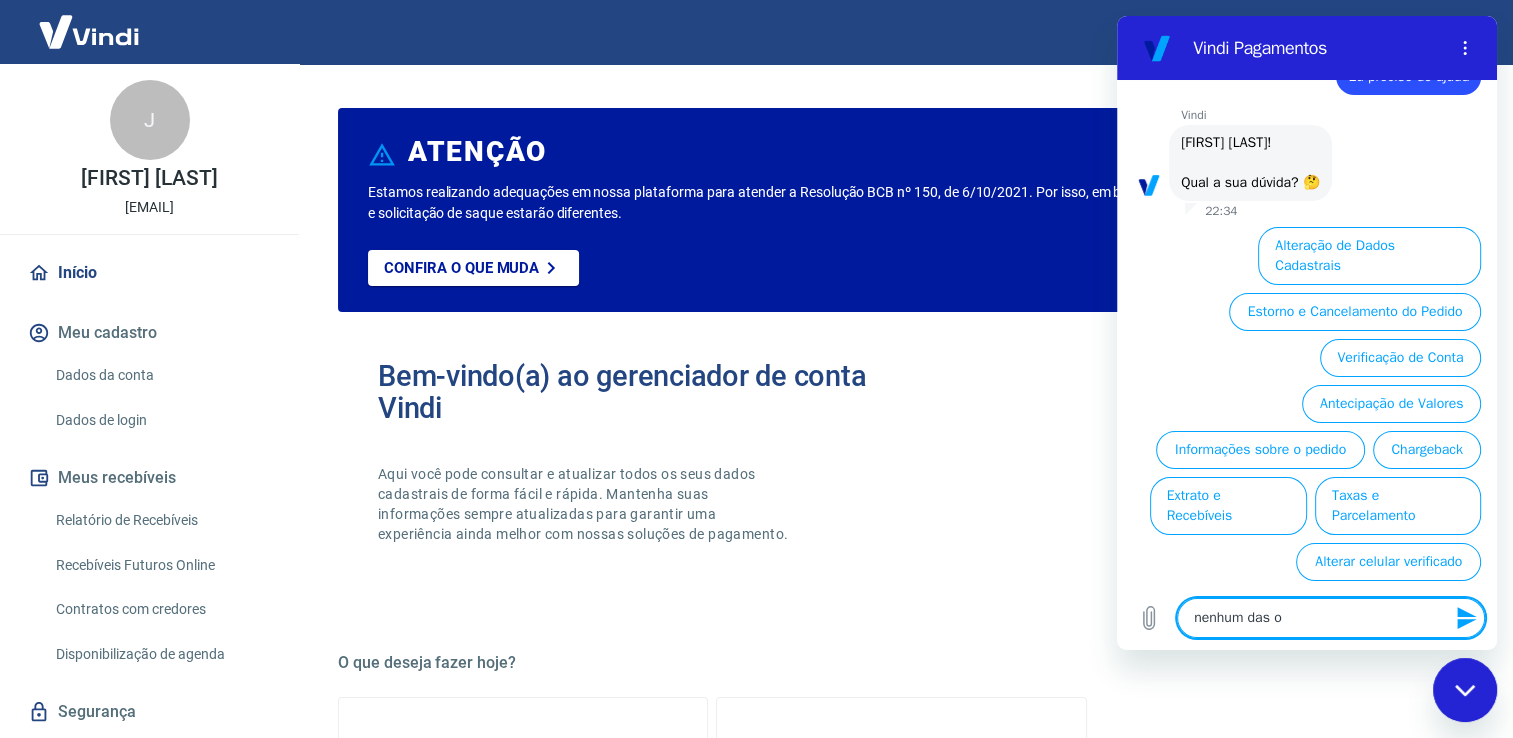 type on "nenhum das op" 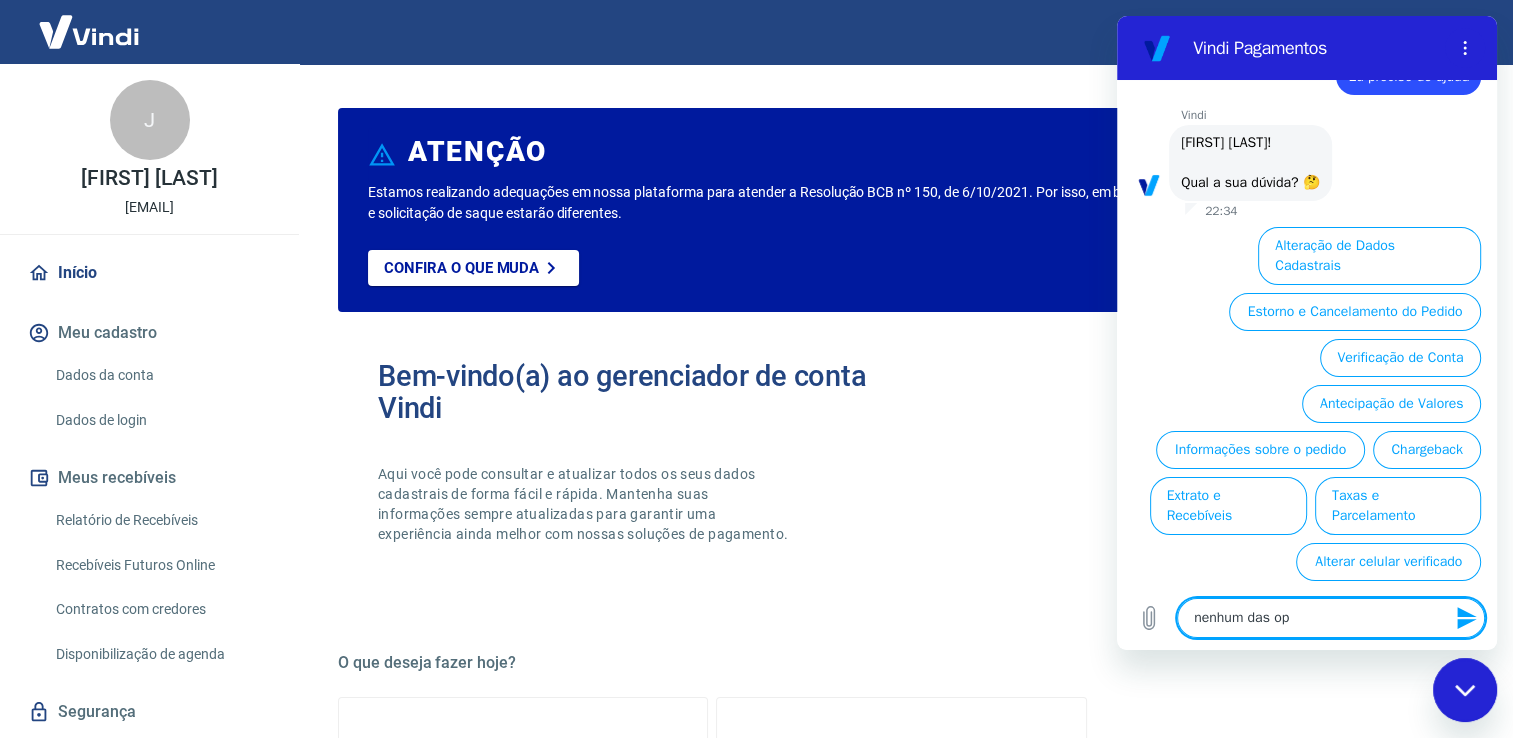 type on "nenhum das opc" 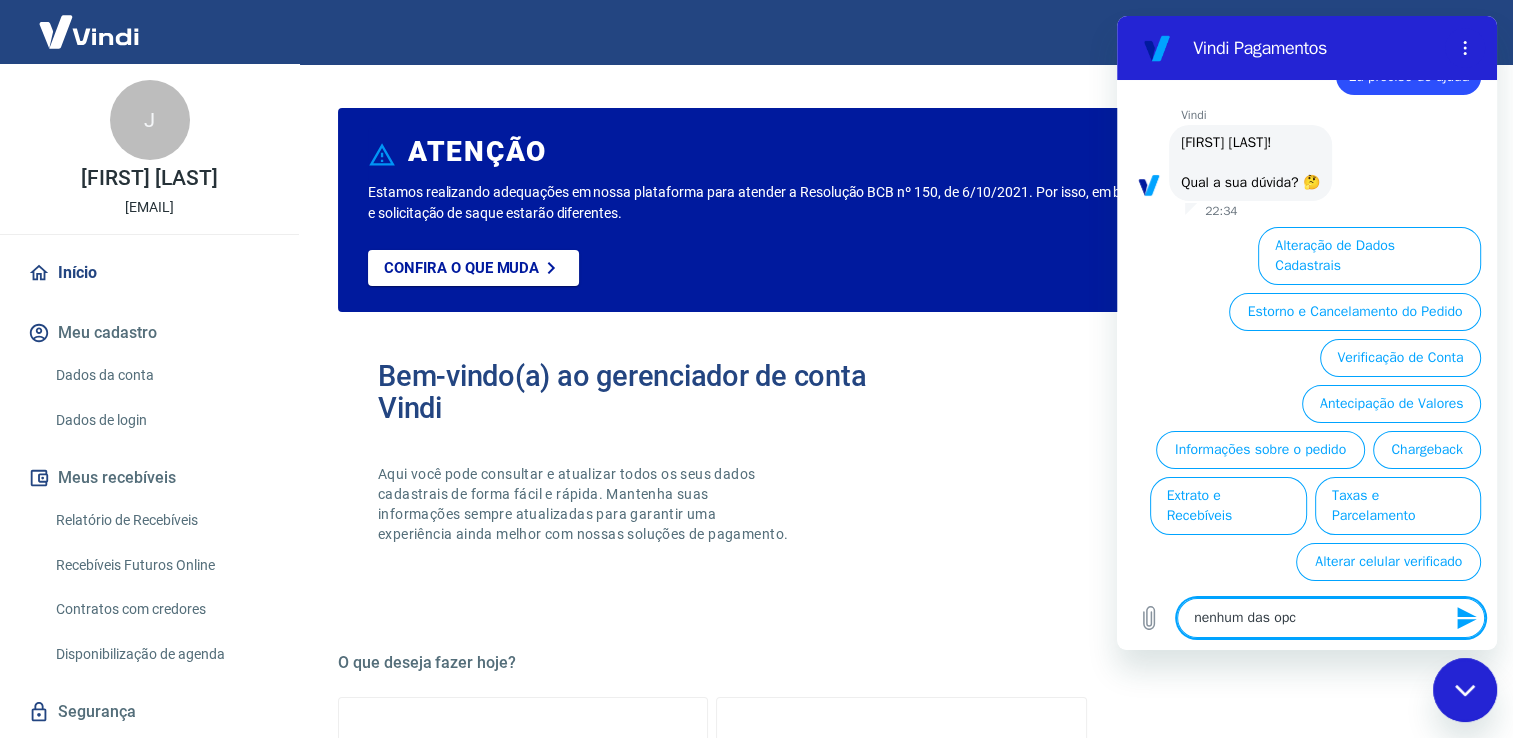 type on "nenhum das opco" 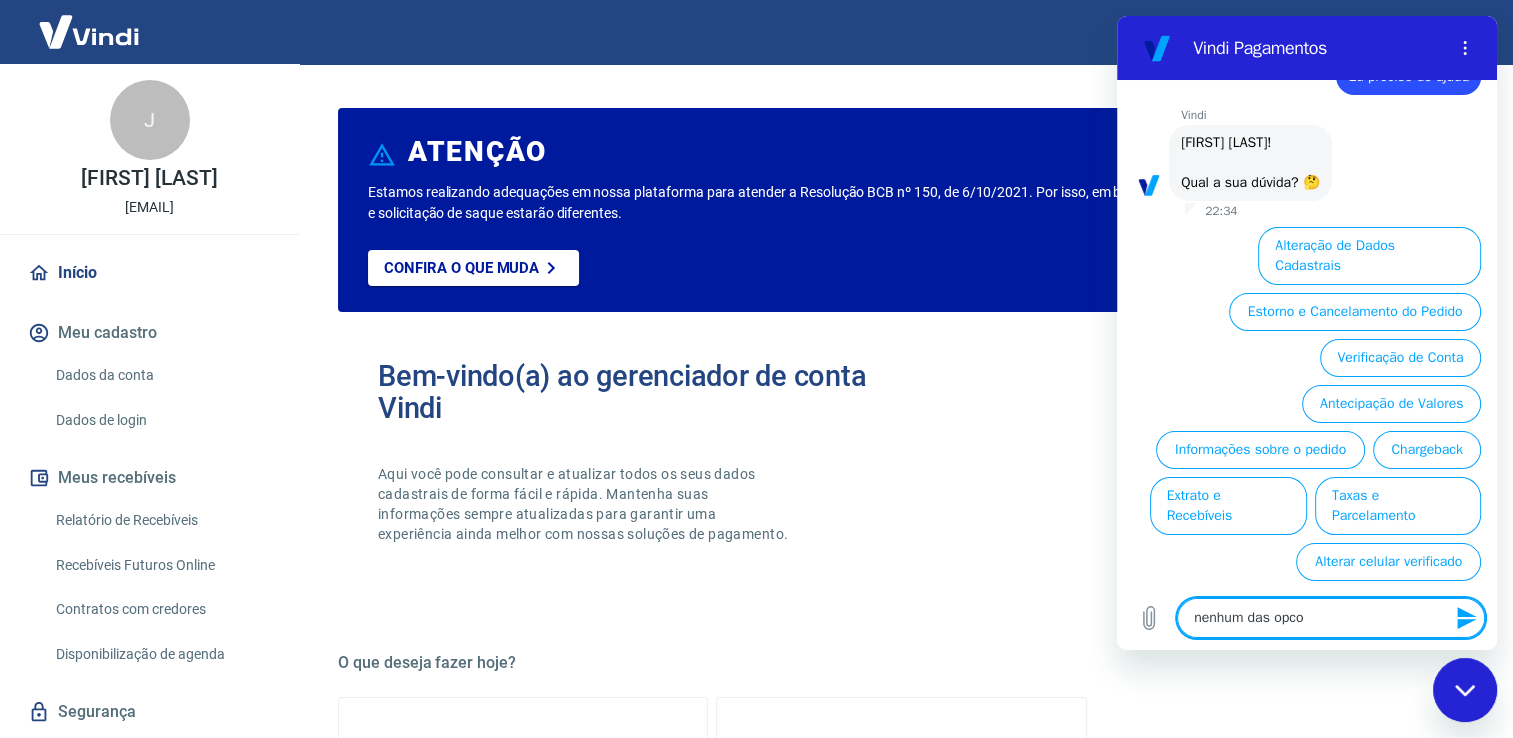 type on "nenhum das opcoe" 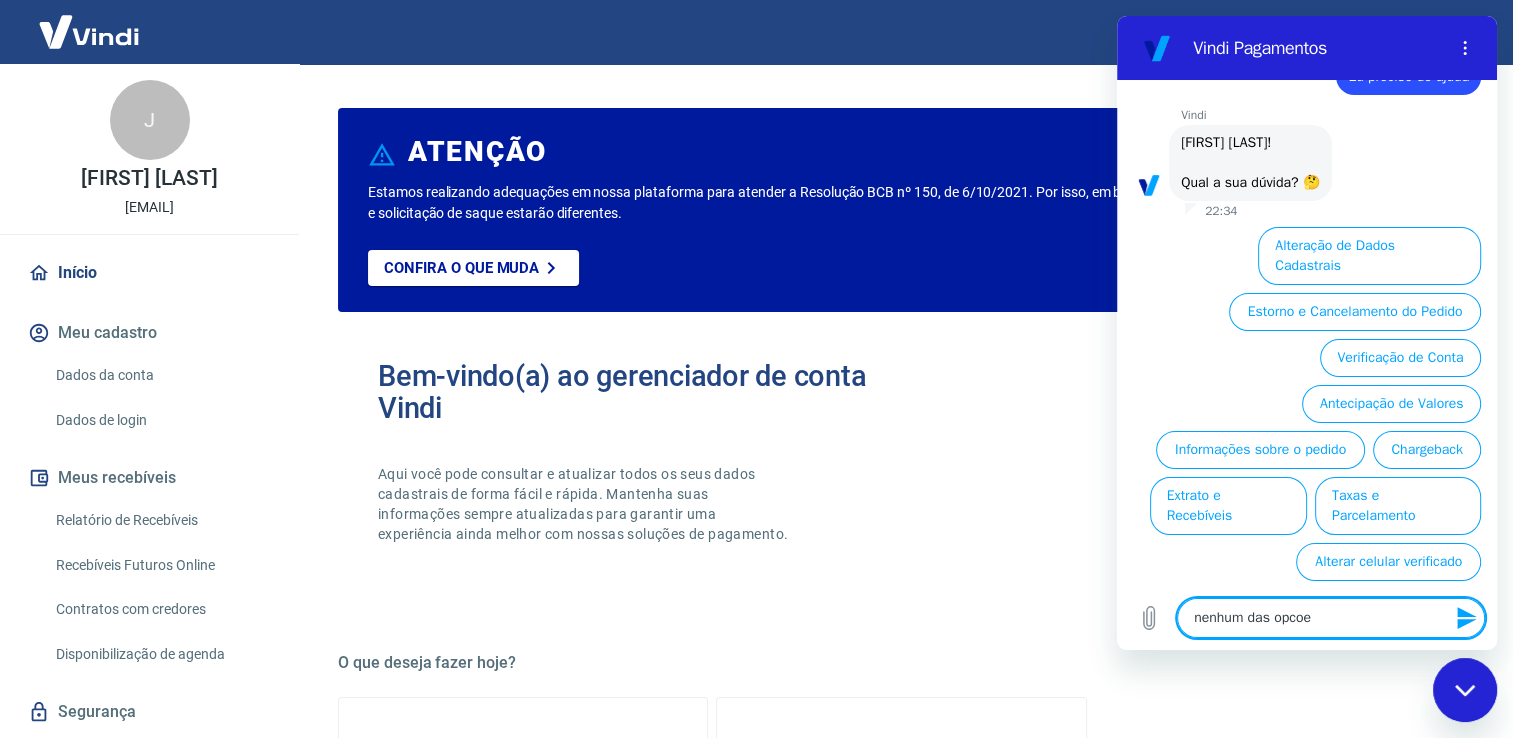 type on "nenhum das opcoes" 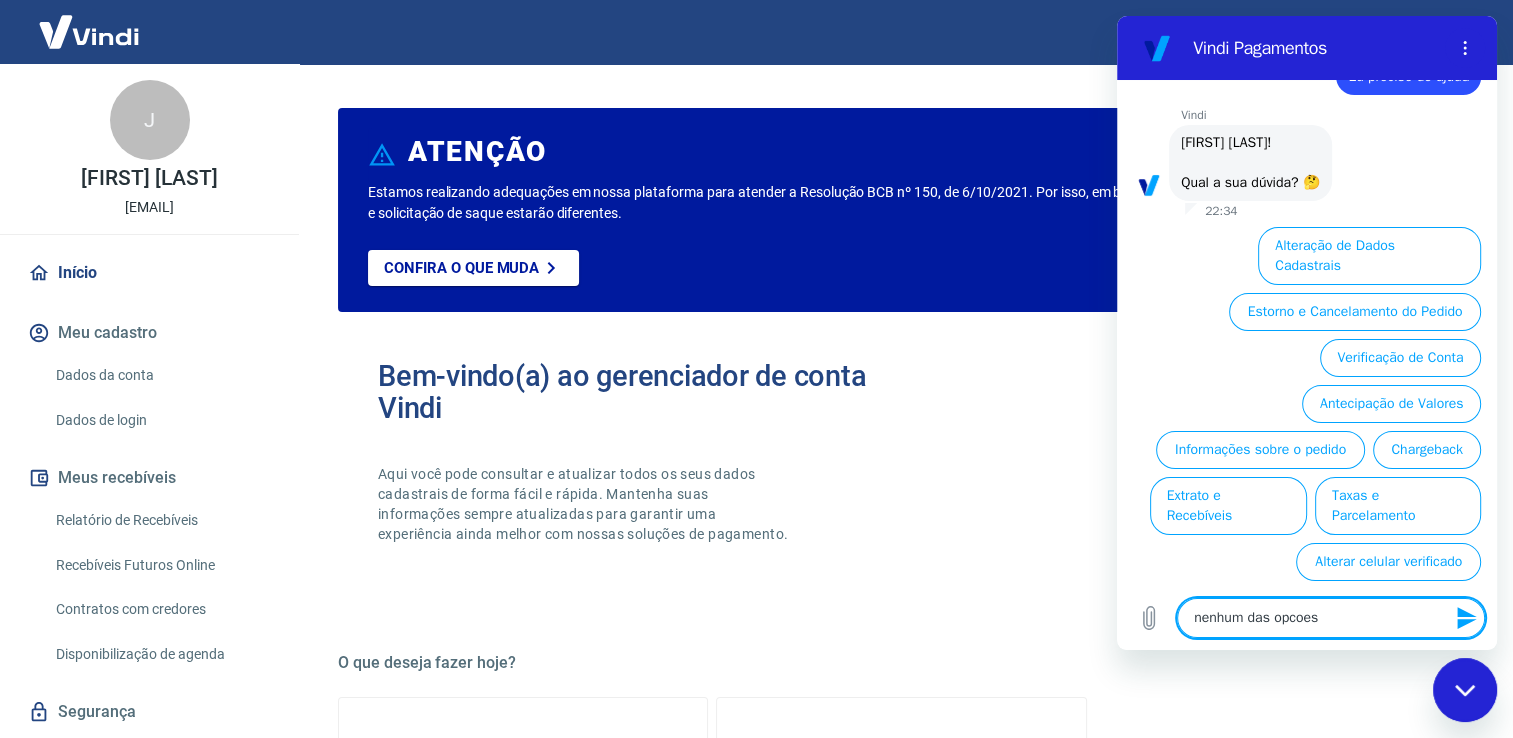 type 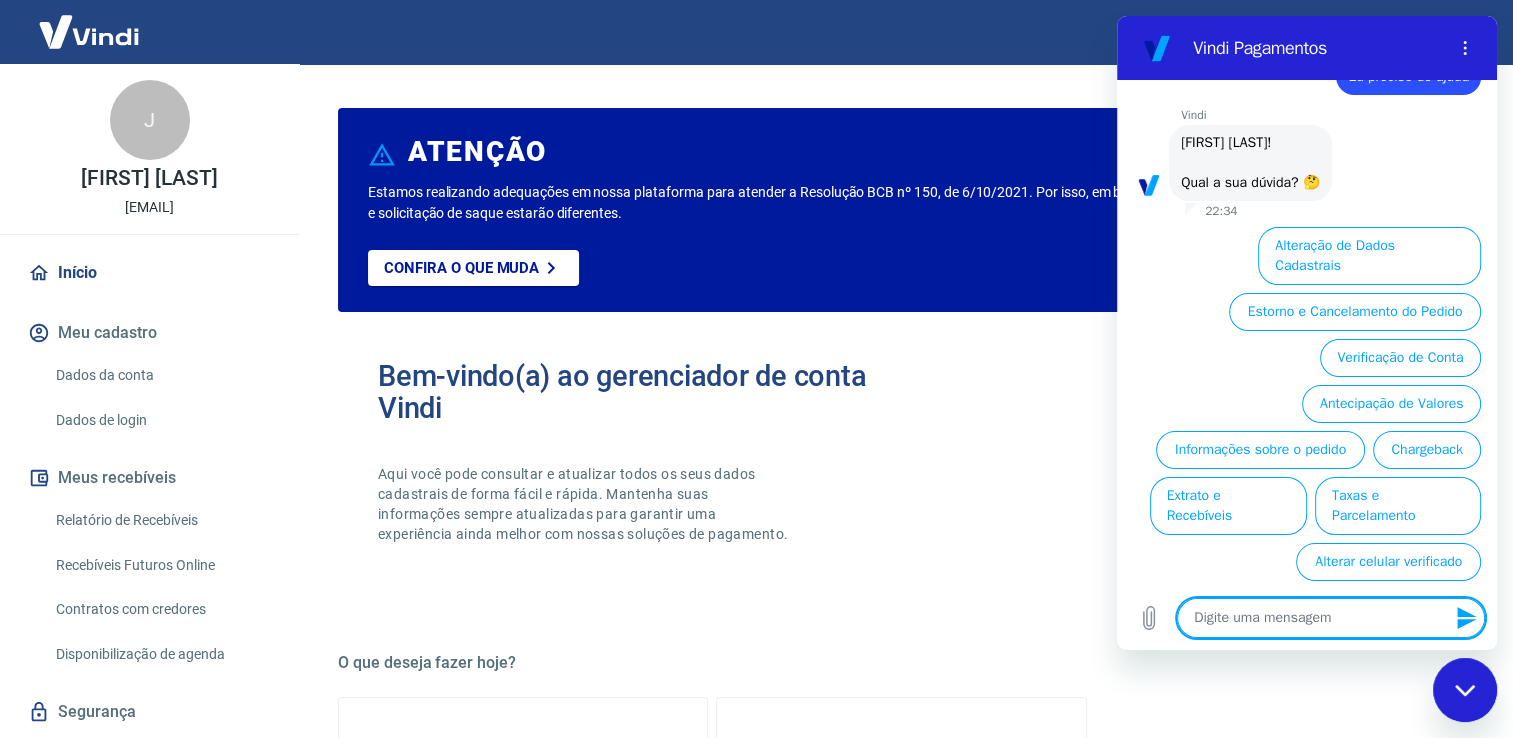 scroll, scrollTop: 0, scrollLeft: 0, axis: both 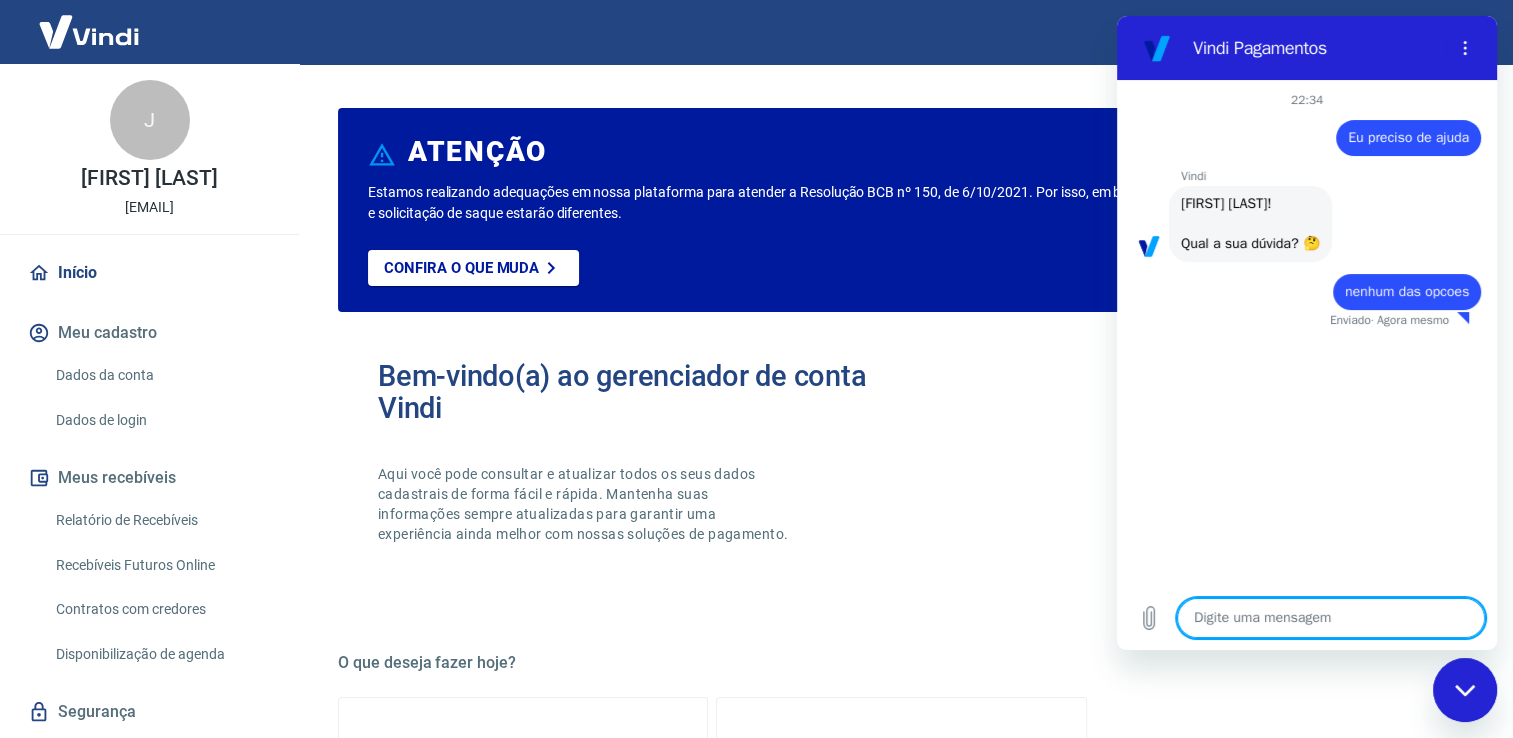 type on "x" 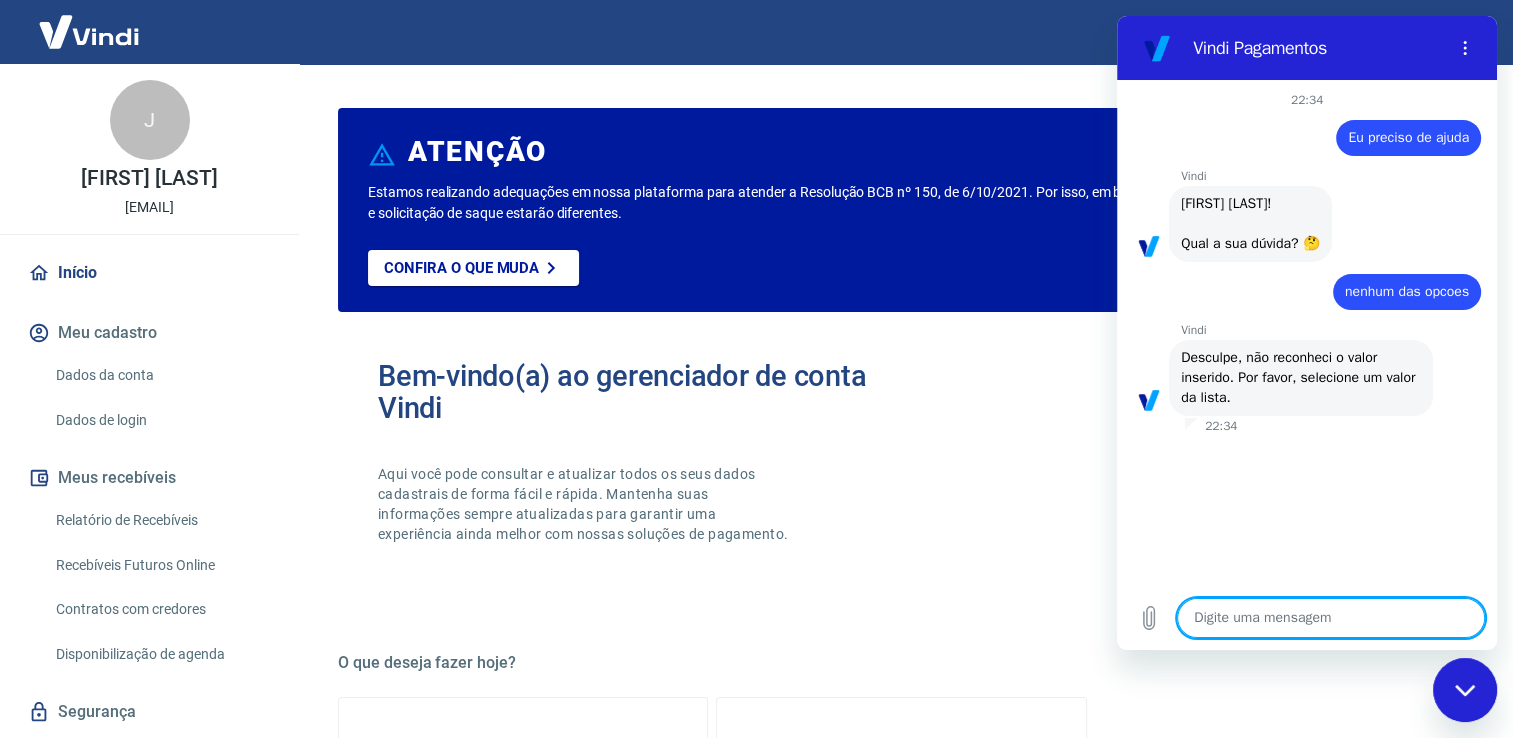click at bounding box center [1331, 618] 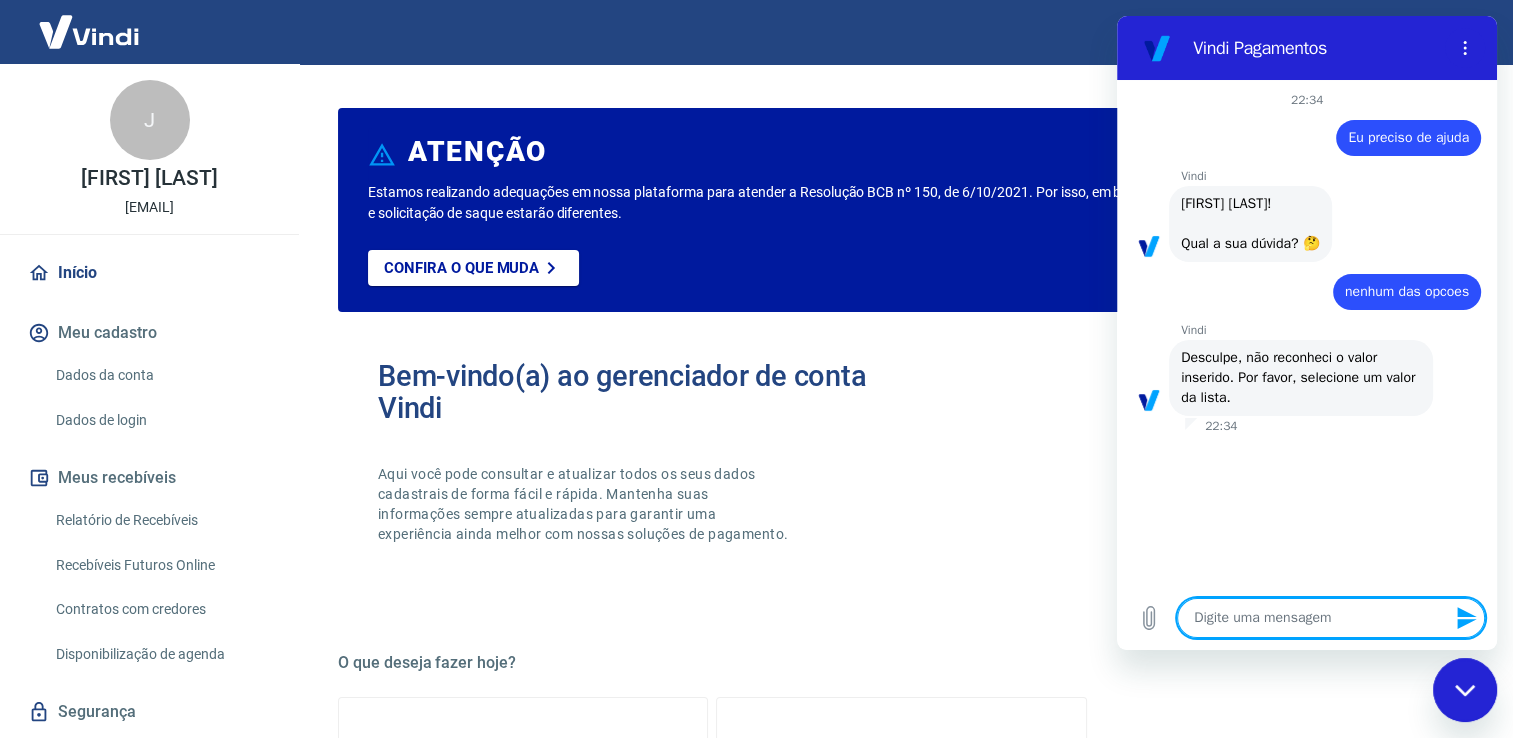 type on "n" 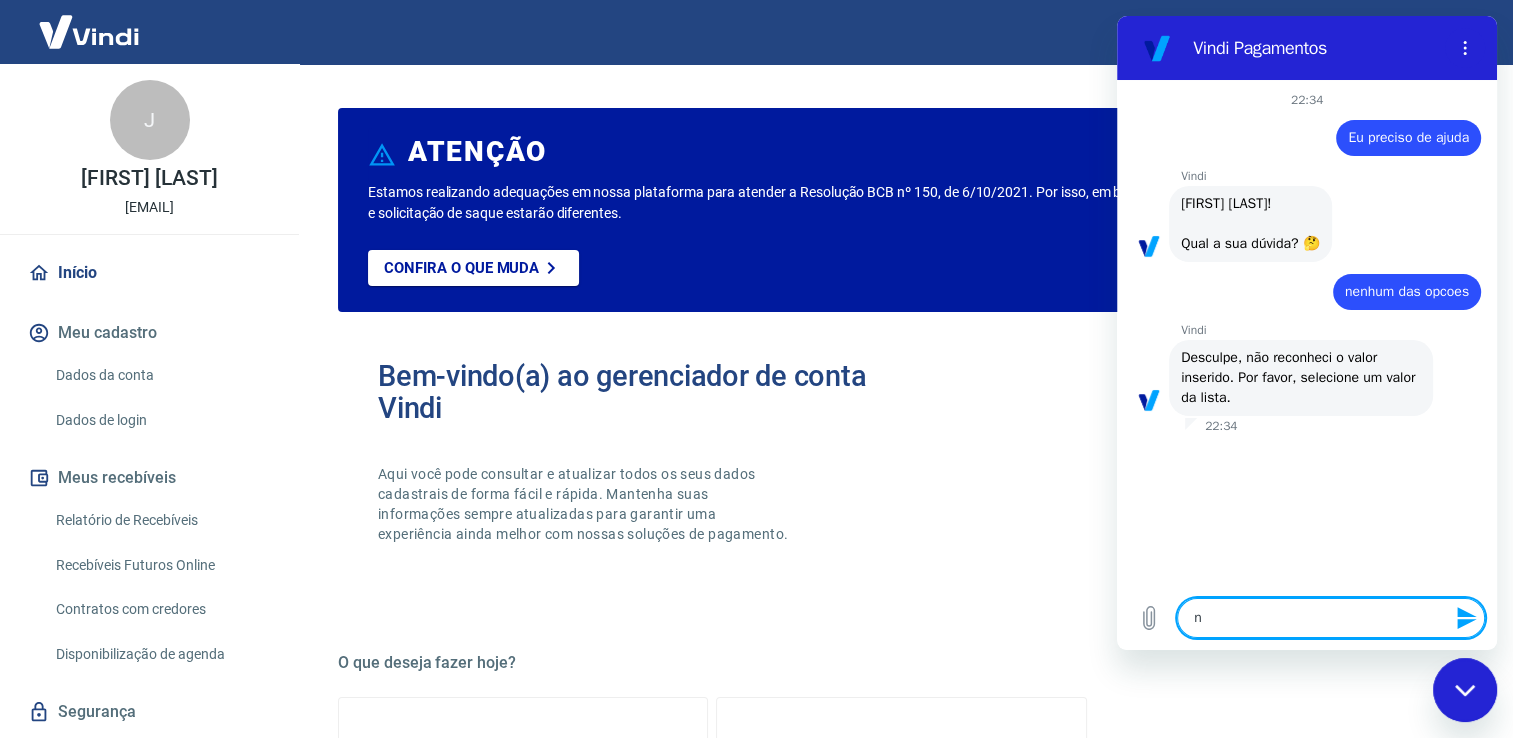 type on "nã" 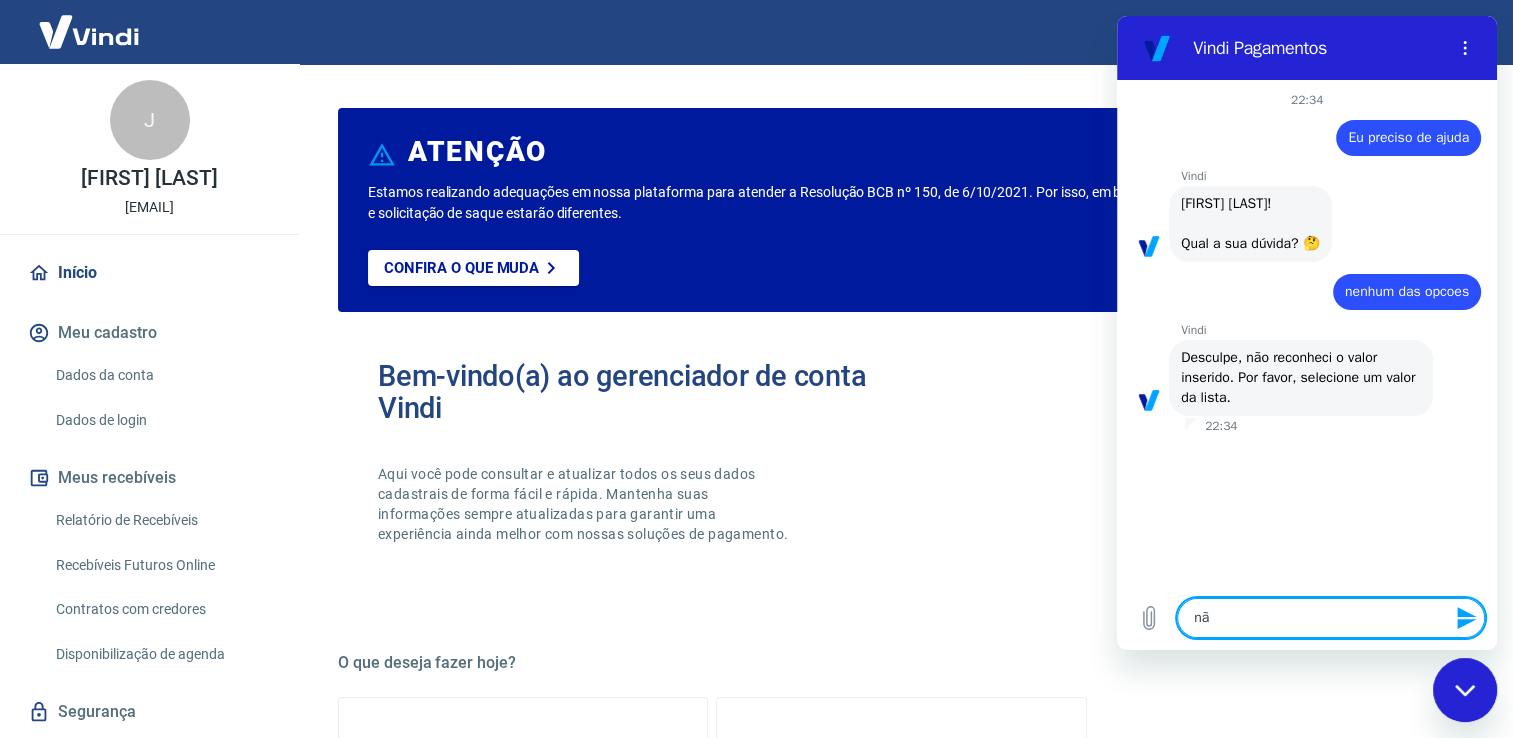 type on "não" 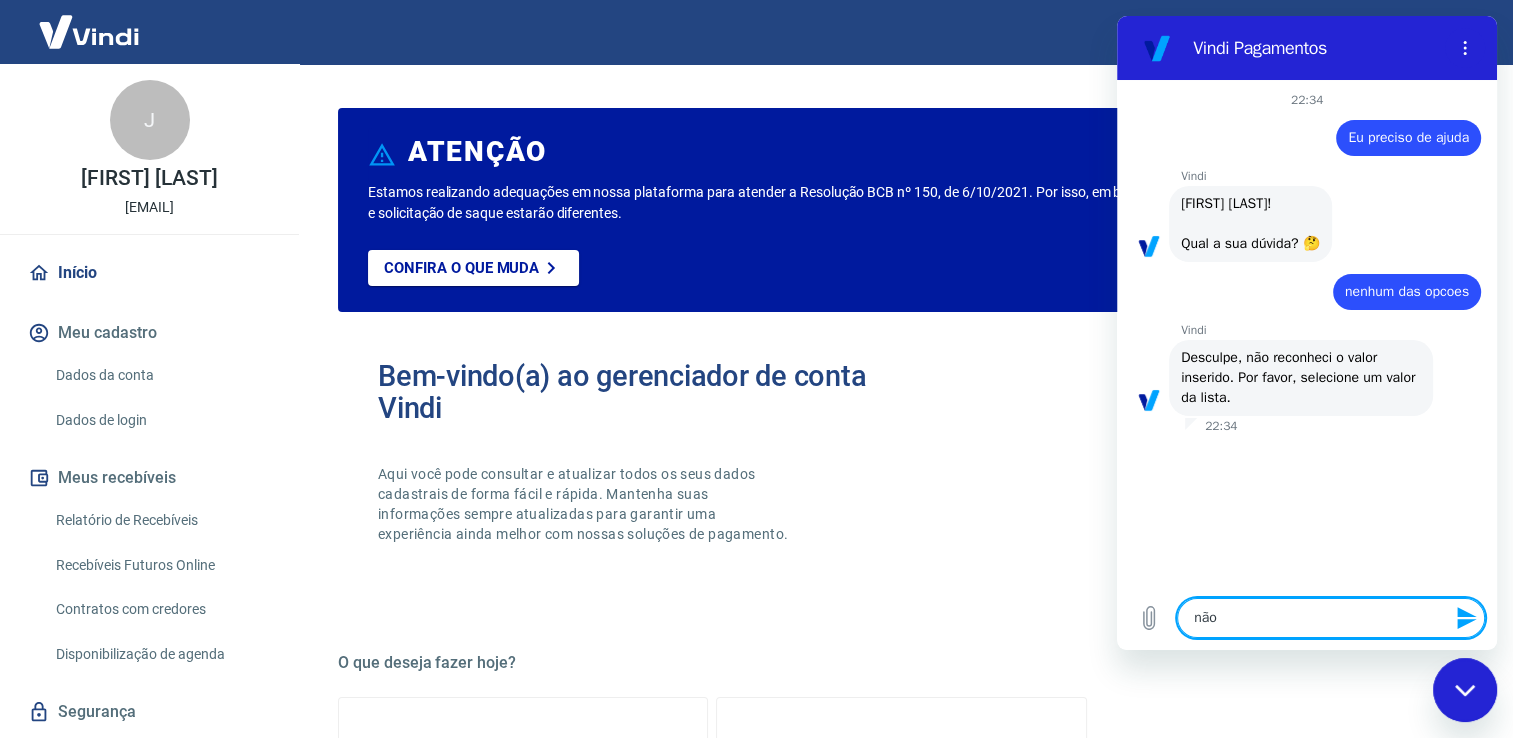 type on "não" 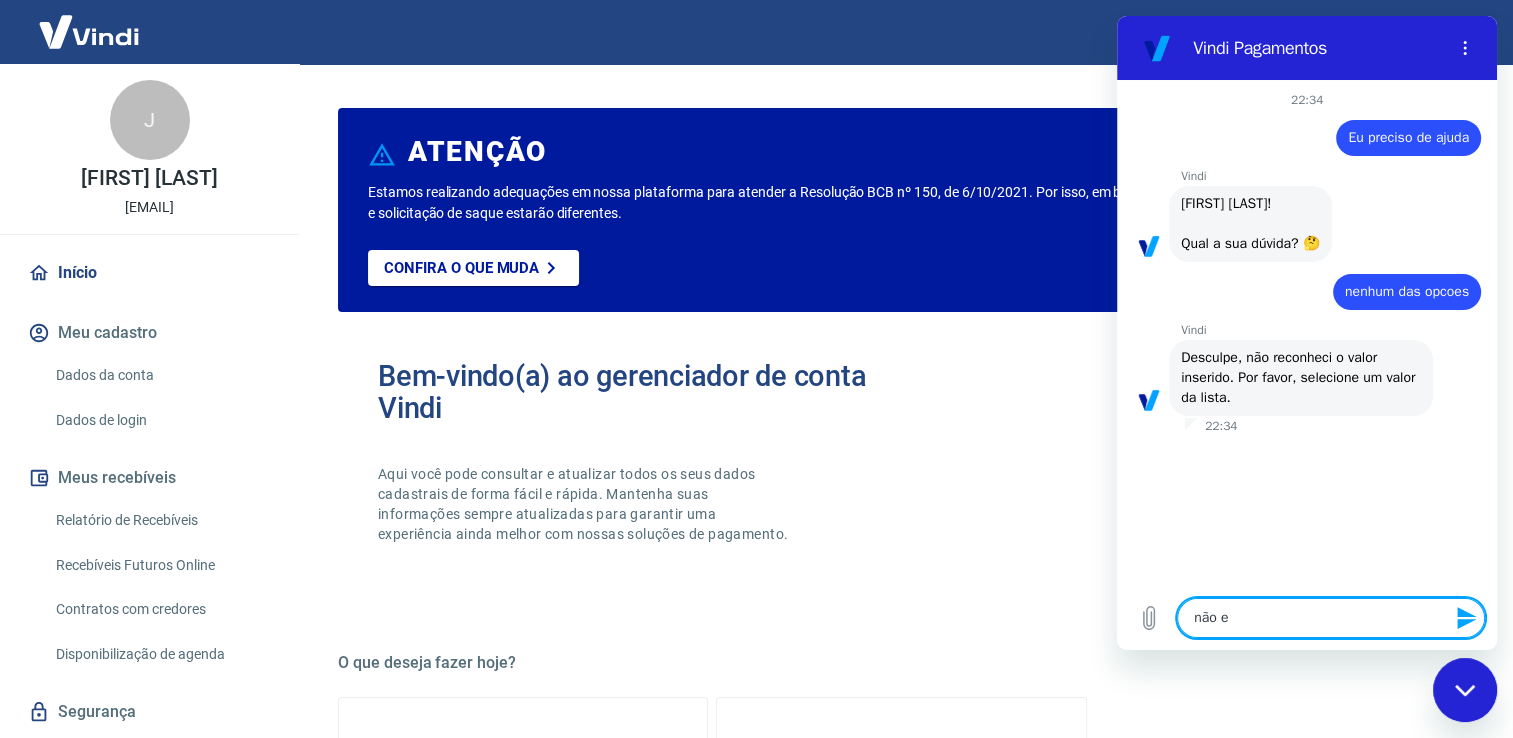 type on "não es" 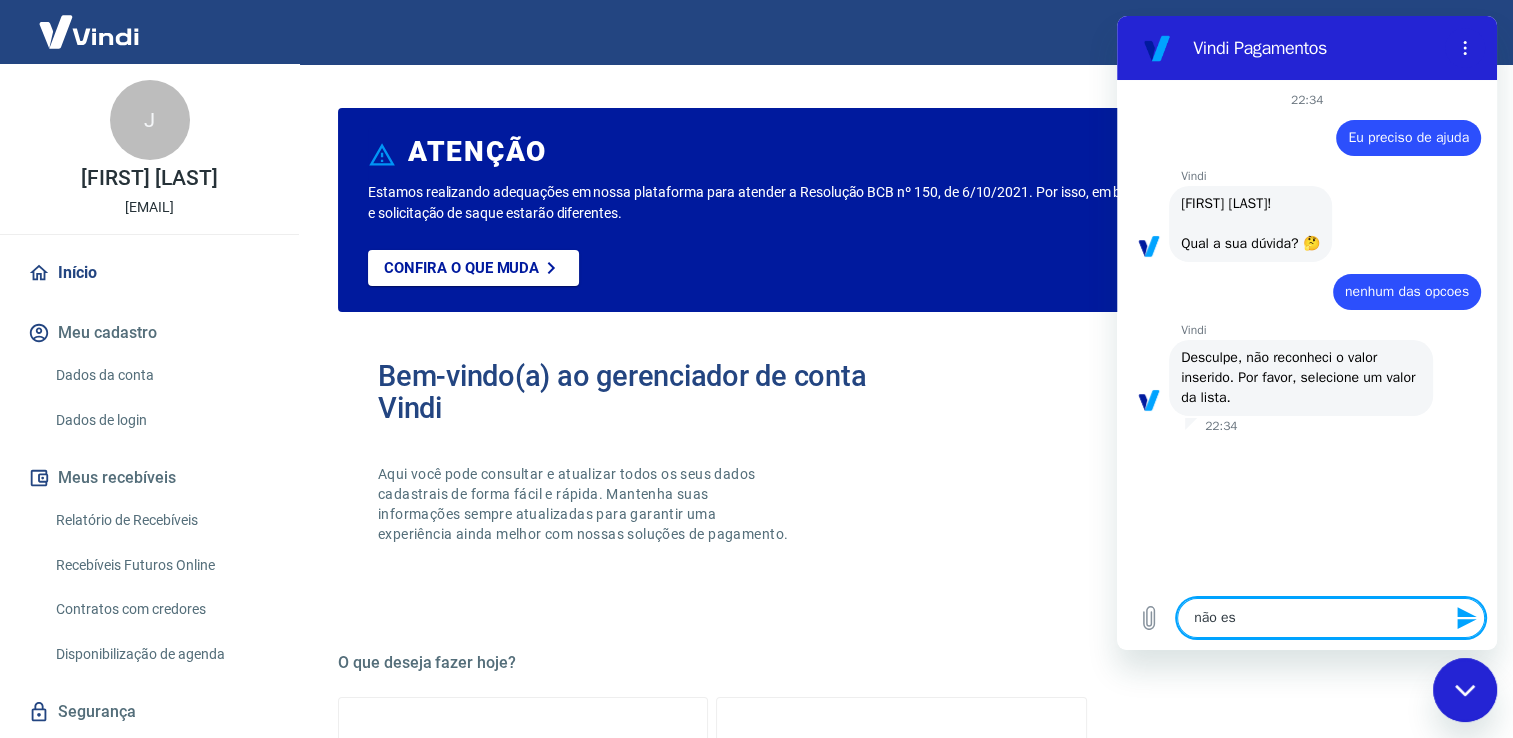 type on "não e" 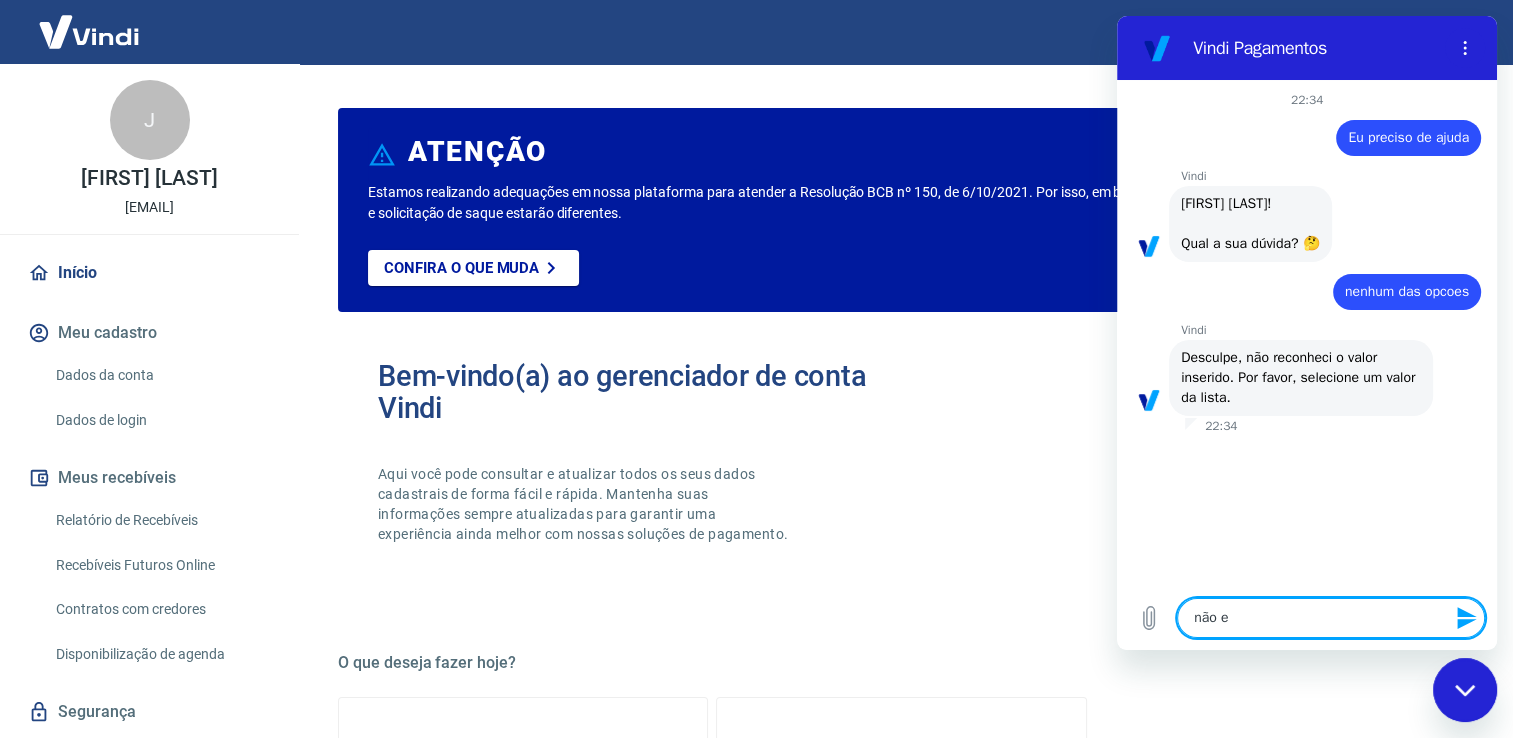 type on "não" 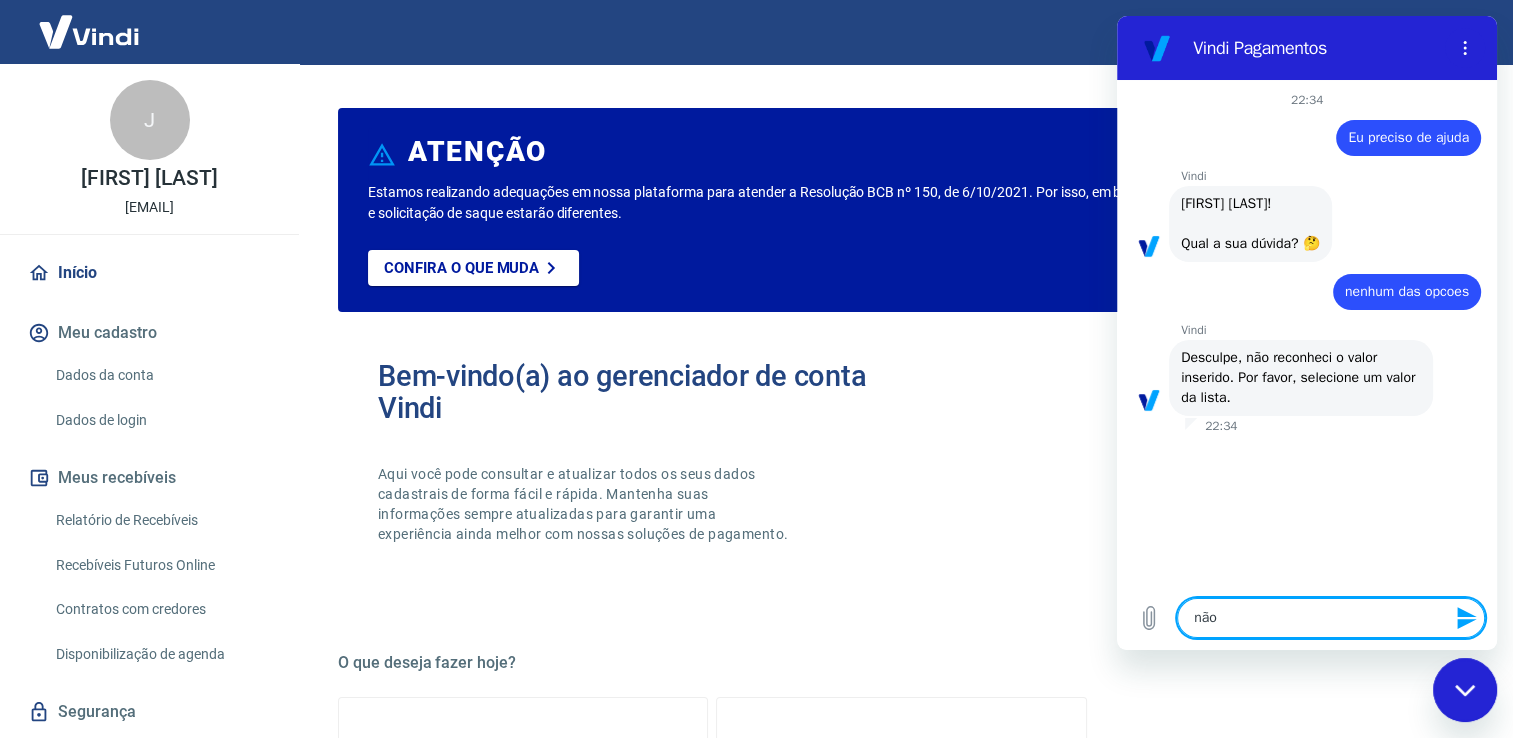 type on "não" 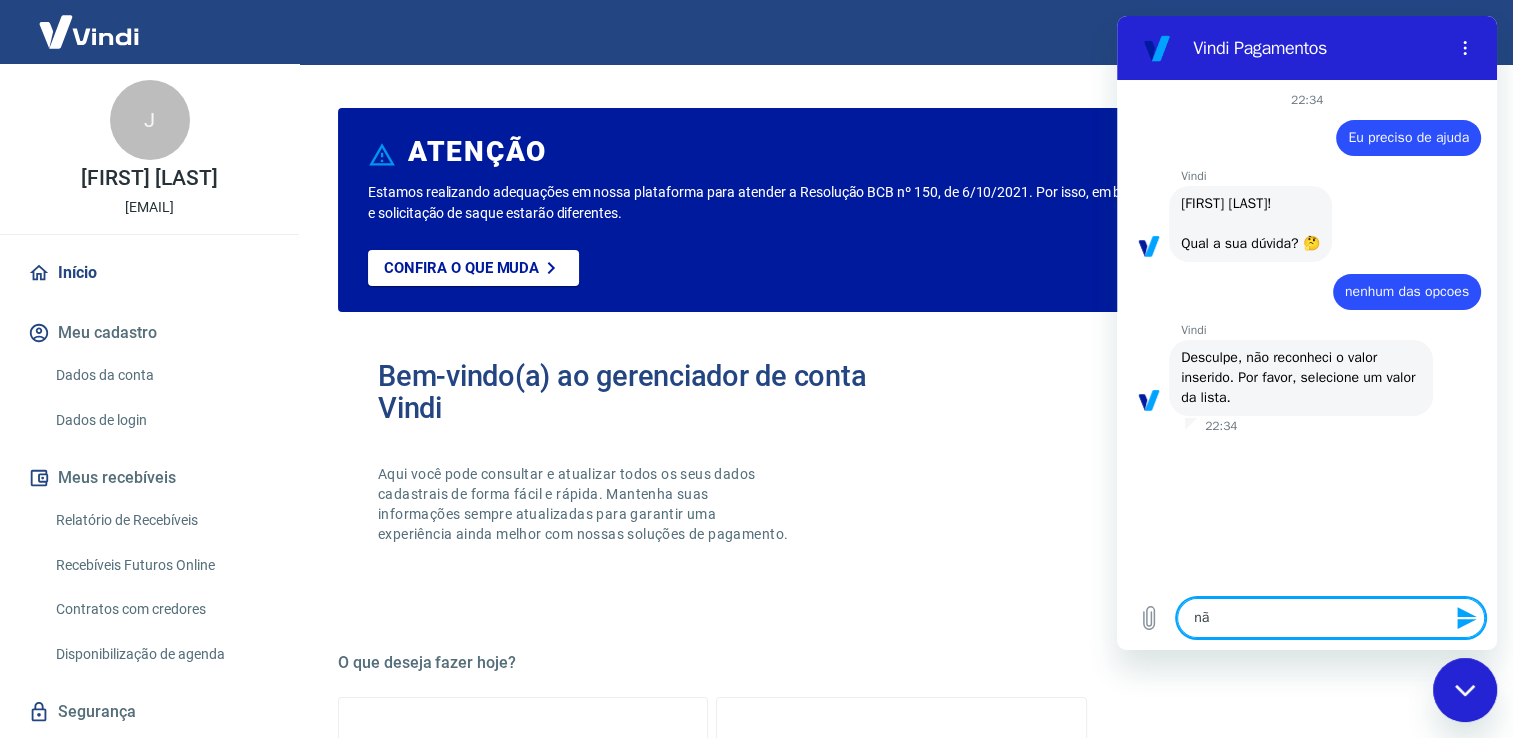 type on "x" 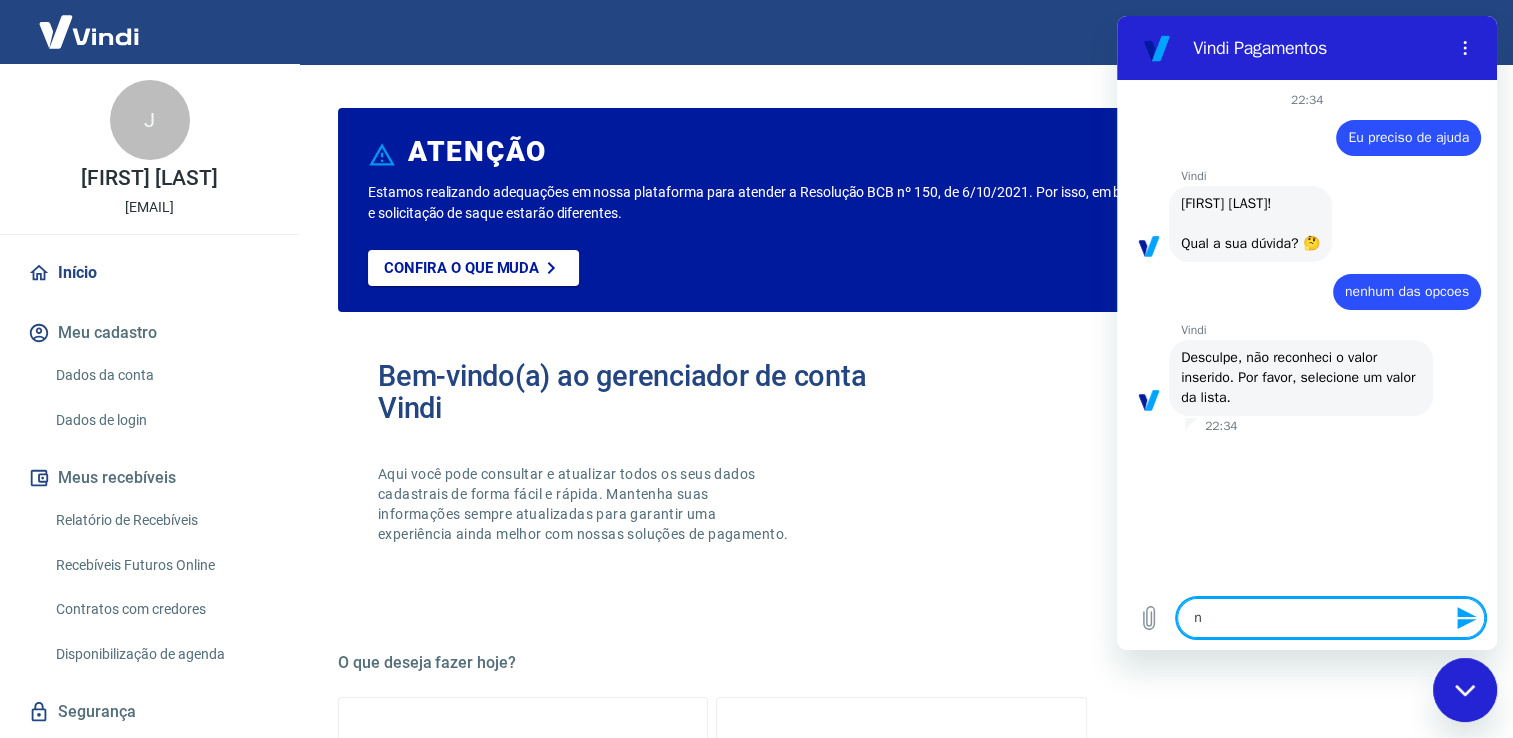 type 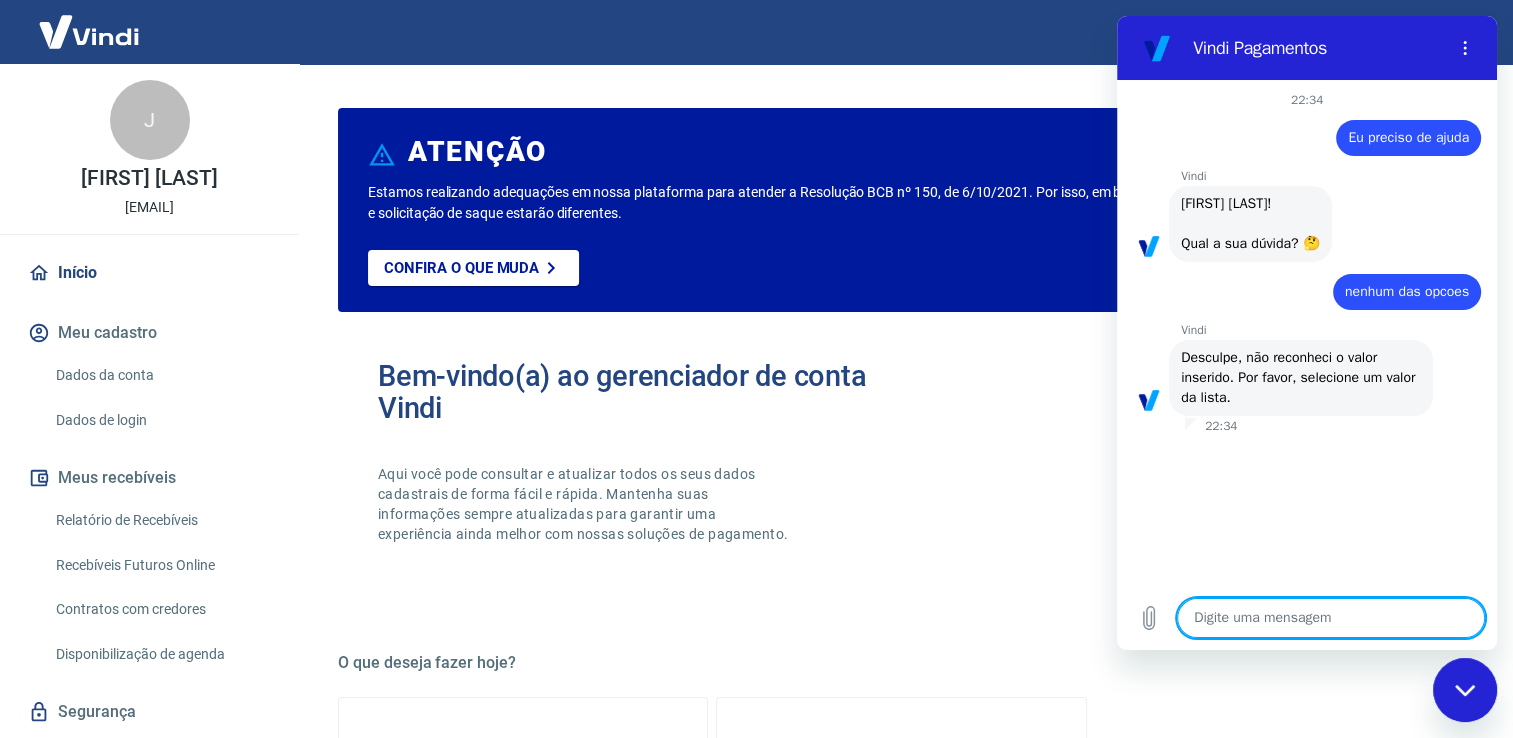 type on "m" 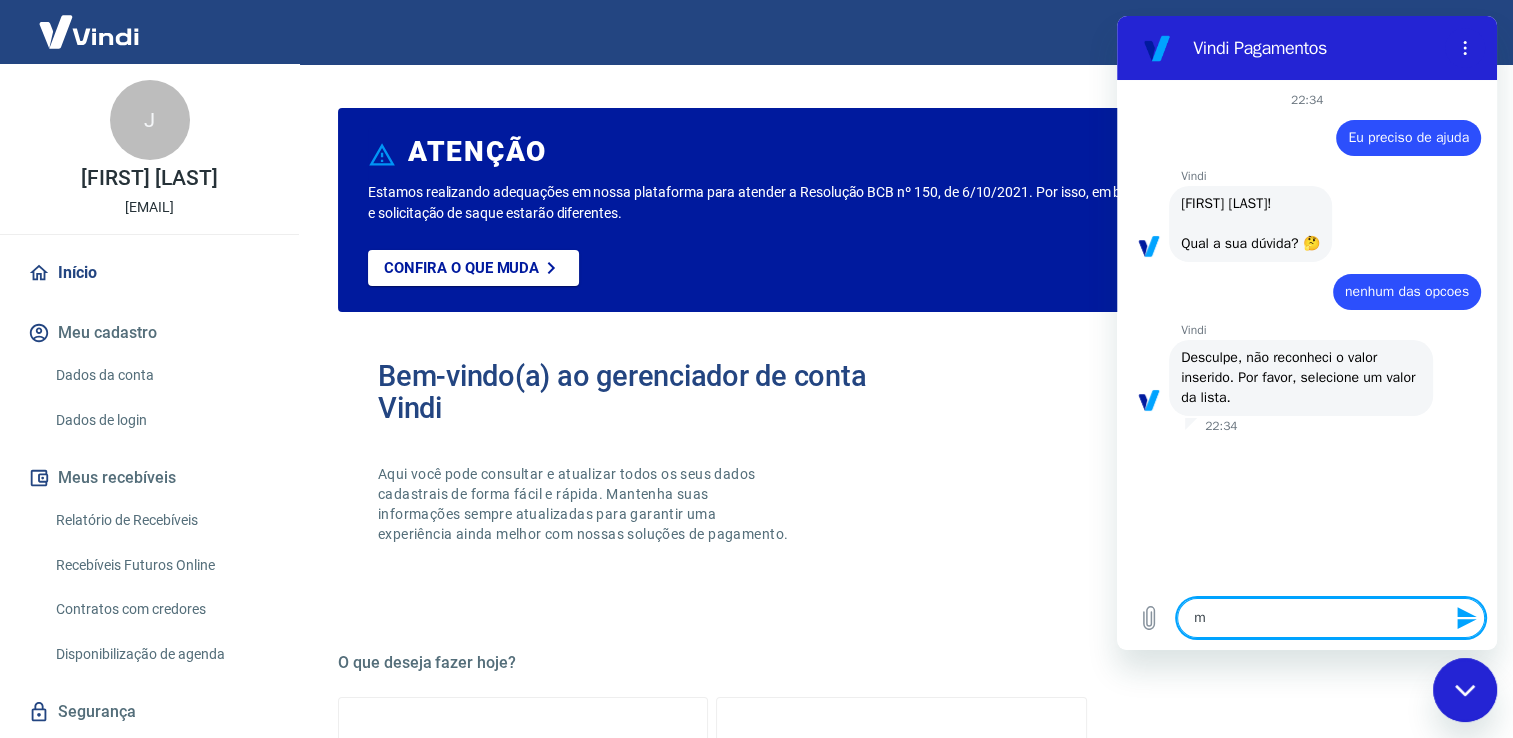 type on "mi" 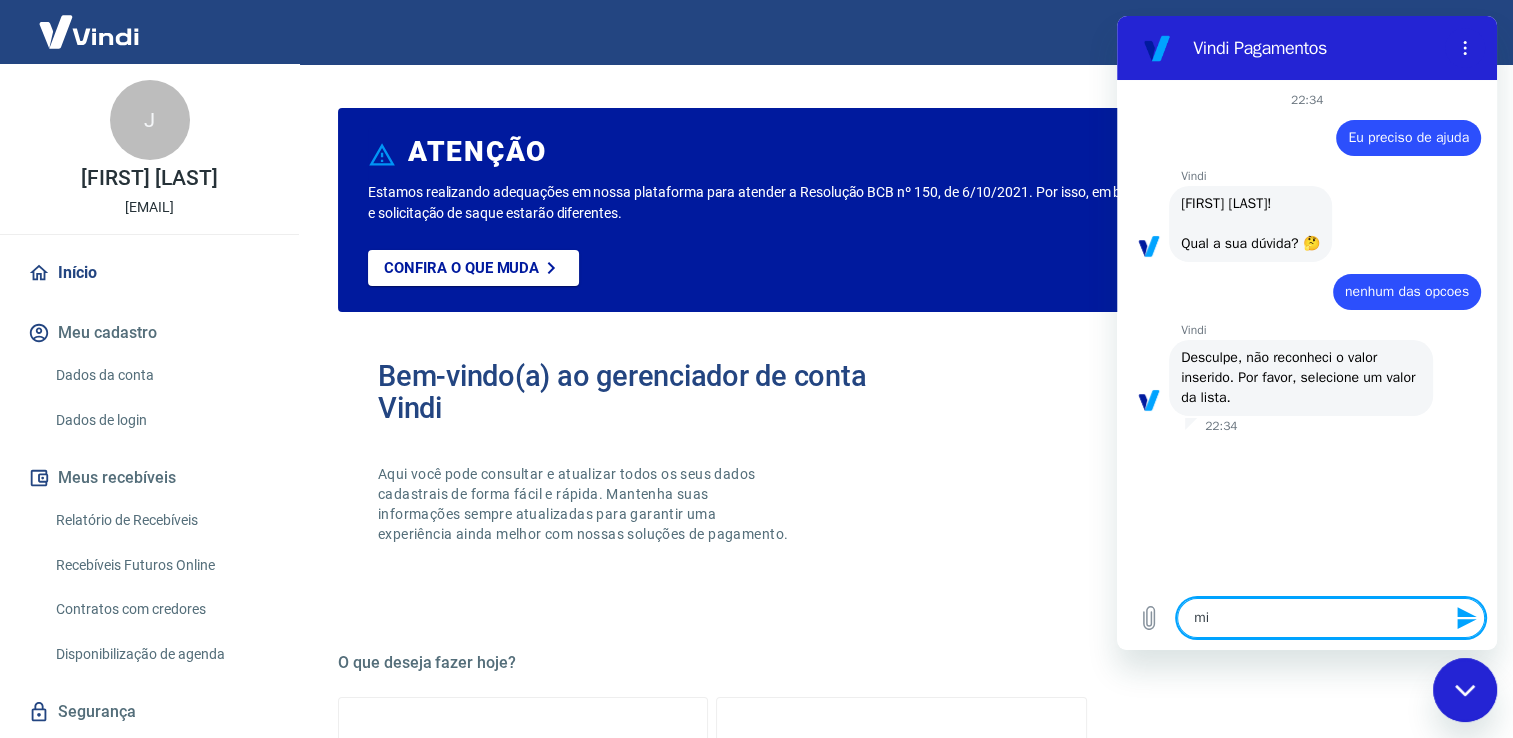 type on "min" 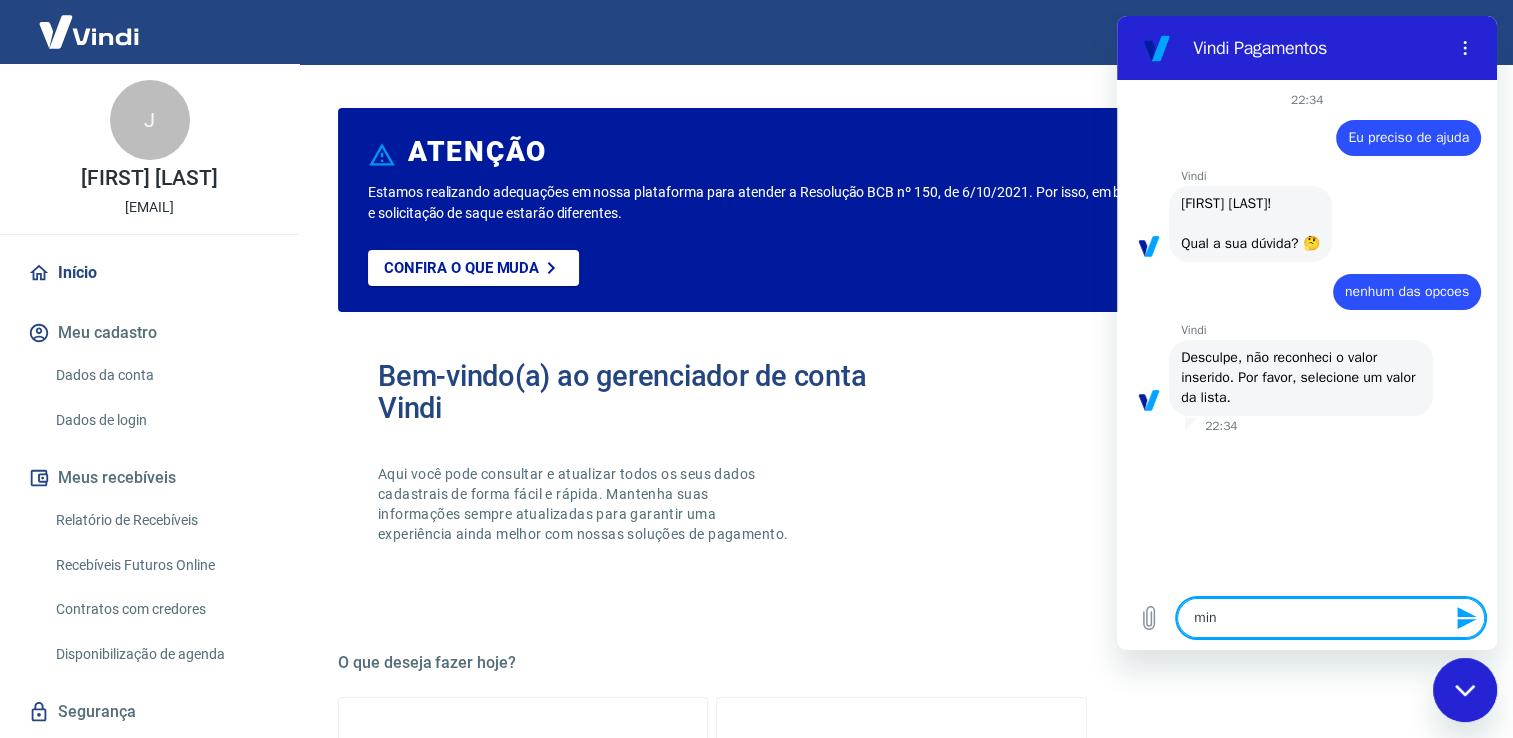type on "minh" 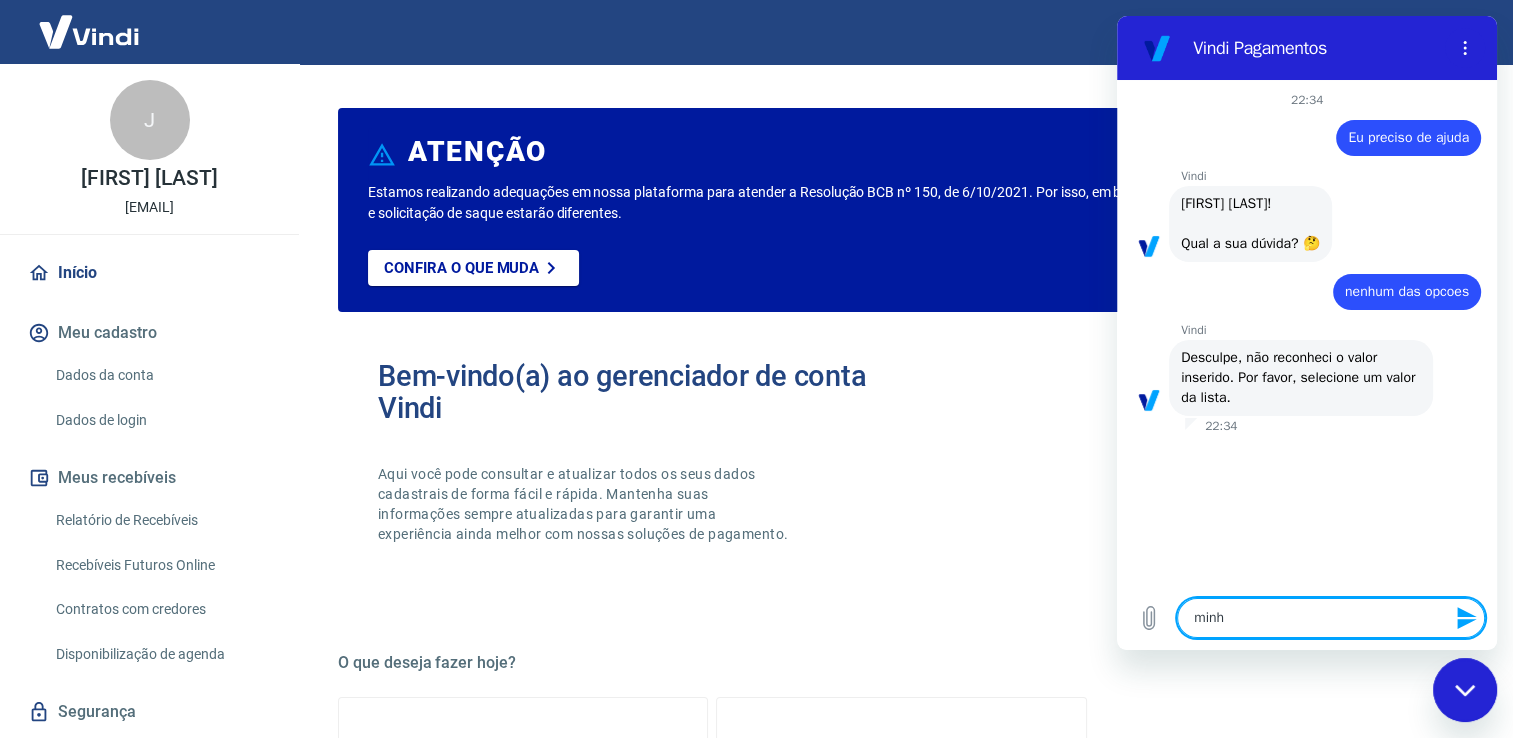 type on "minha" 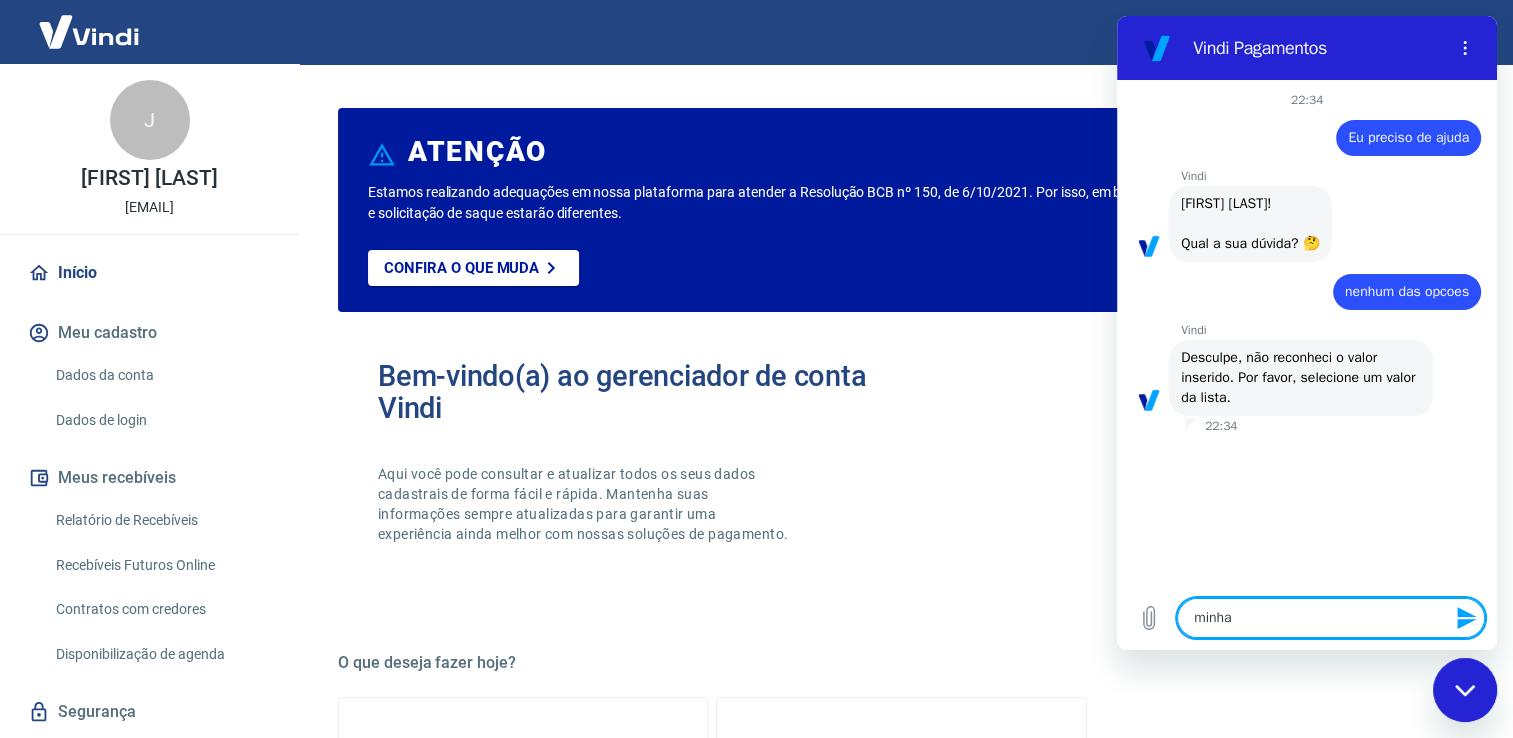 type on "x" 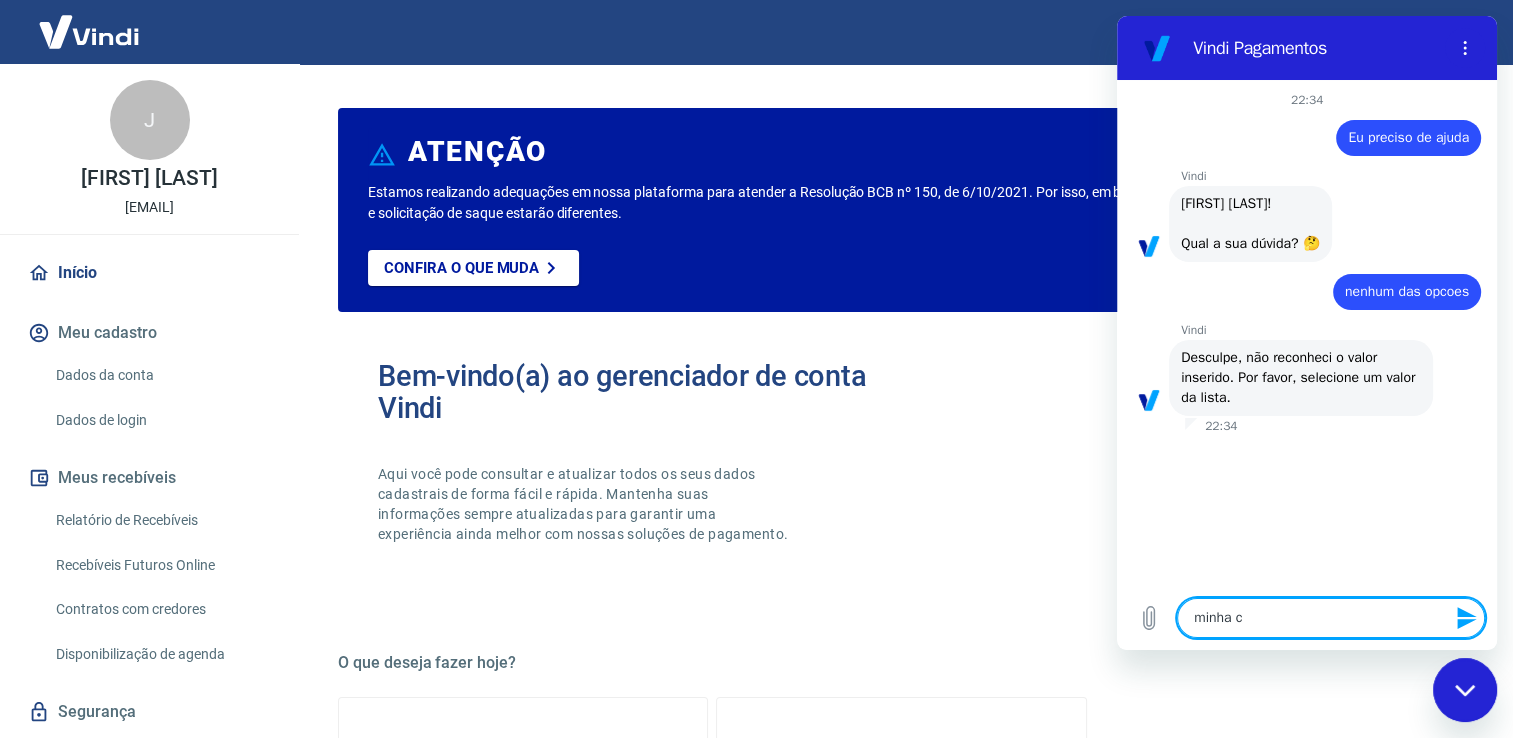 type on "minha co" 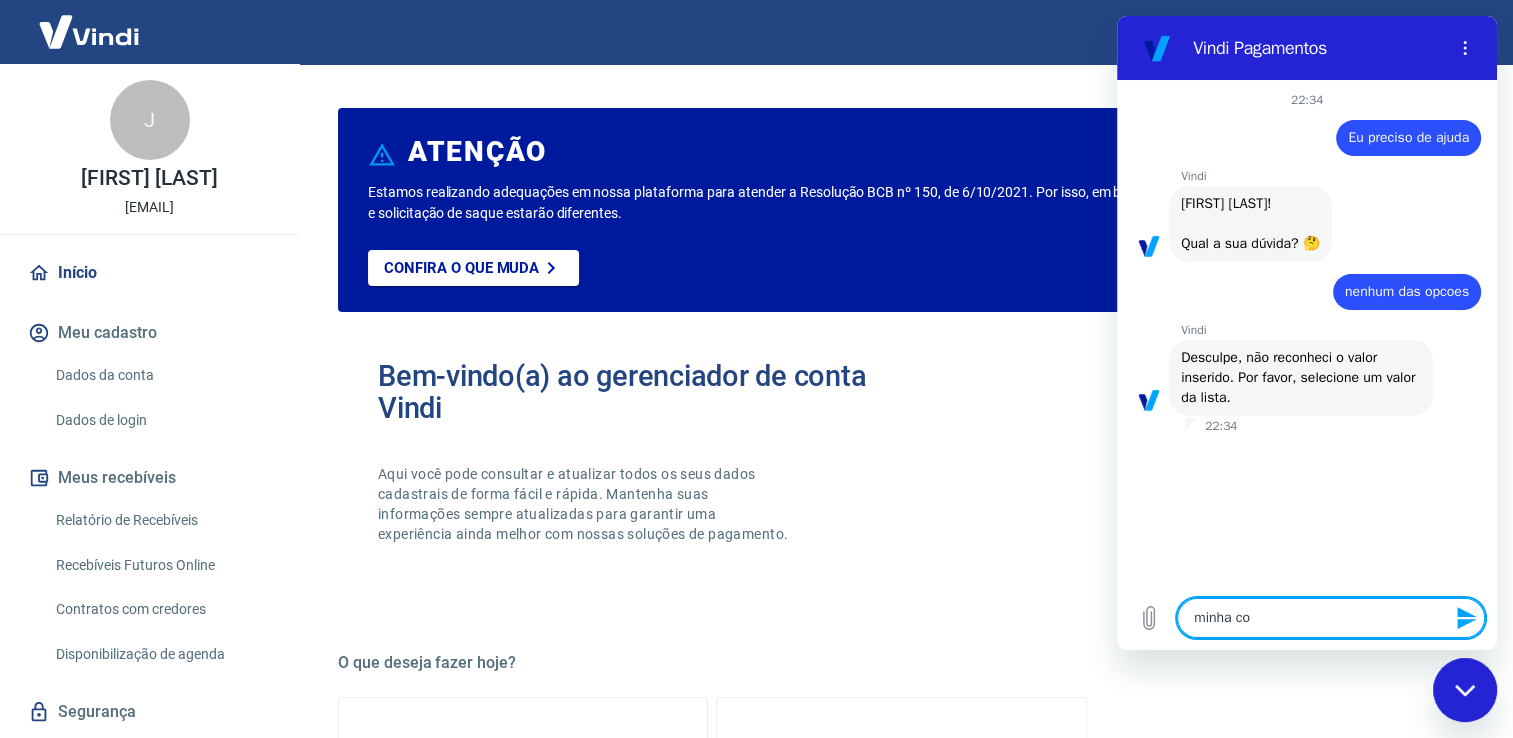 type on "minha con" 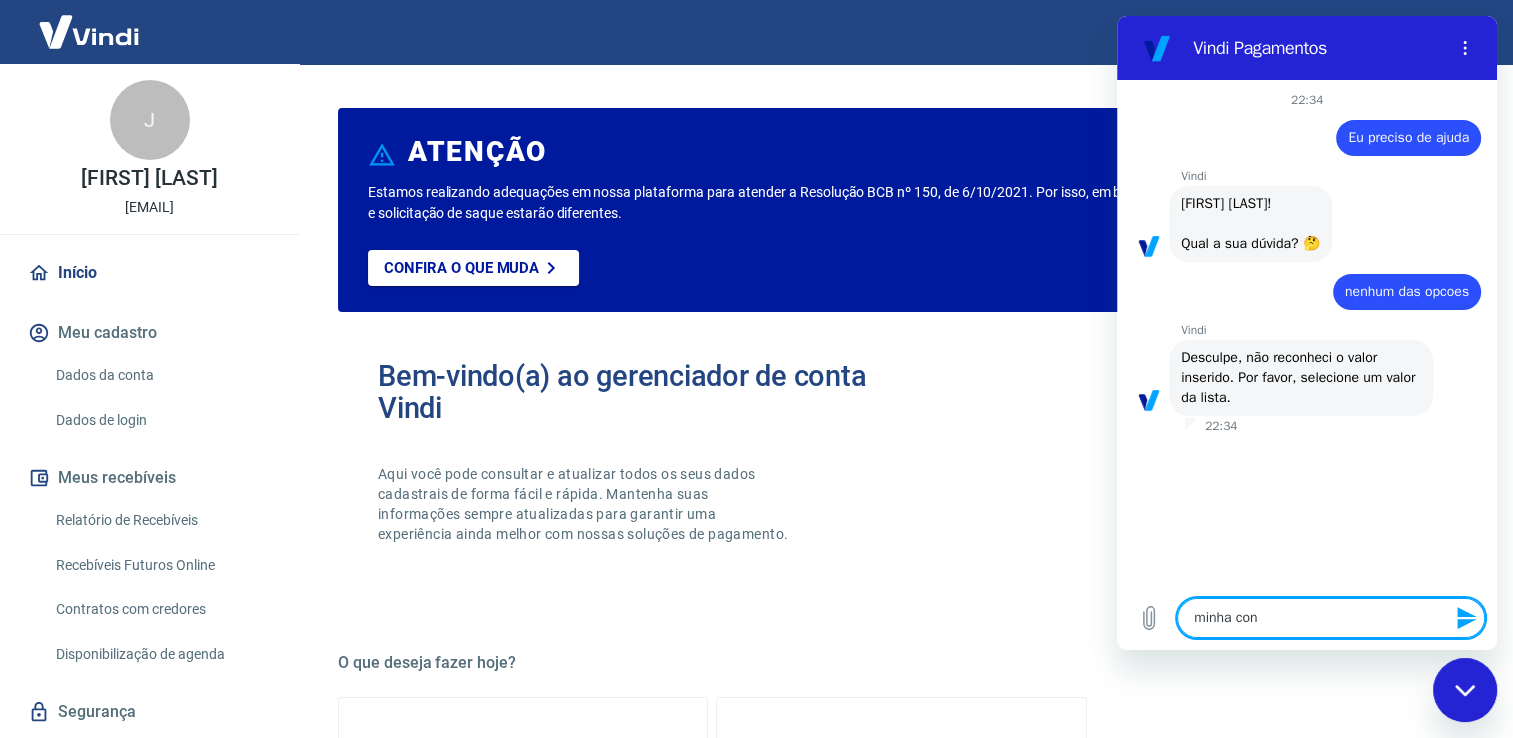 type on "minha cont" 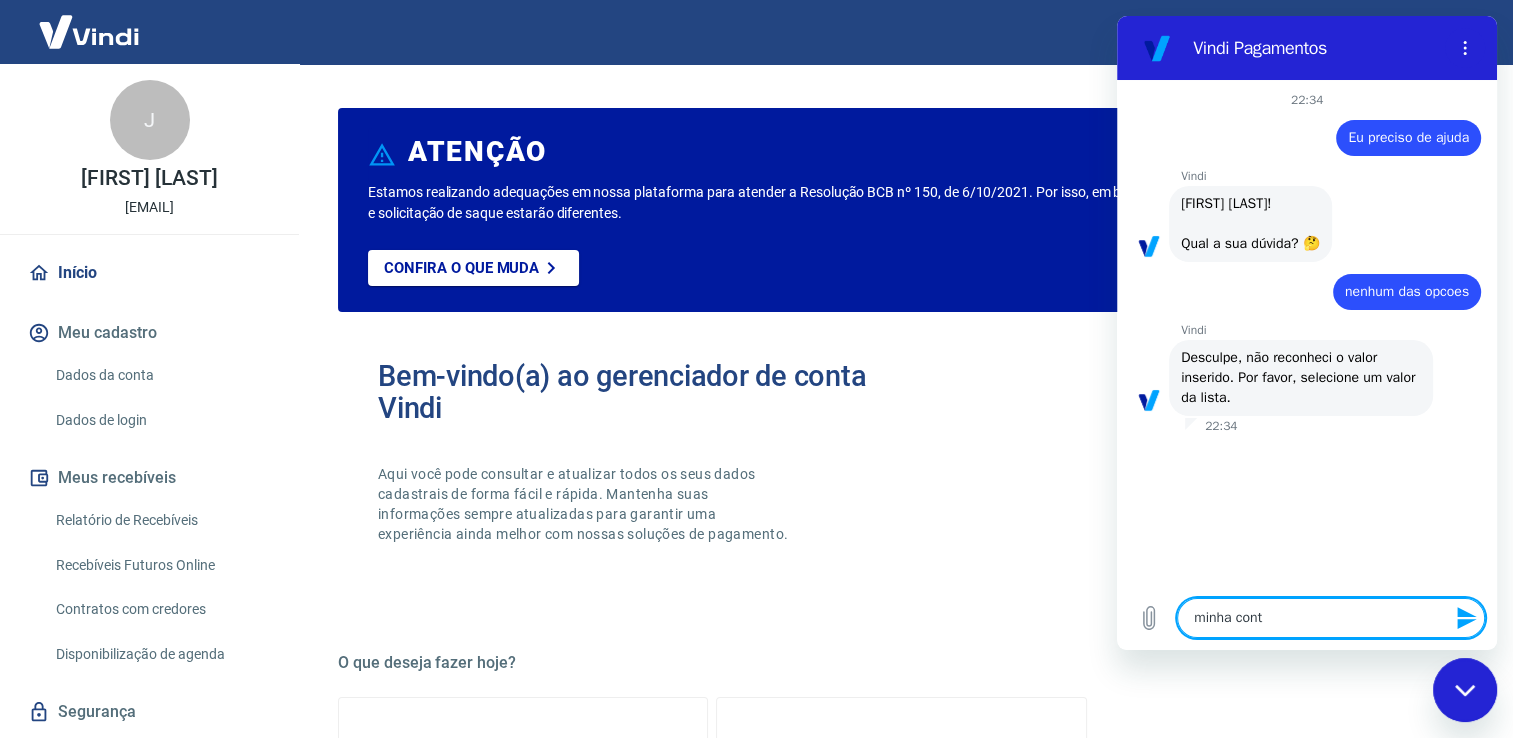 type on "minha conta" 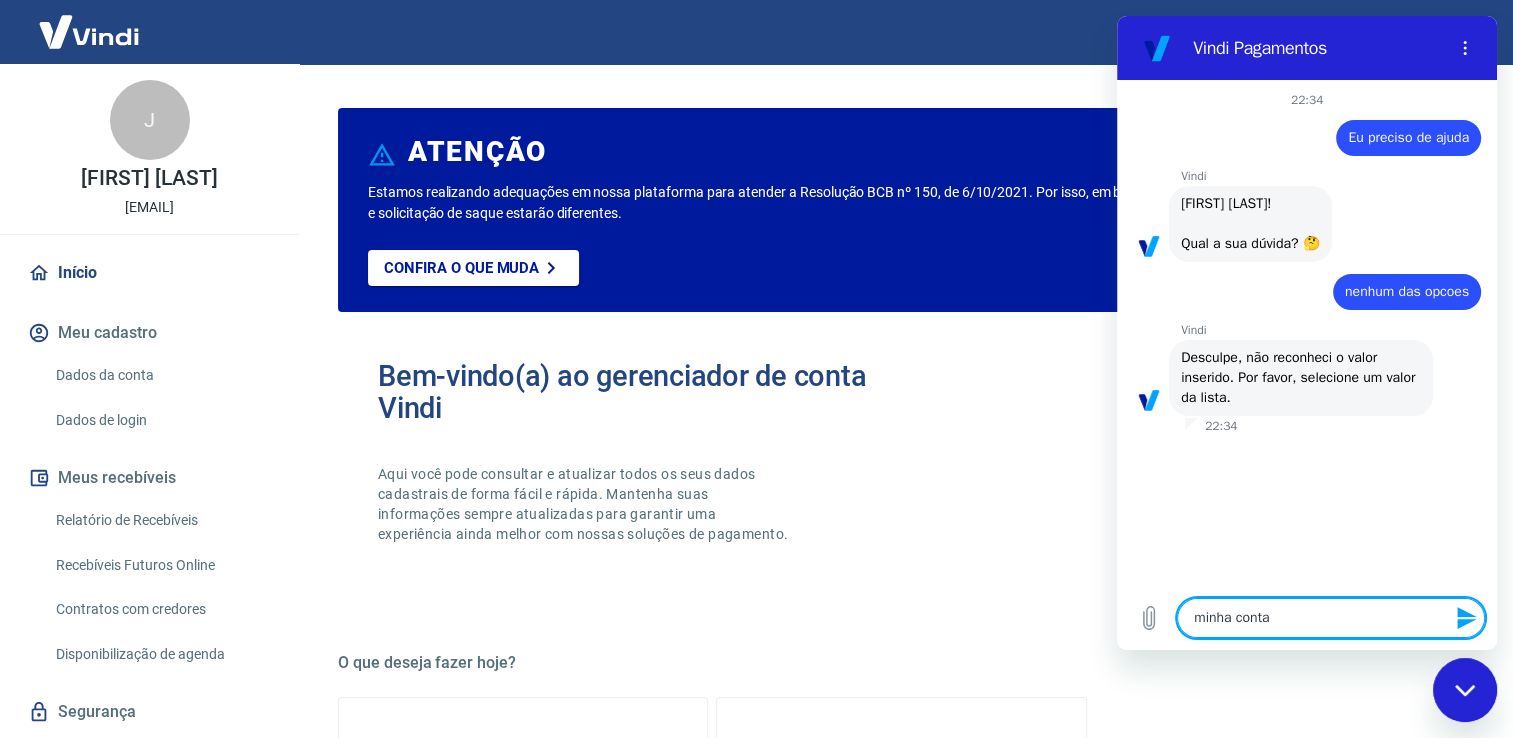 type on "minha conta" 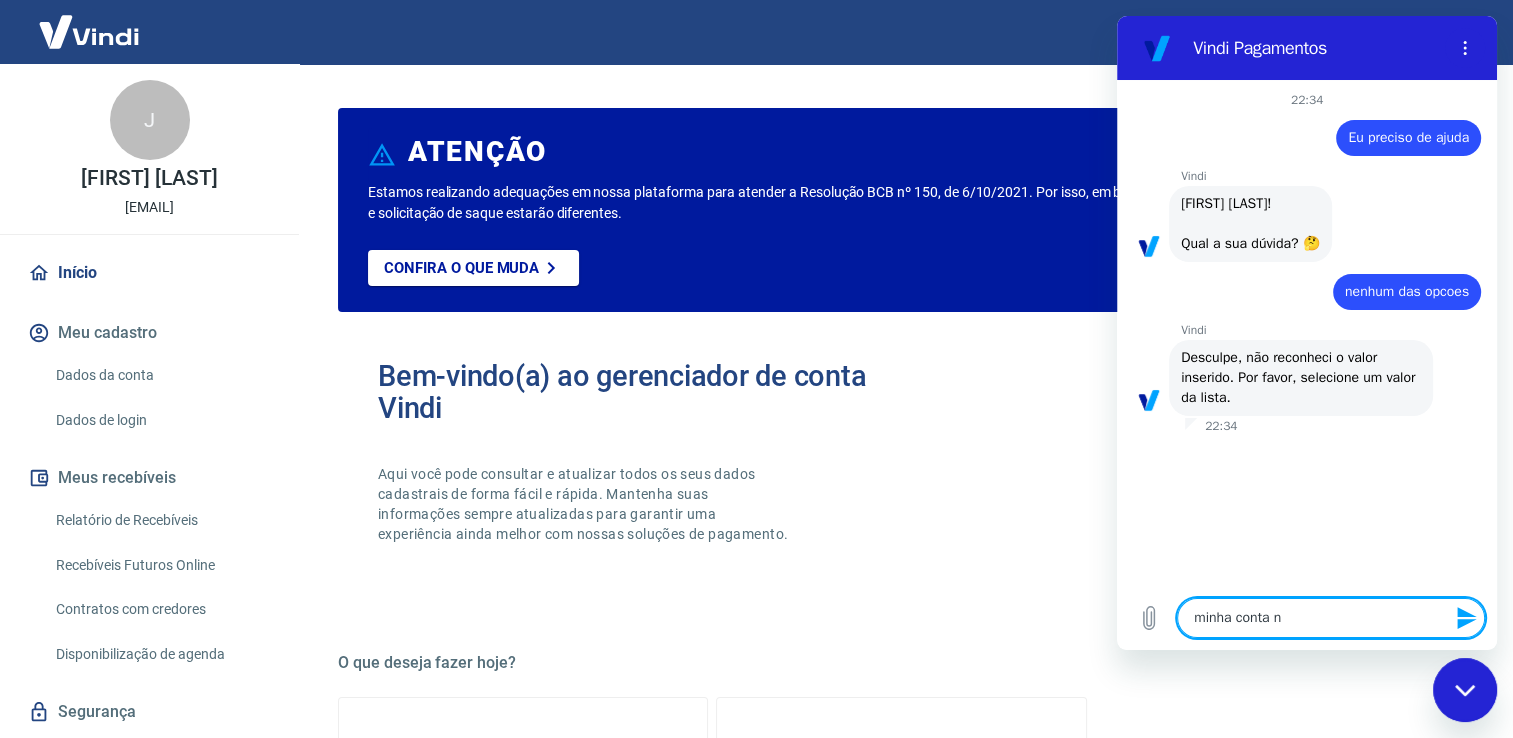 type on "minha conta nã" 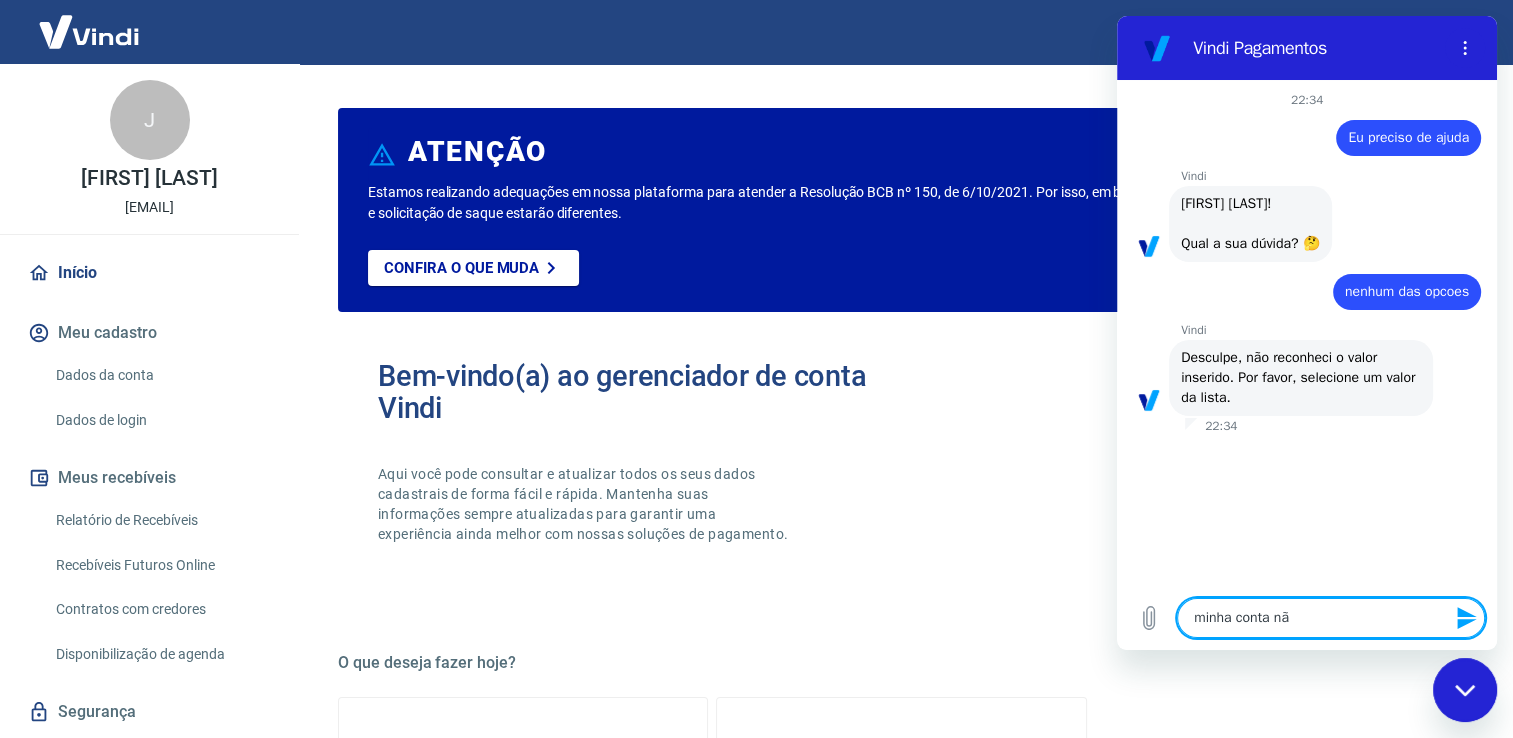 type on "minha conta não" 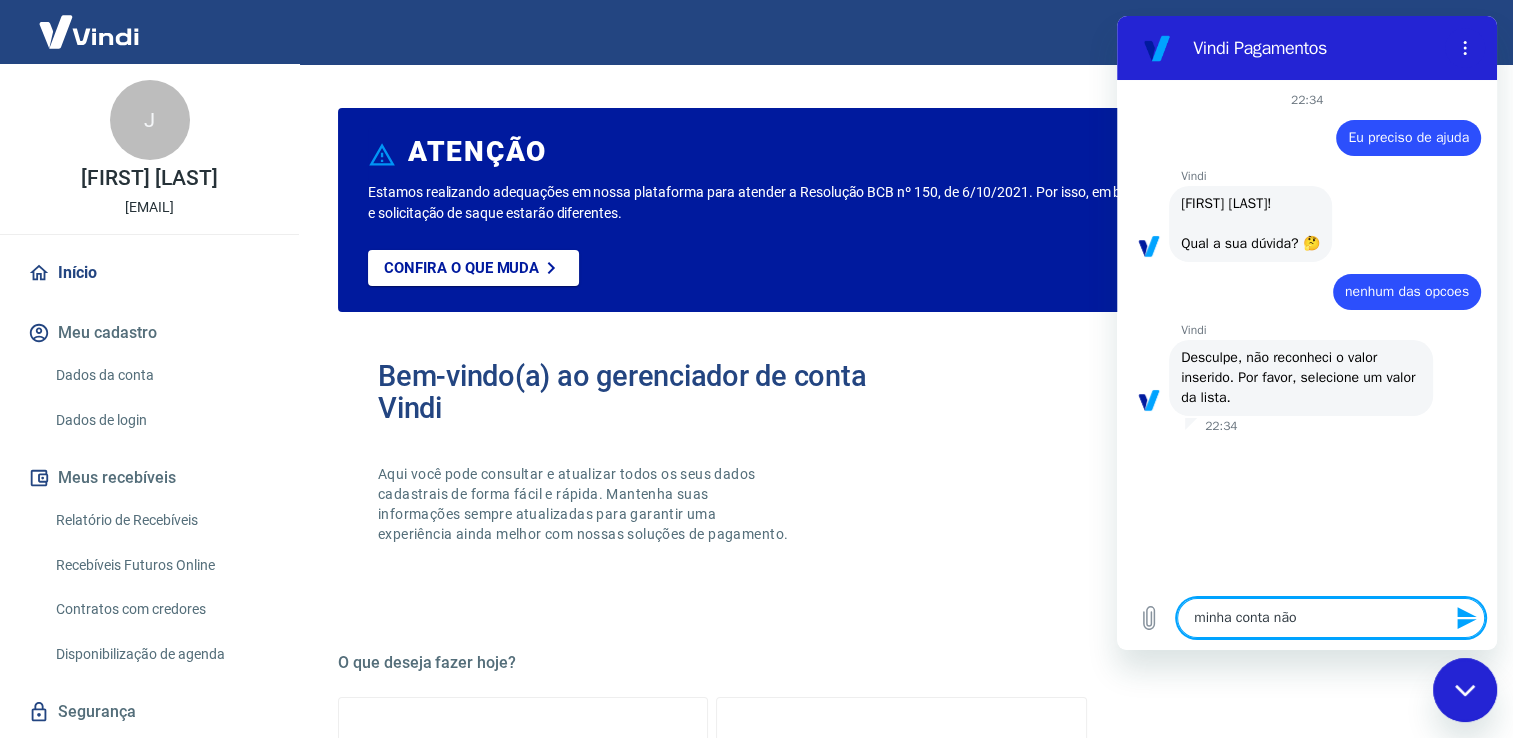 type on "minha conta não" 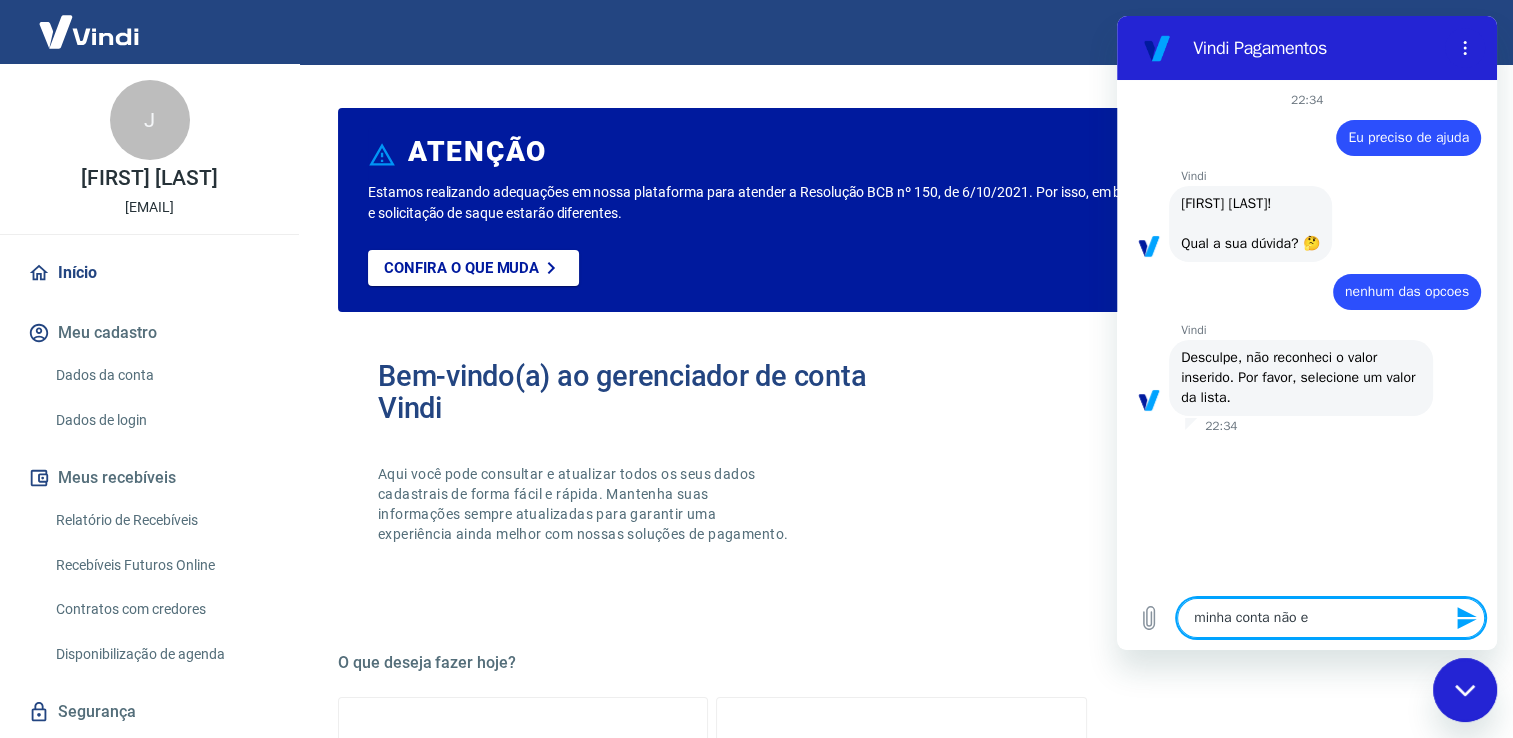 type on "minha conta não es" 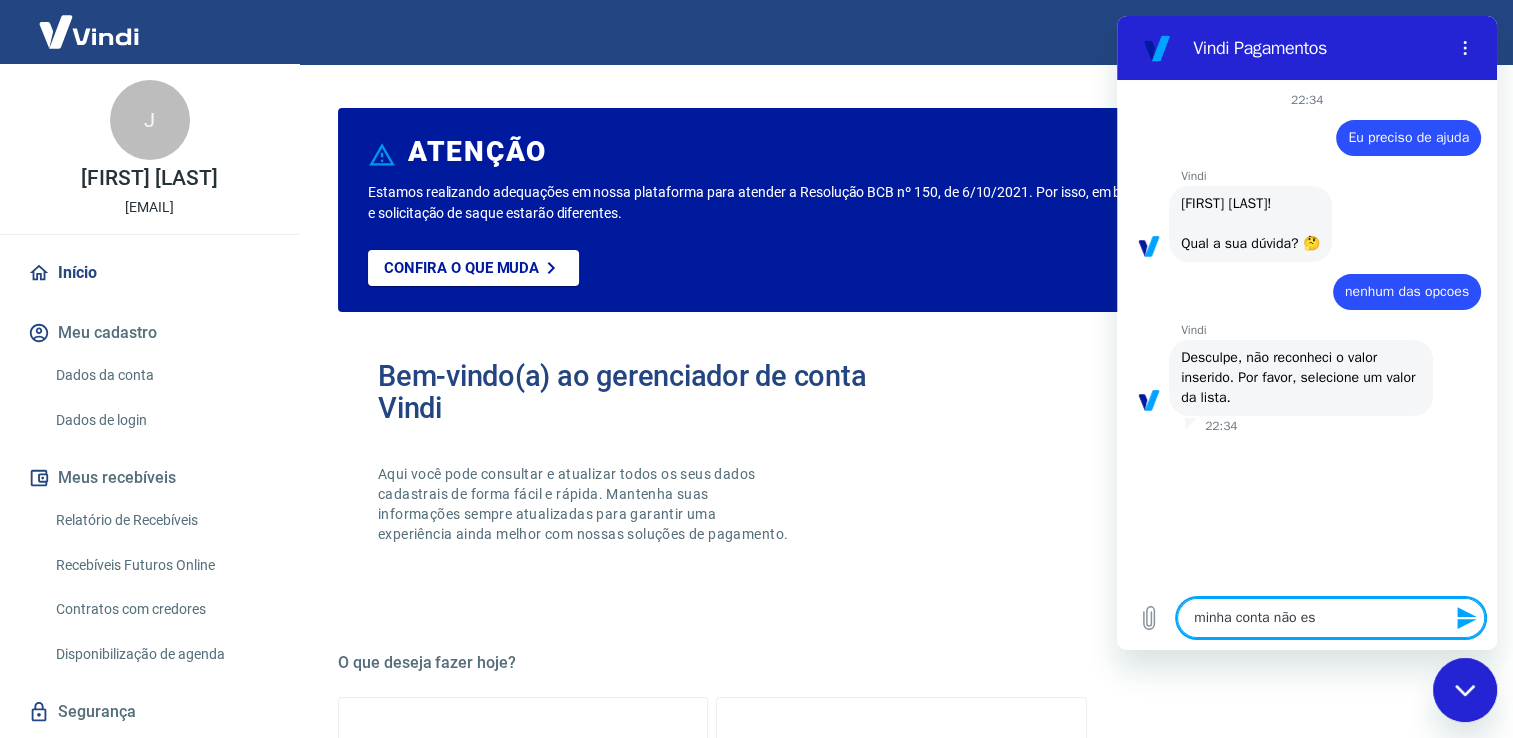 type on "minha conta não est" 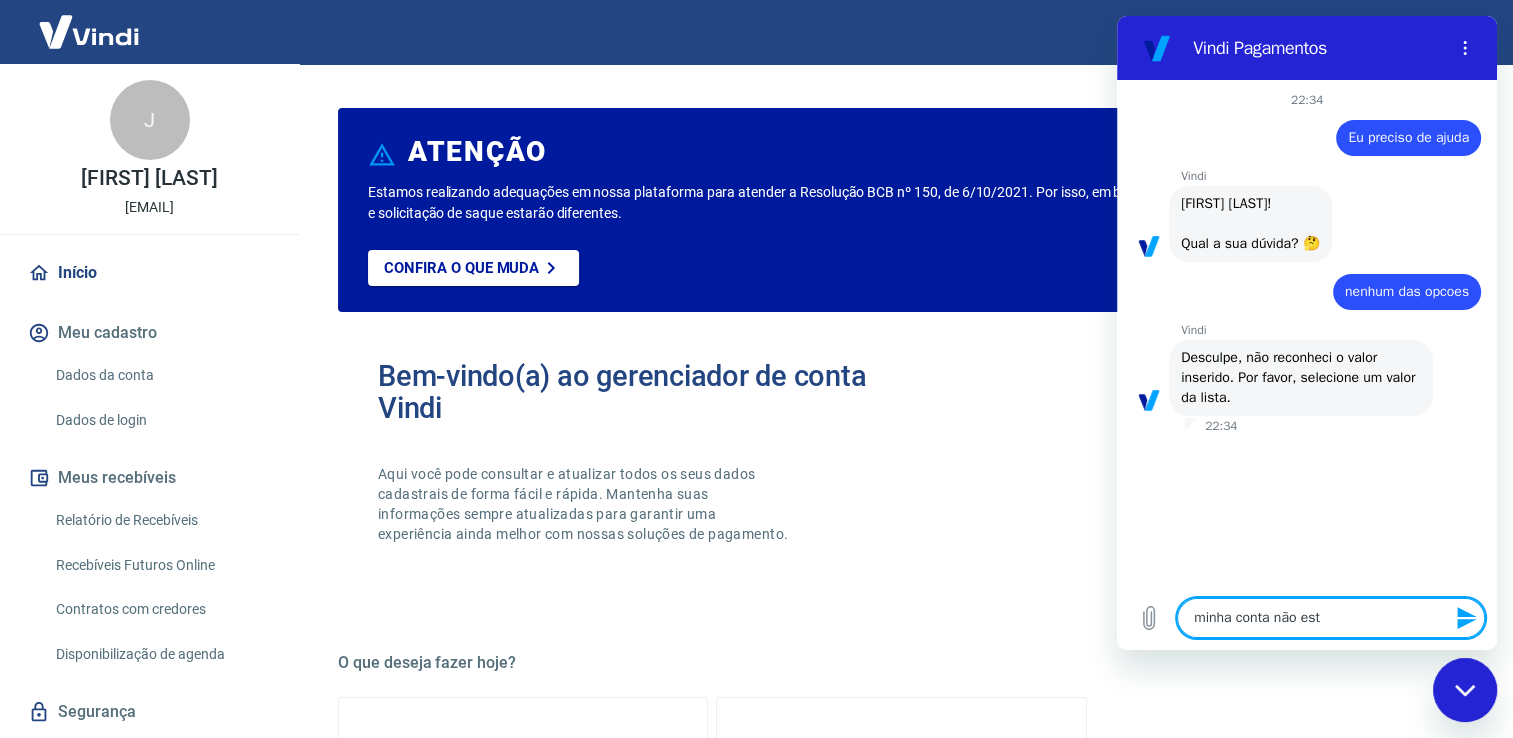 type on "minha conta não esta" 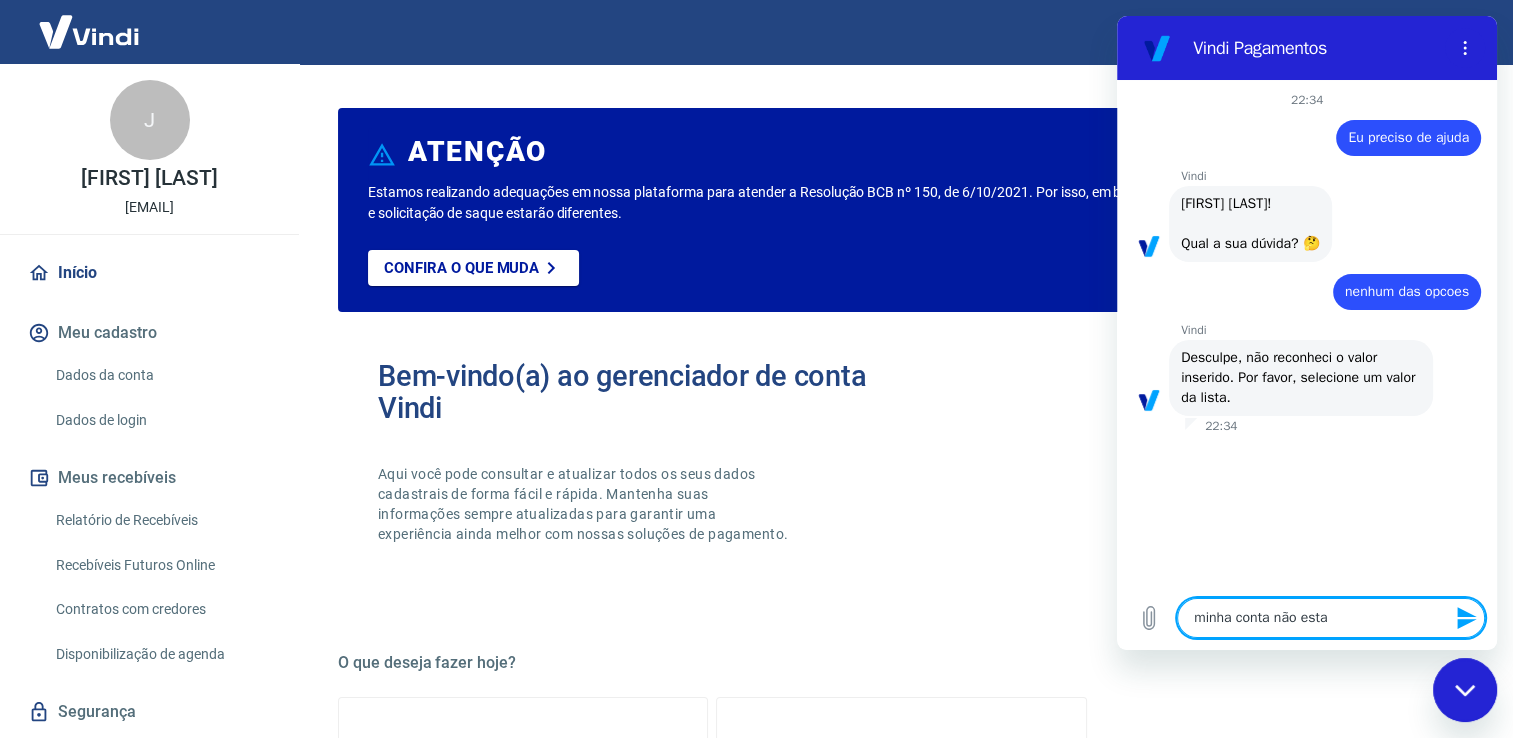 type on "minha conta não esta" 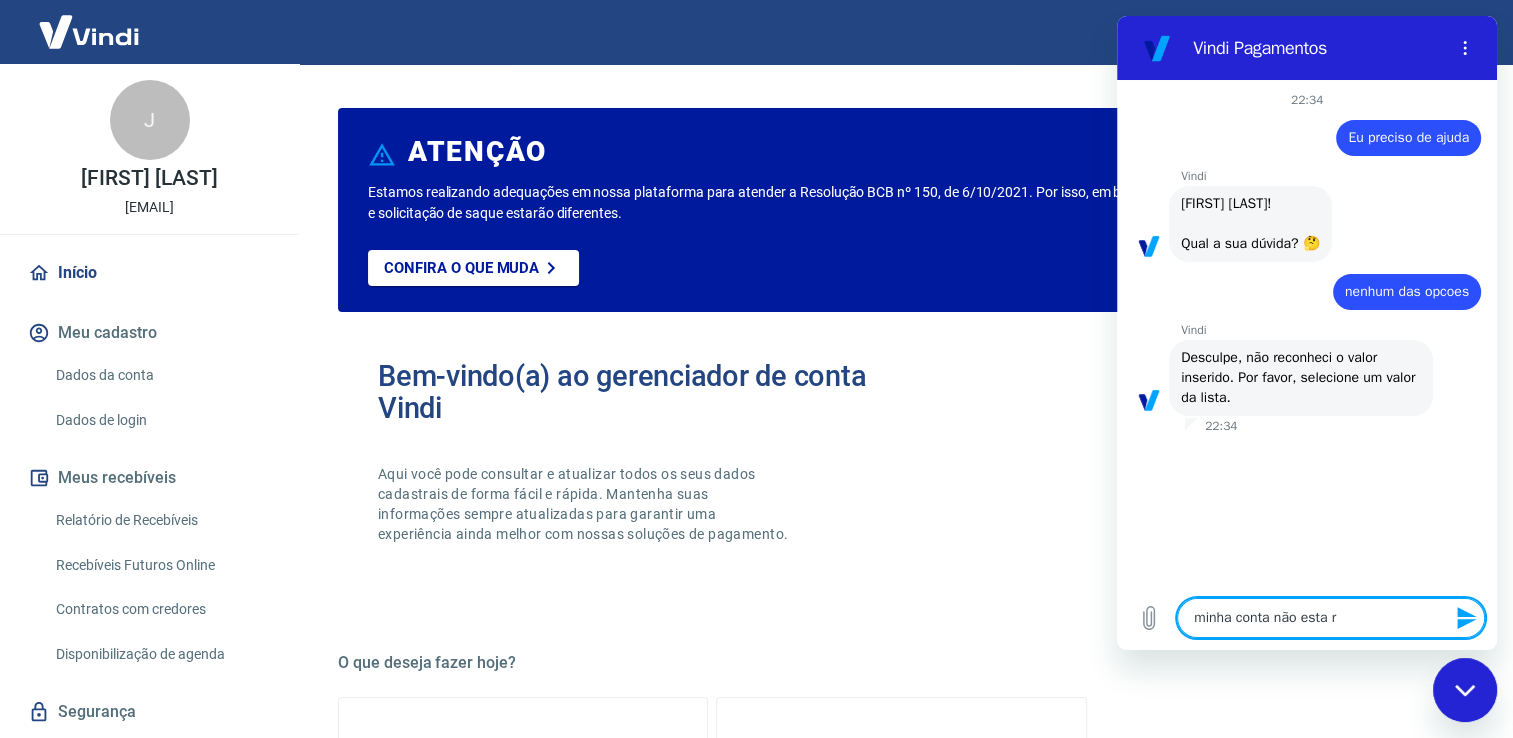 type on "minha conta não esta re" 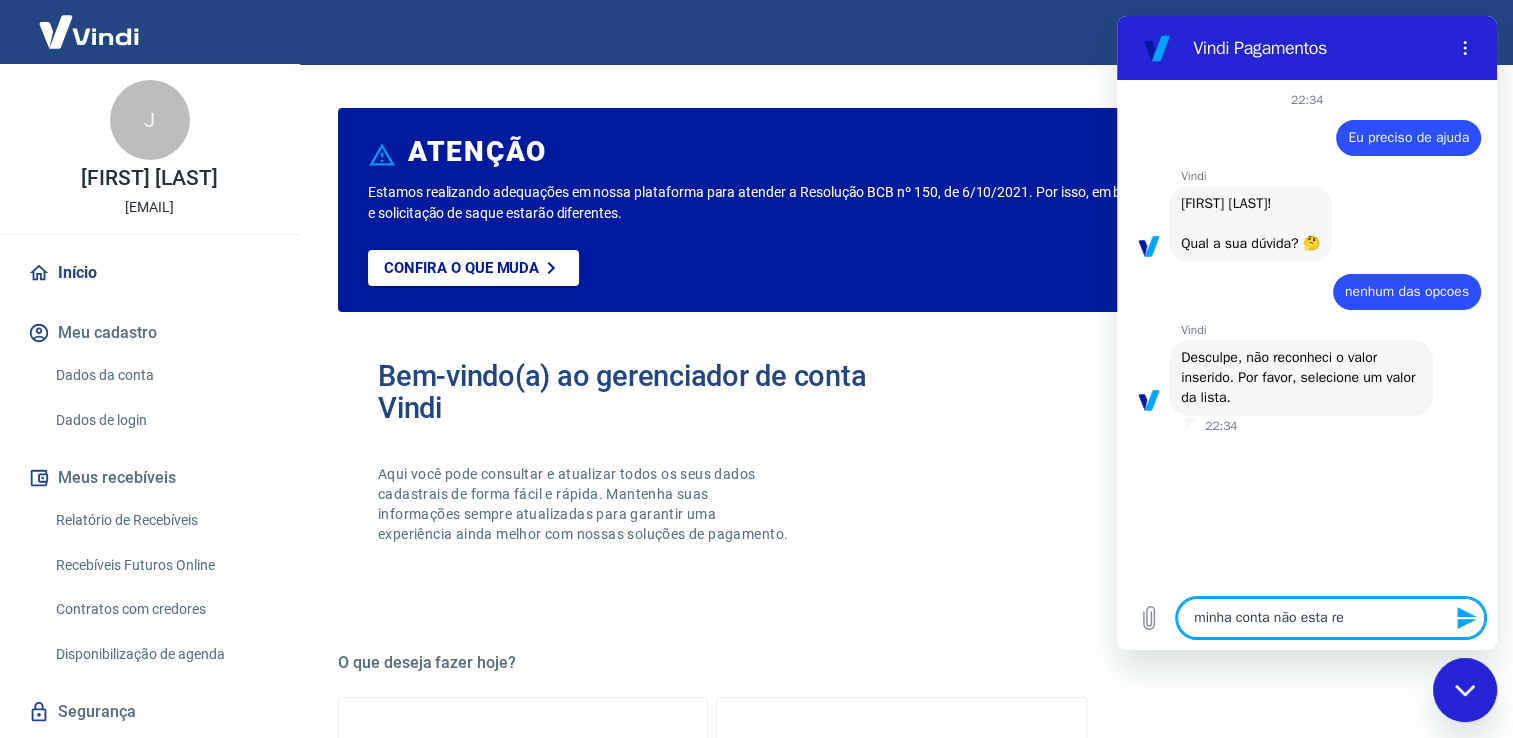 type on "minha conta não esta rec" 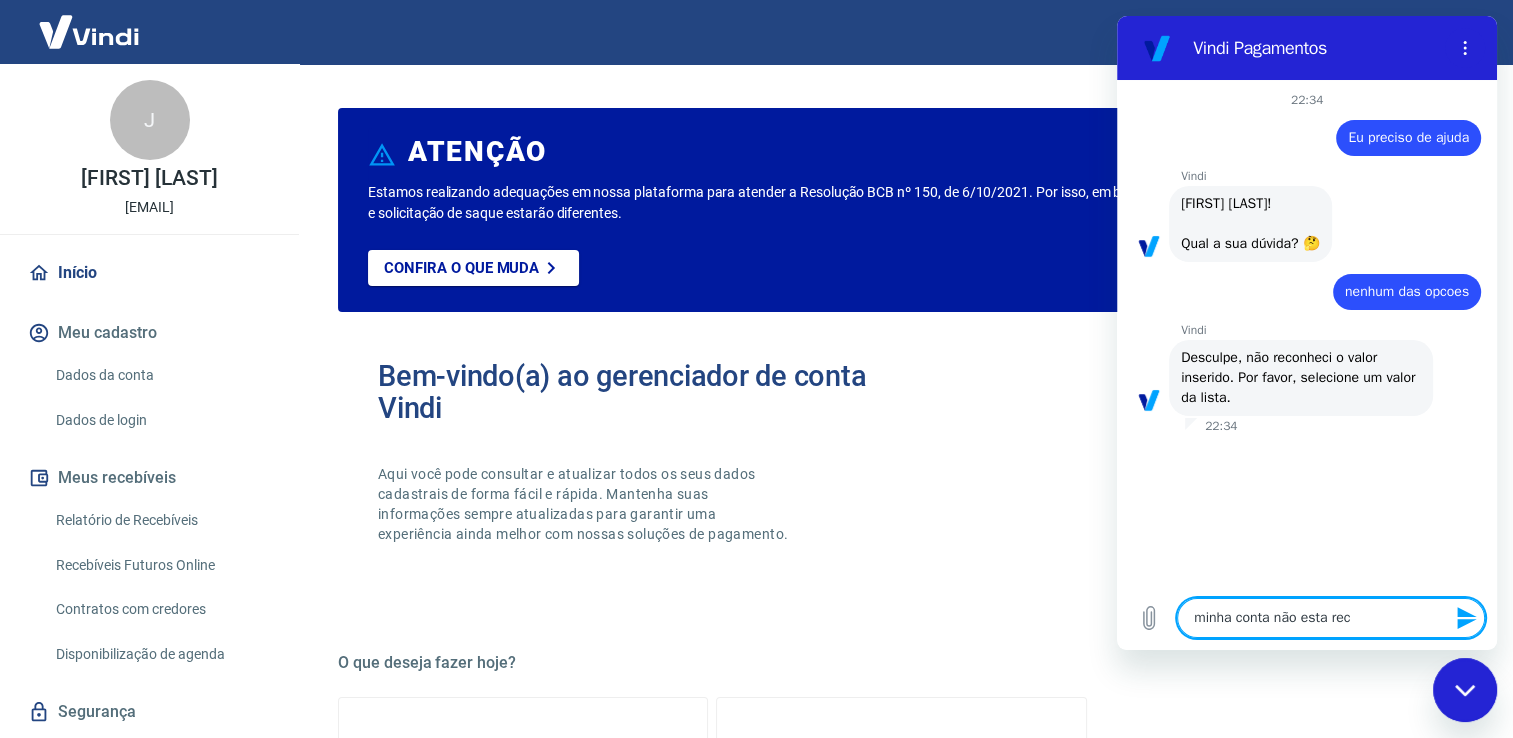 type on "minha conta não esta rece" 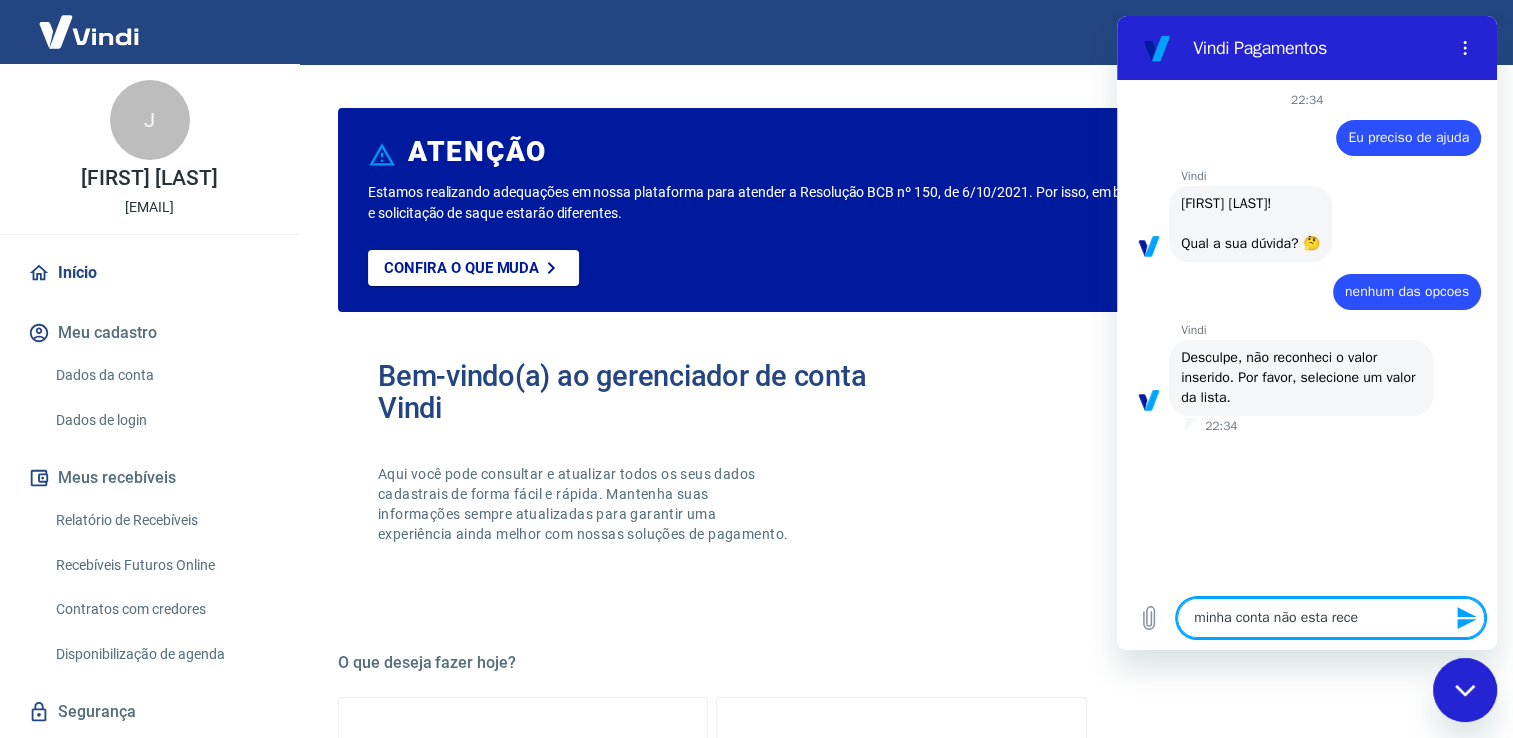 type on "minha conta não esta receb" 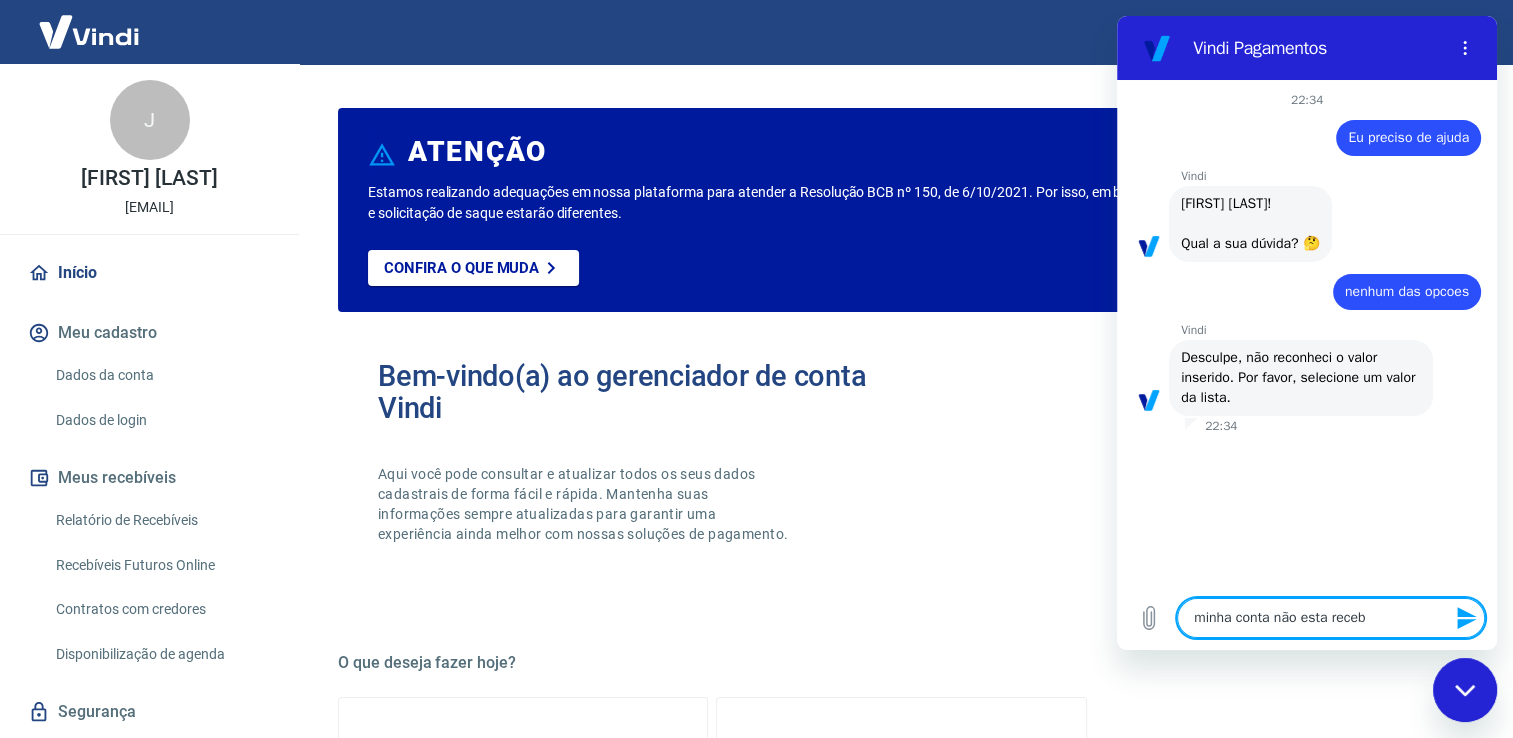 type on "minha conta não esta recebe" 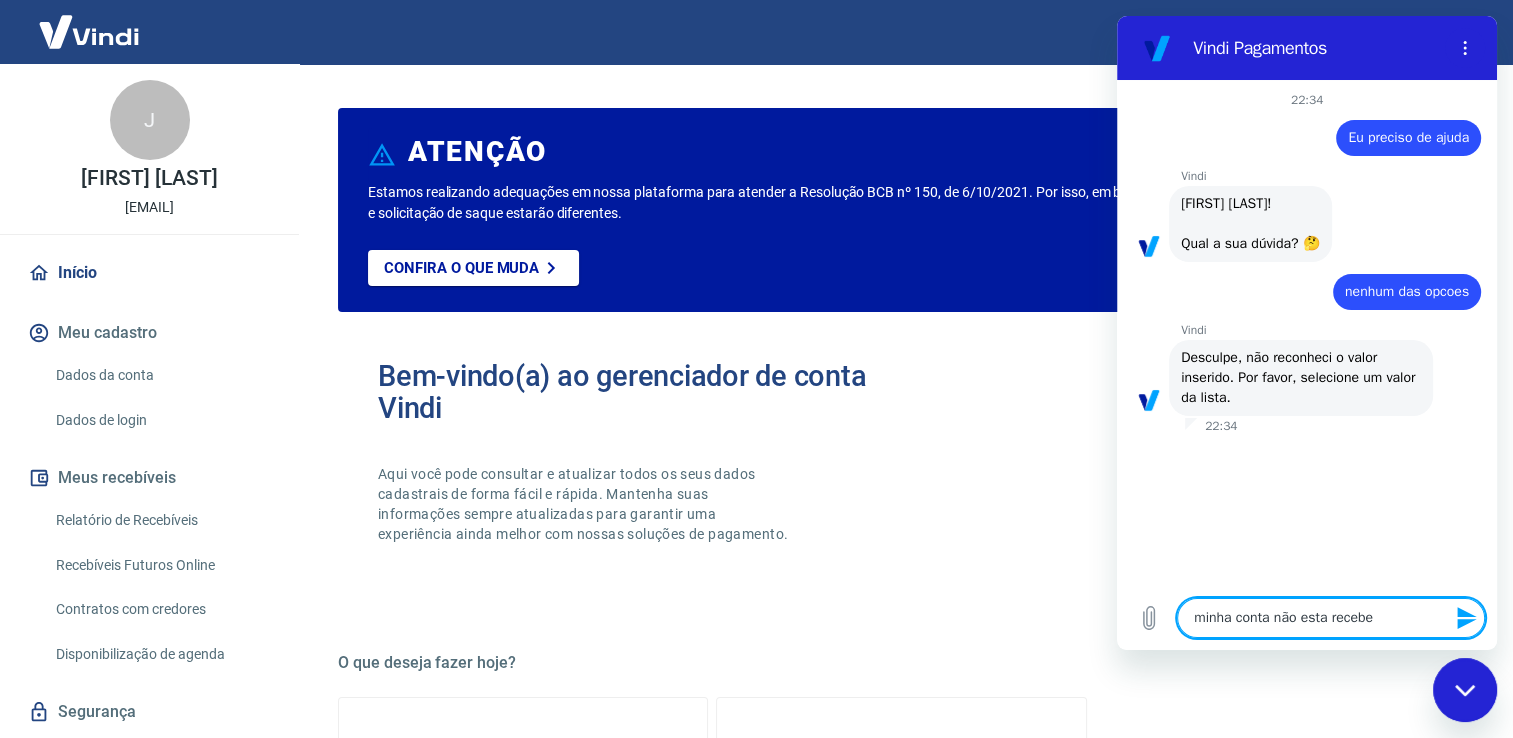 type on "minha conta não esta receben" 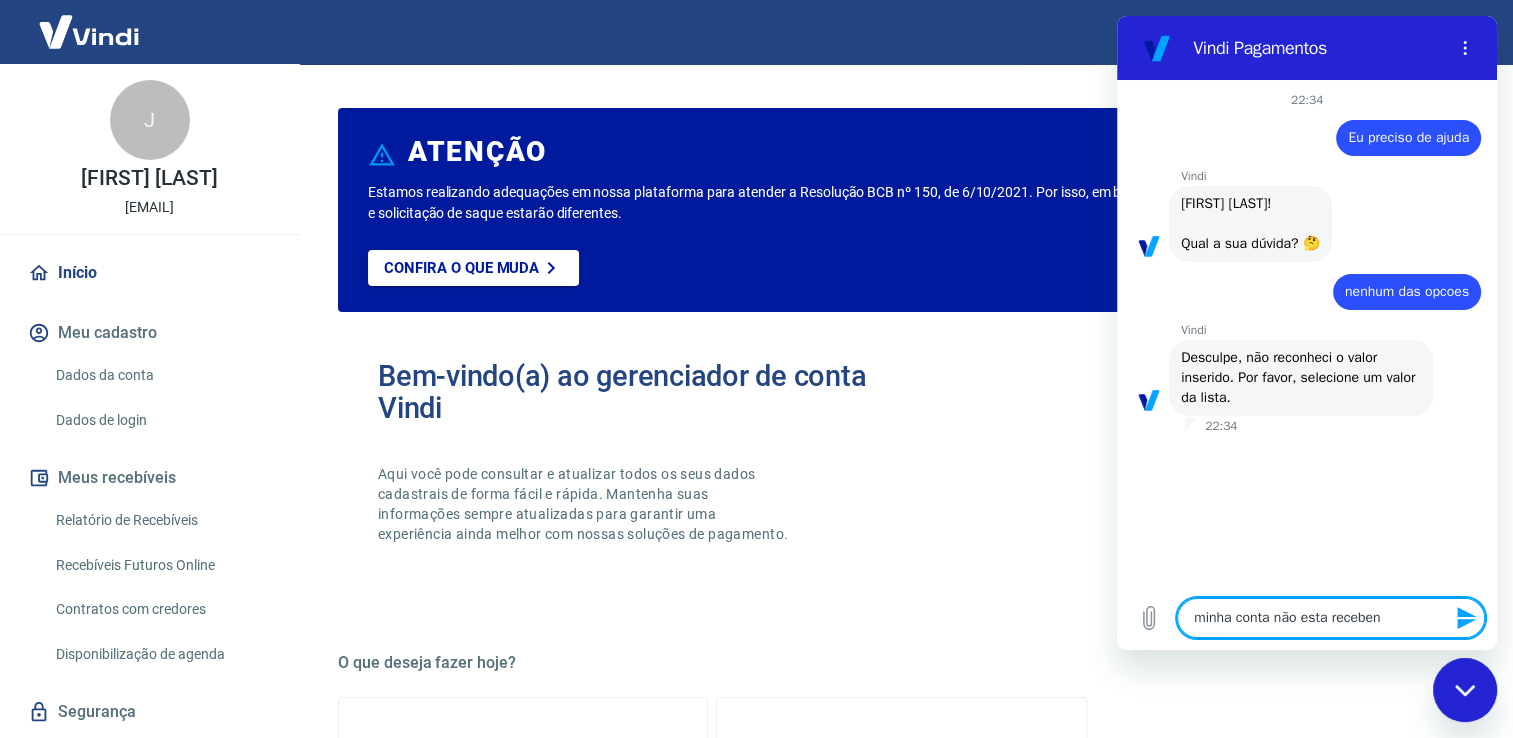 type on "minha conta não esta recebend" 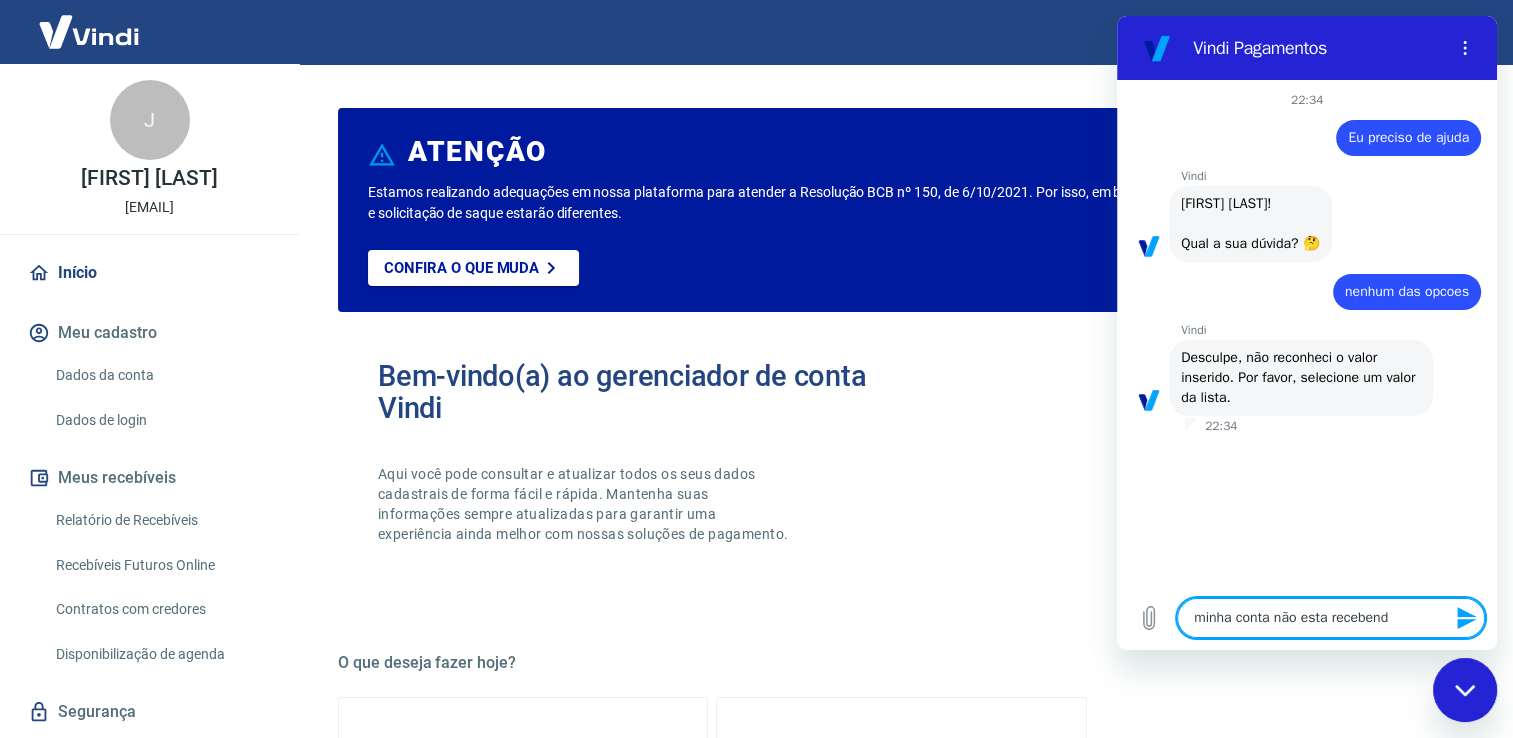 type on "minha conta não esta recebendo" 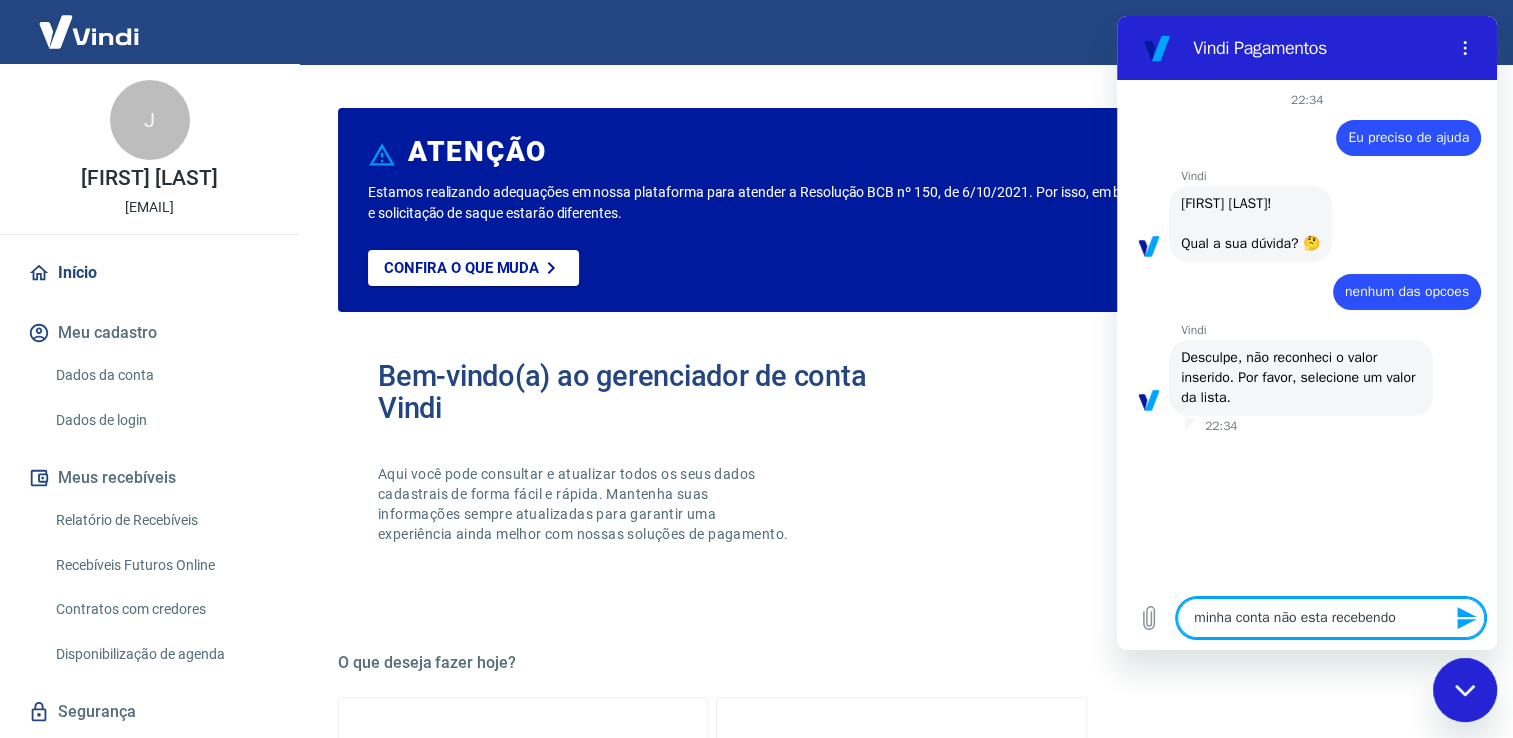 type on "minha conta não esta recebendo" 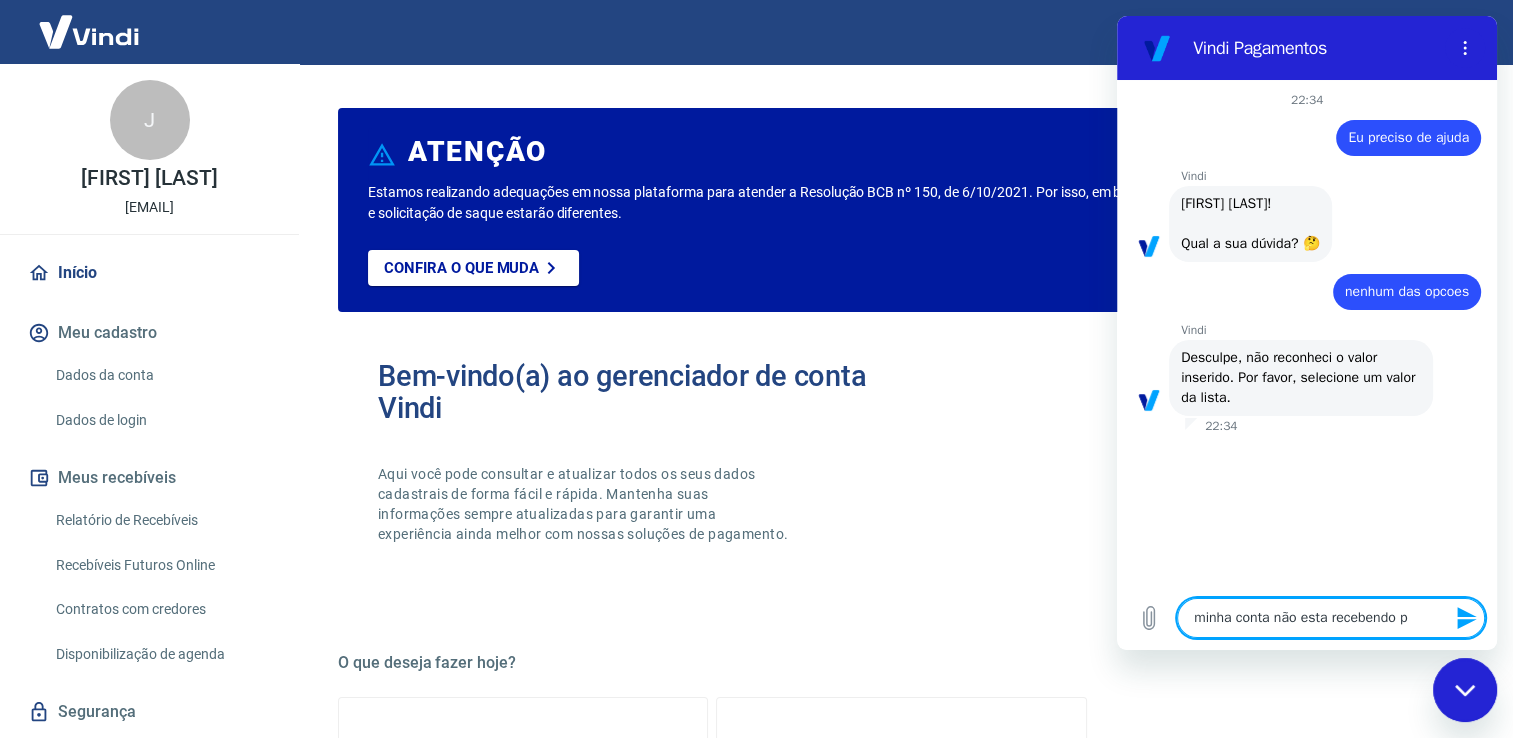 type on "minha conta não esta recebendo pa" 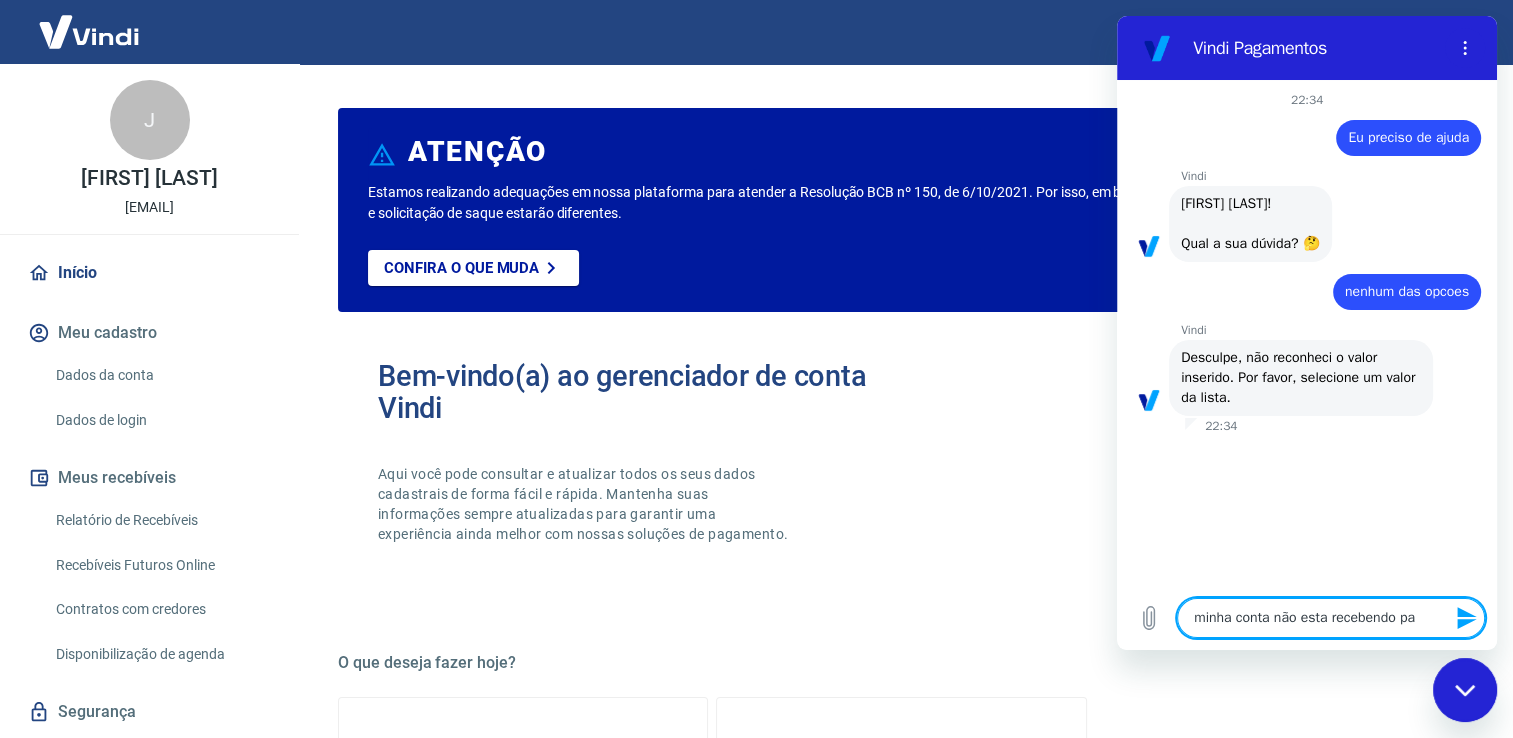 type on "minha conta não esta recebendo pag" 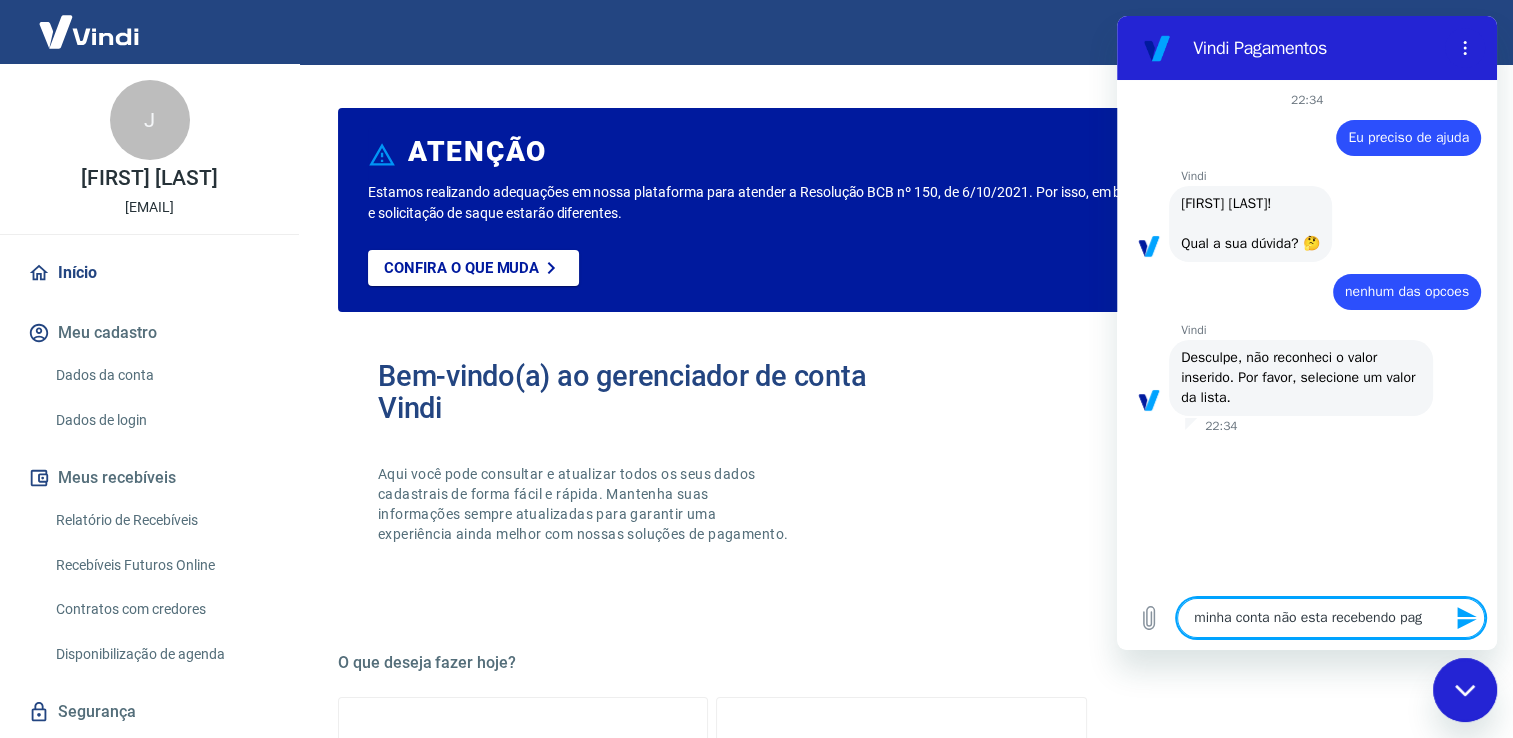 type on "minha conta não esta recebendo paga" 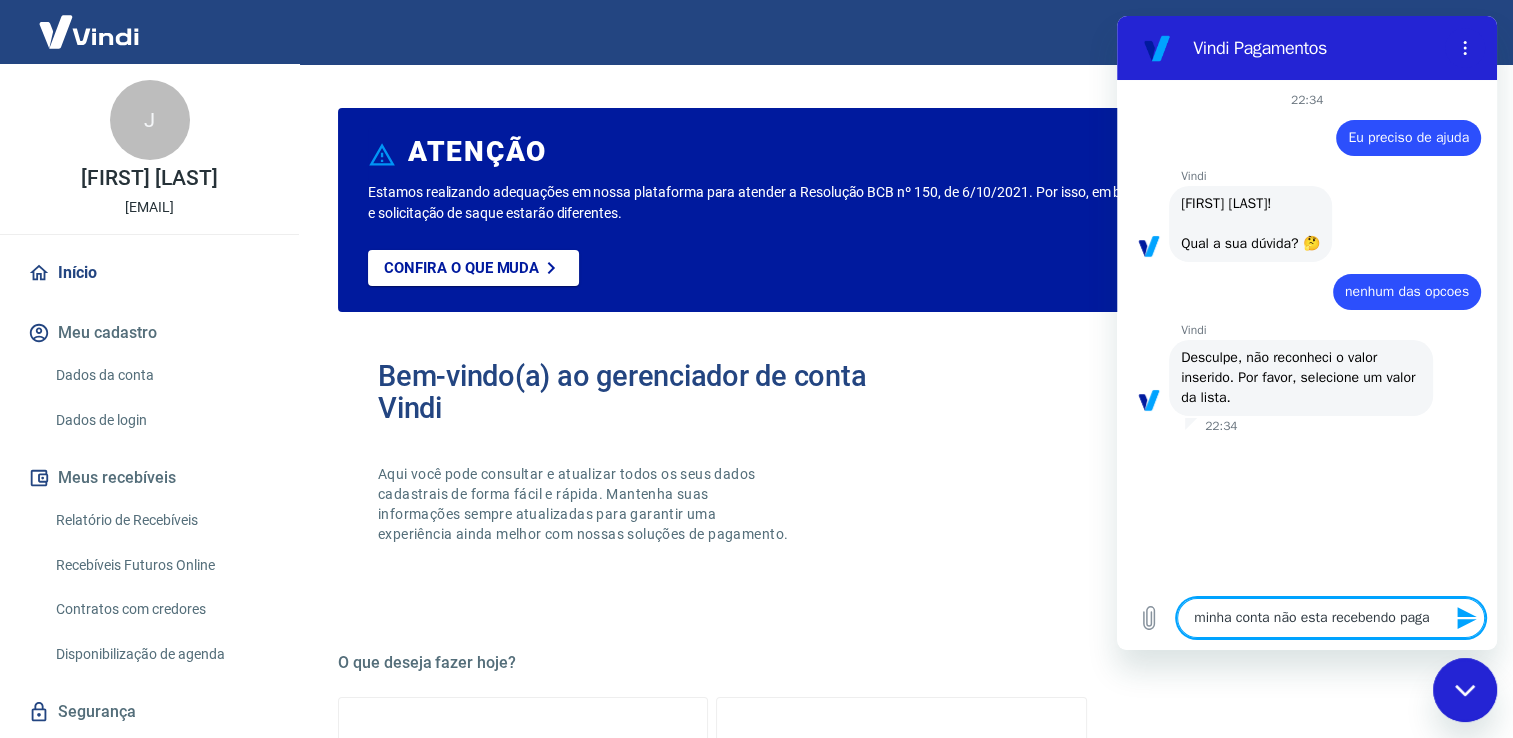 type on "minha conta não esta recebendo pagam" 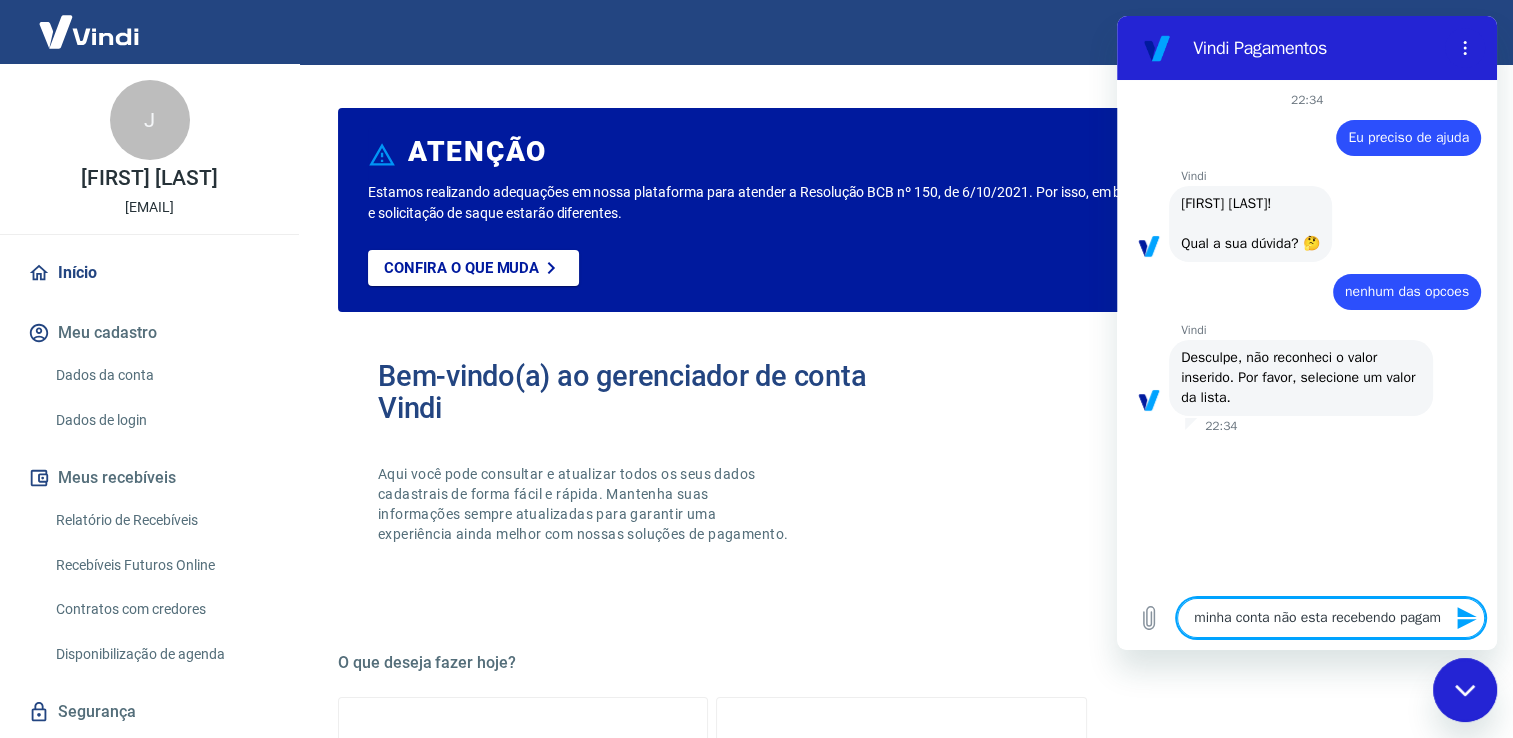 type on "minha conta não esta recebendo pagame" 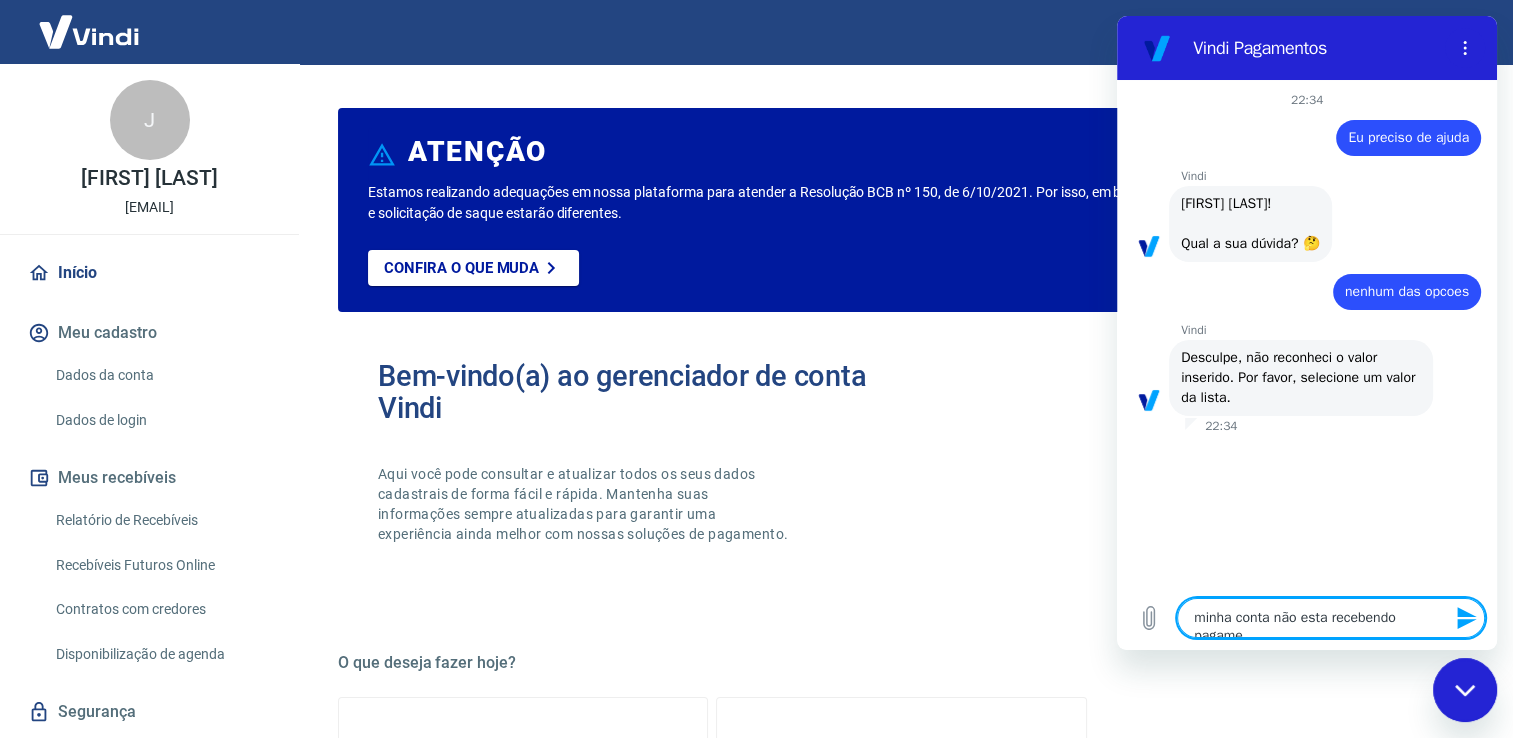 type on "minha conta não esta recebendo pagamen" 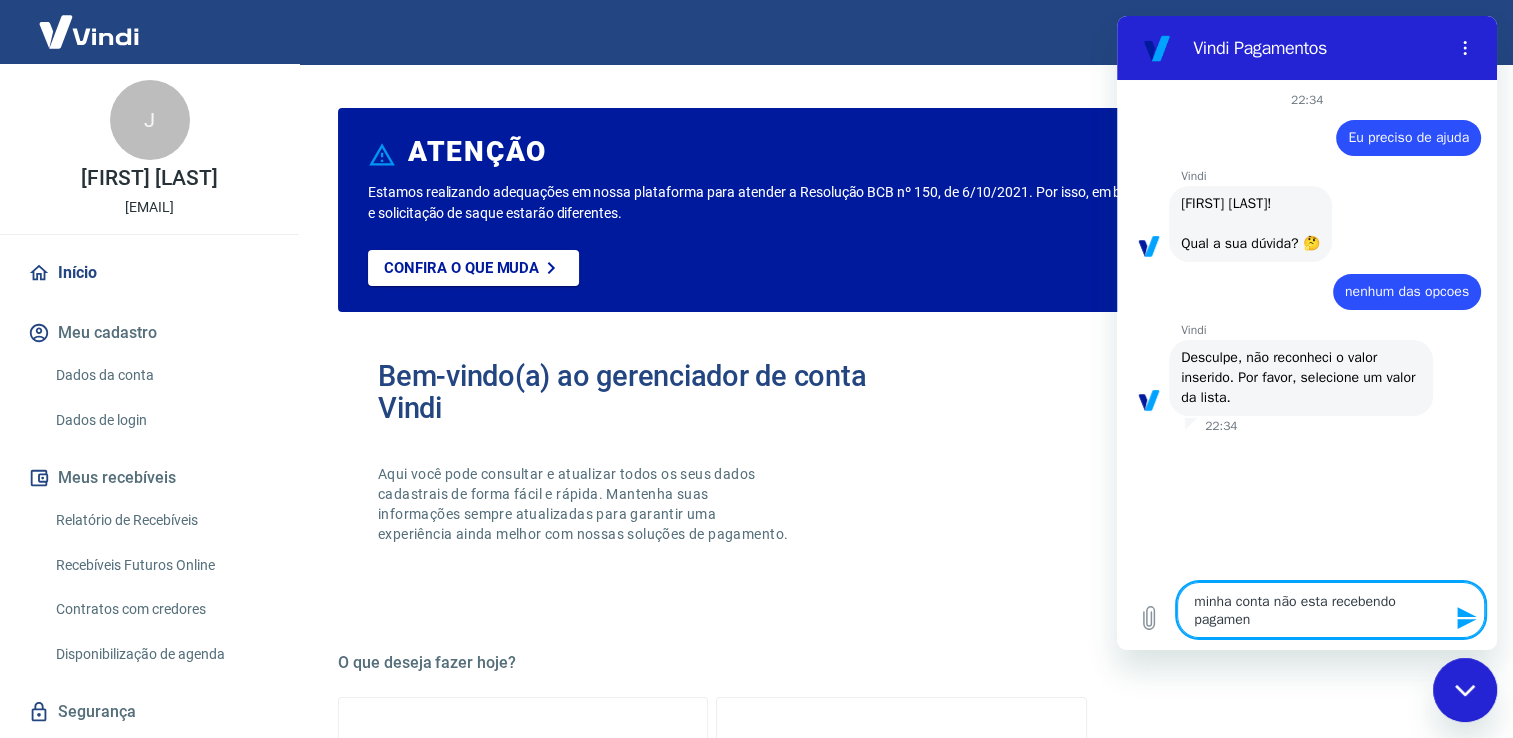 type on "minha conta não esta recebendo pagament" 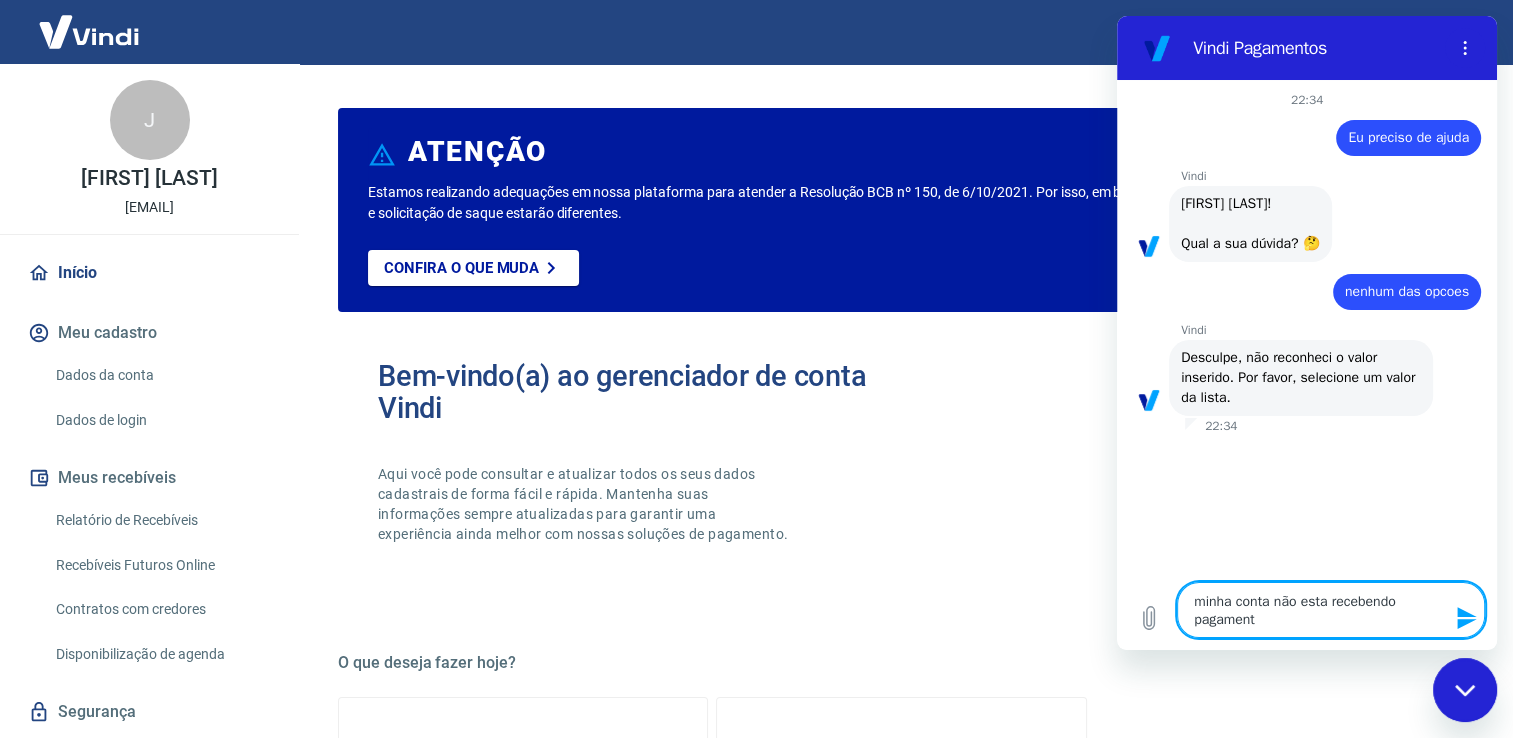 type on "minha conta não esta recebendo pagamento" 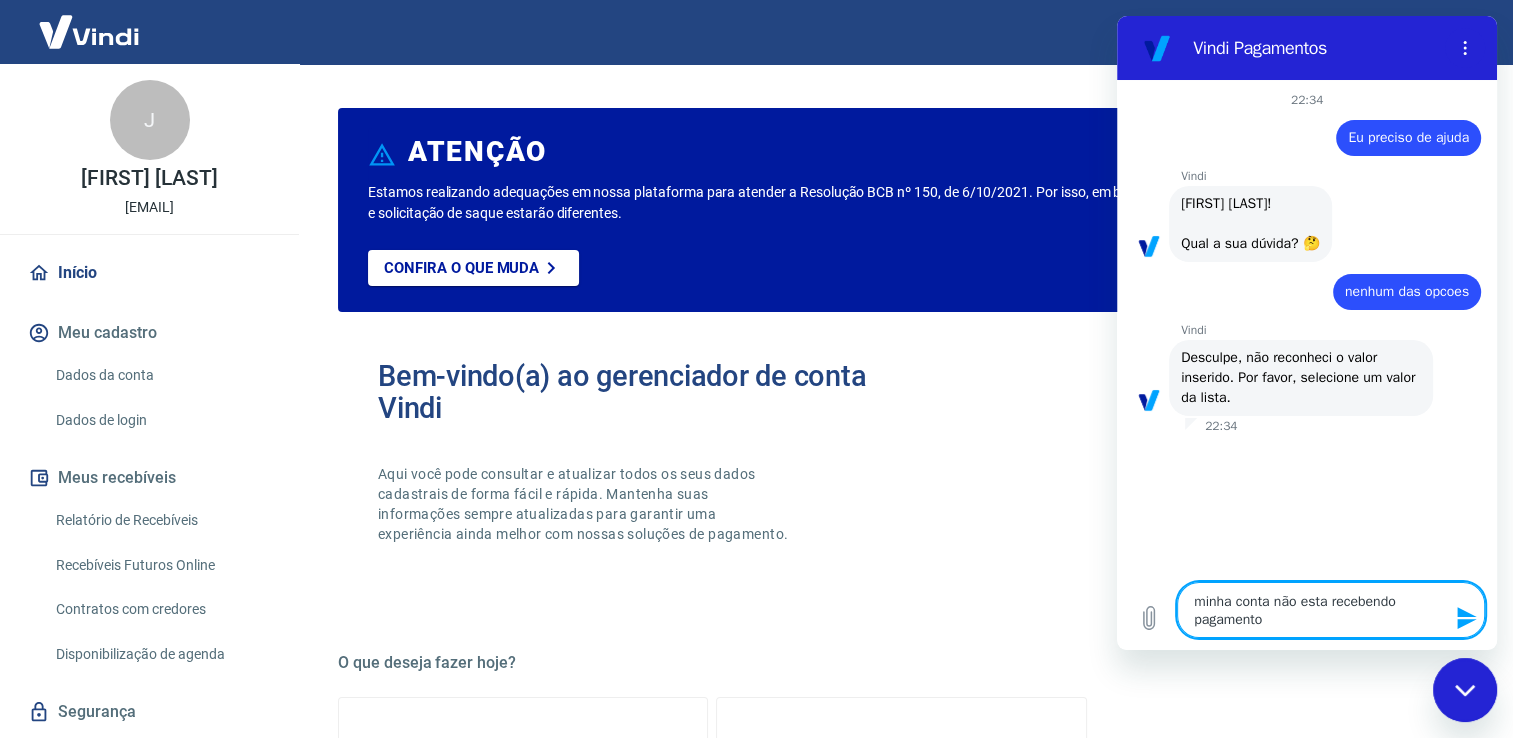 type 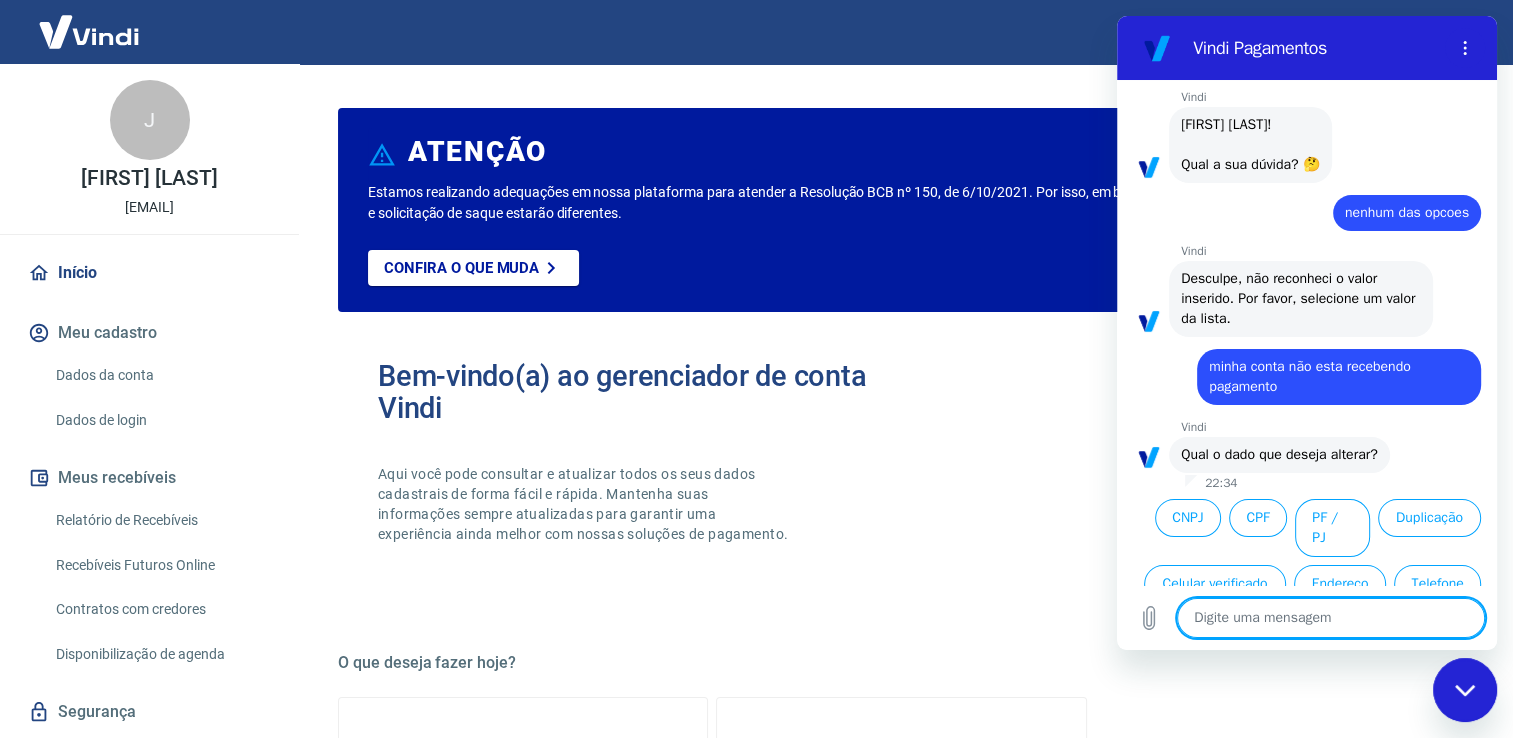 type on "x" 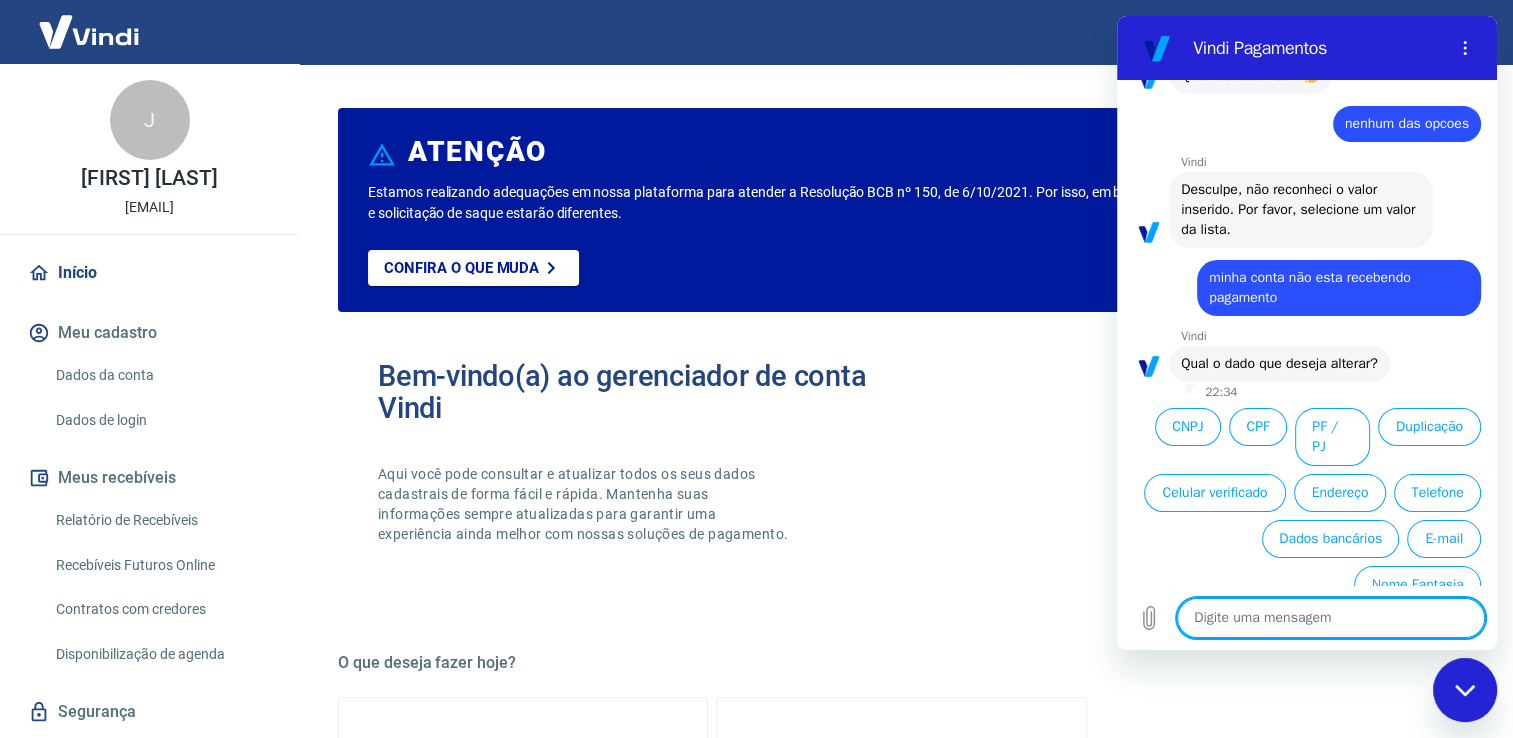 type on "o" 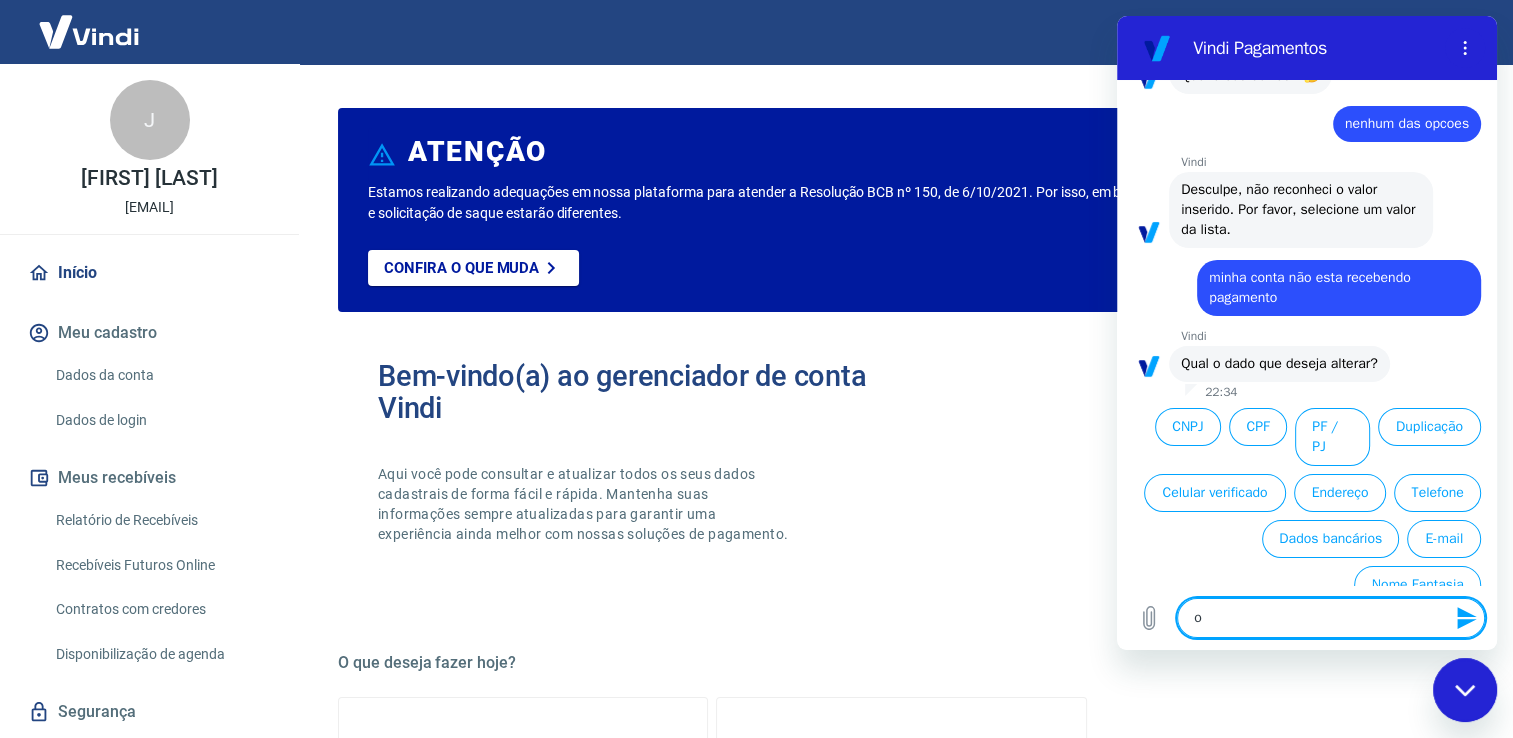 type on "ou" 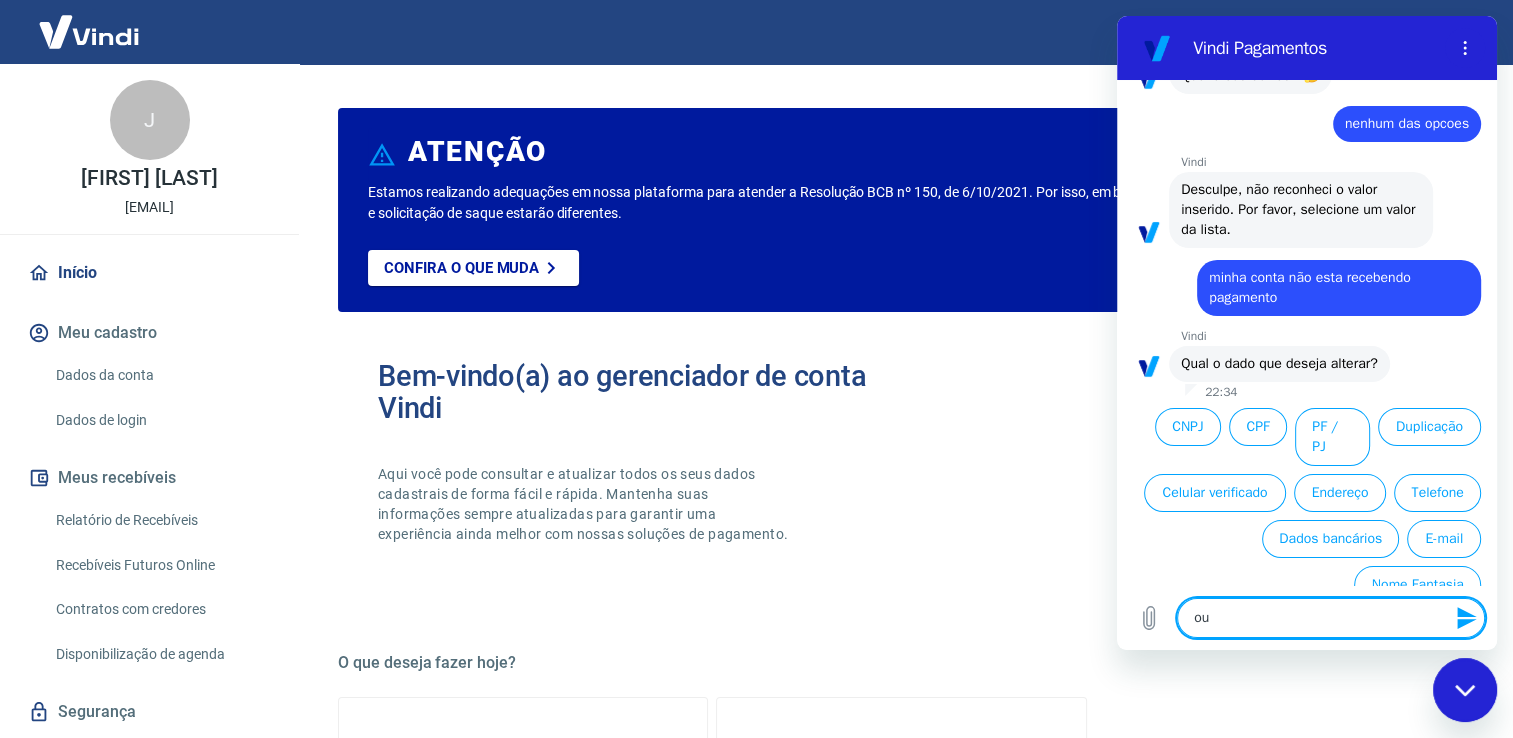 type on "out" 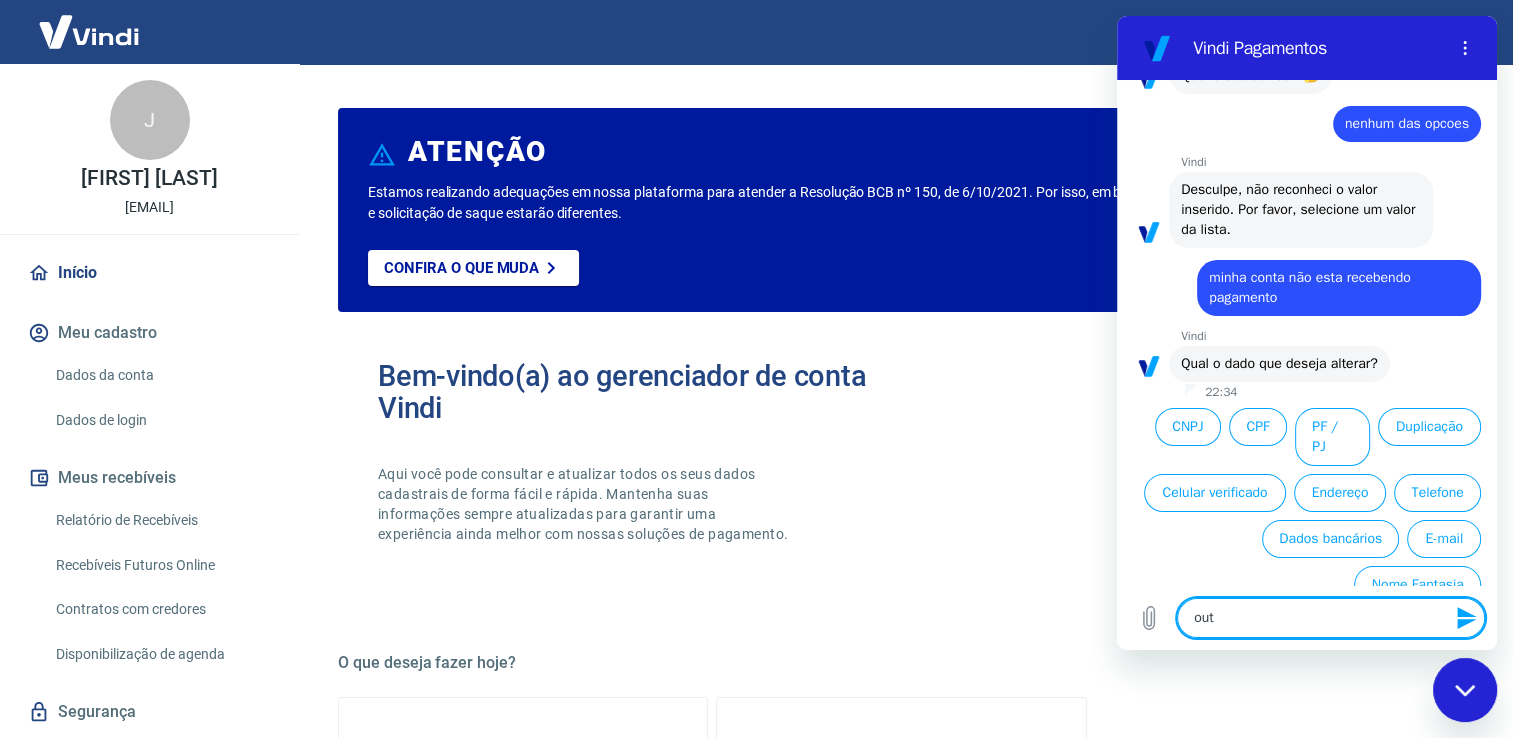 type on "outr" 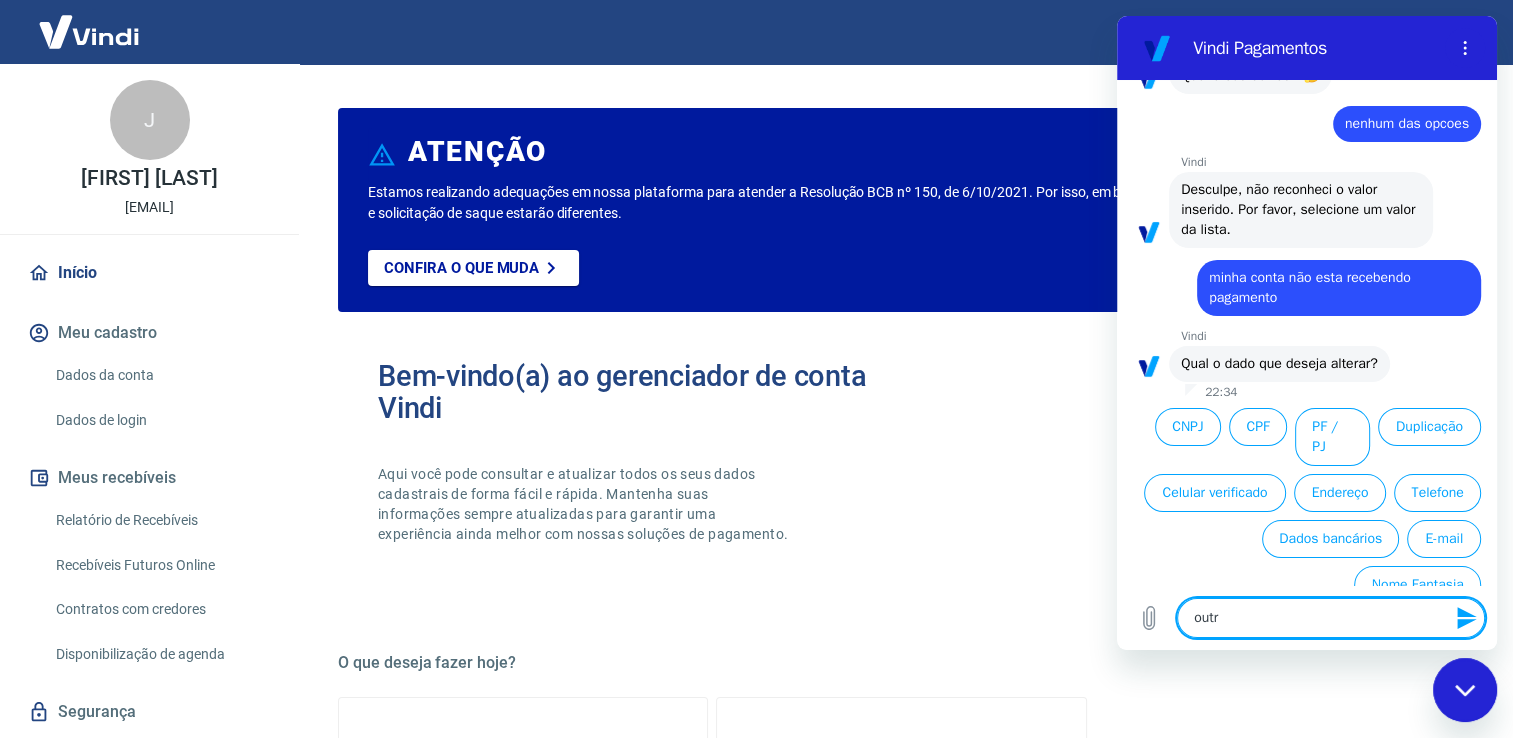 type on "outro" 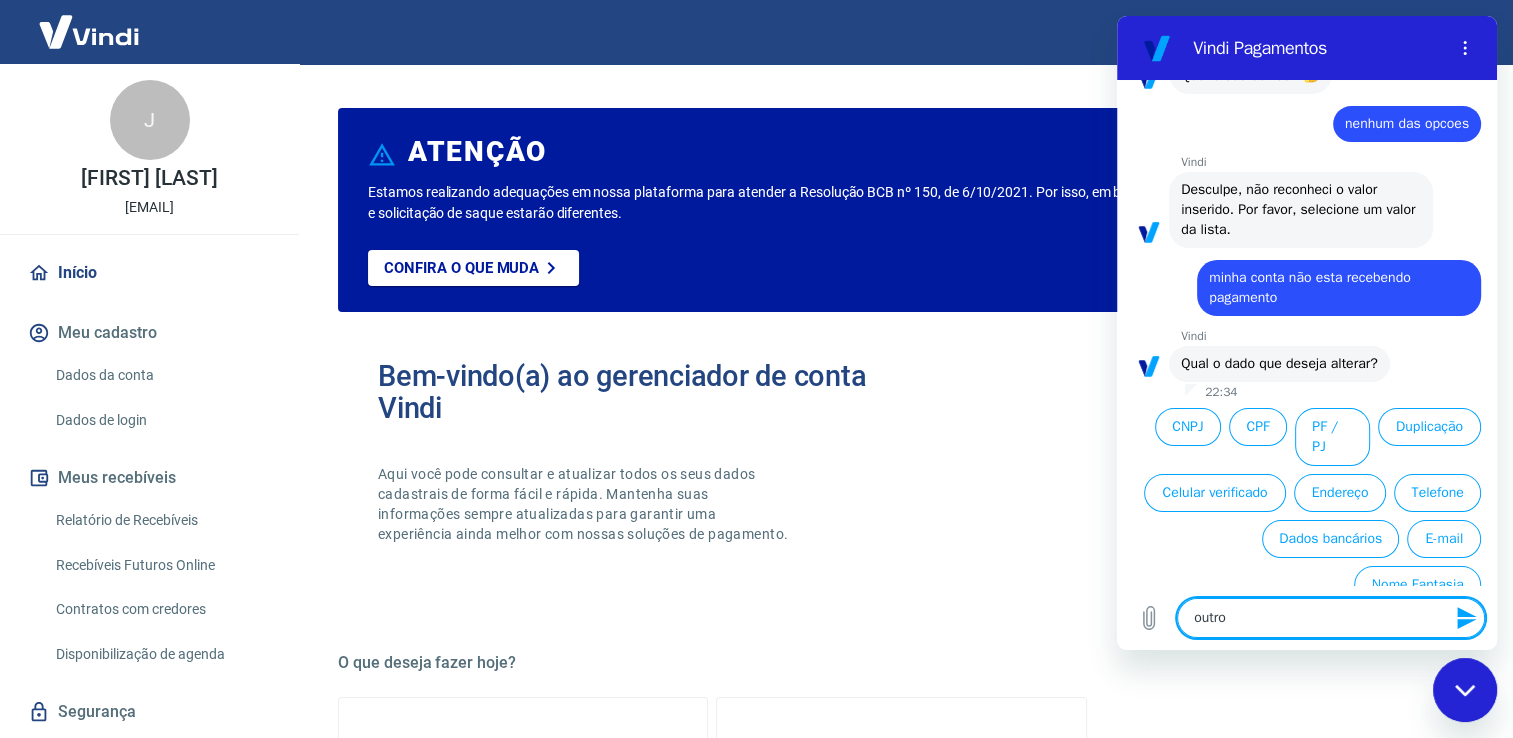 type 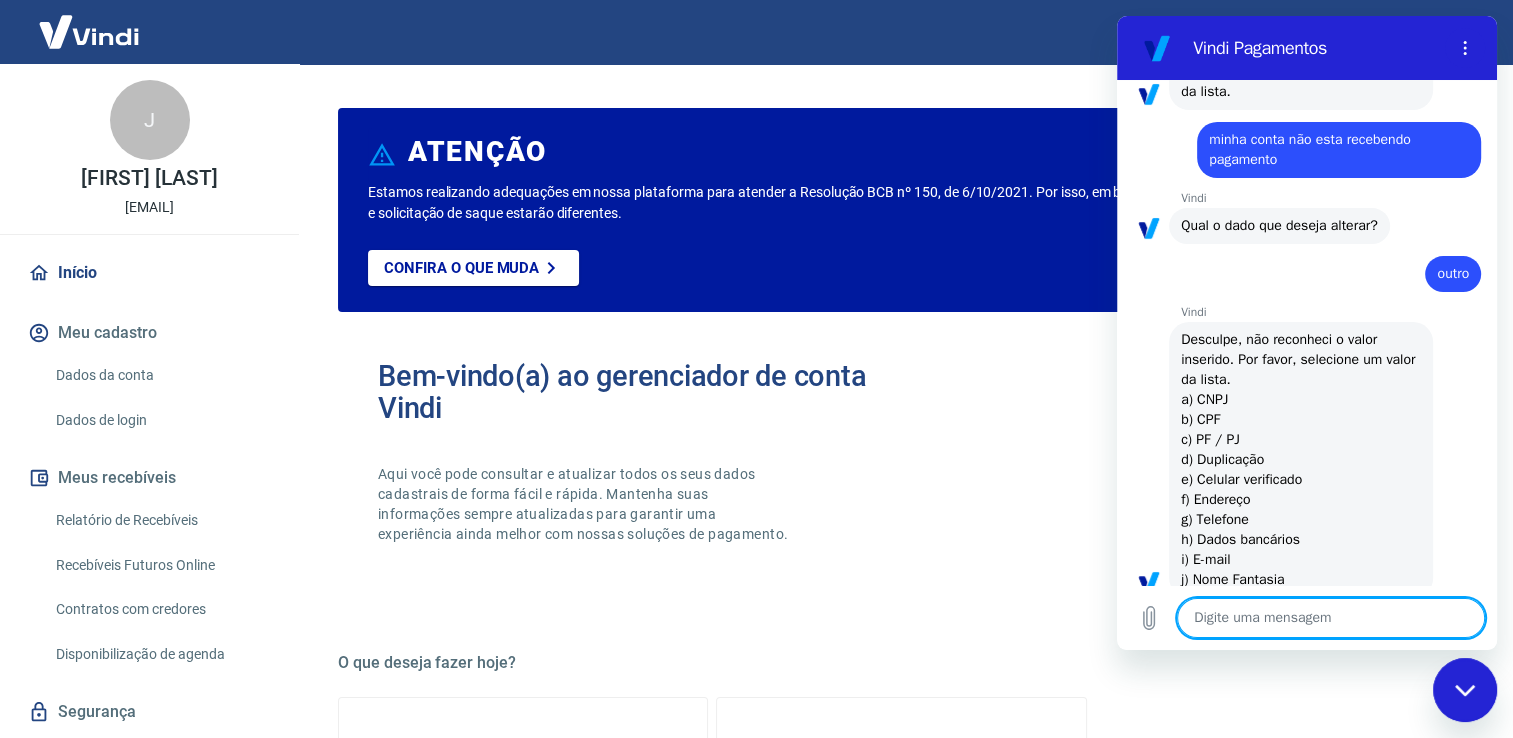 scroll, scrollTop: 340, scrollLeft: 0, axis: vertical 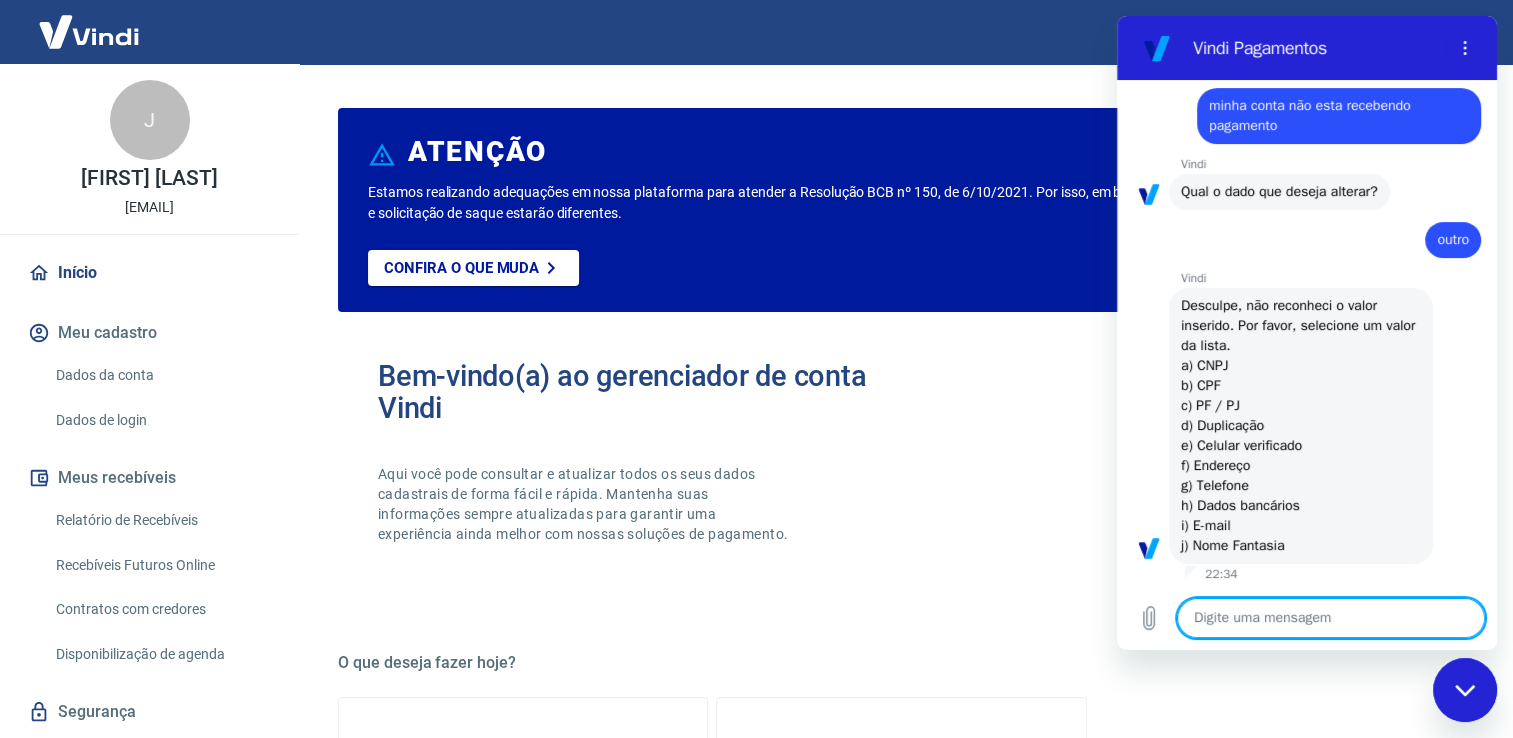 click 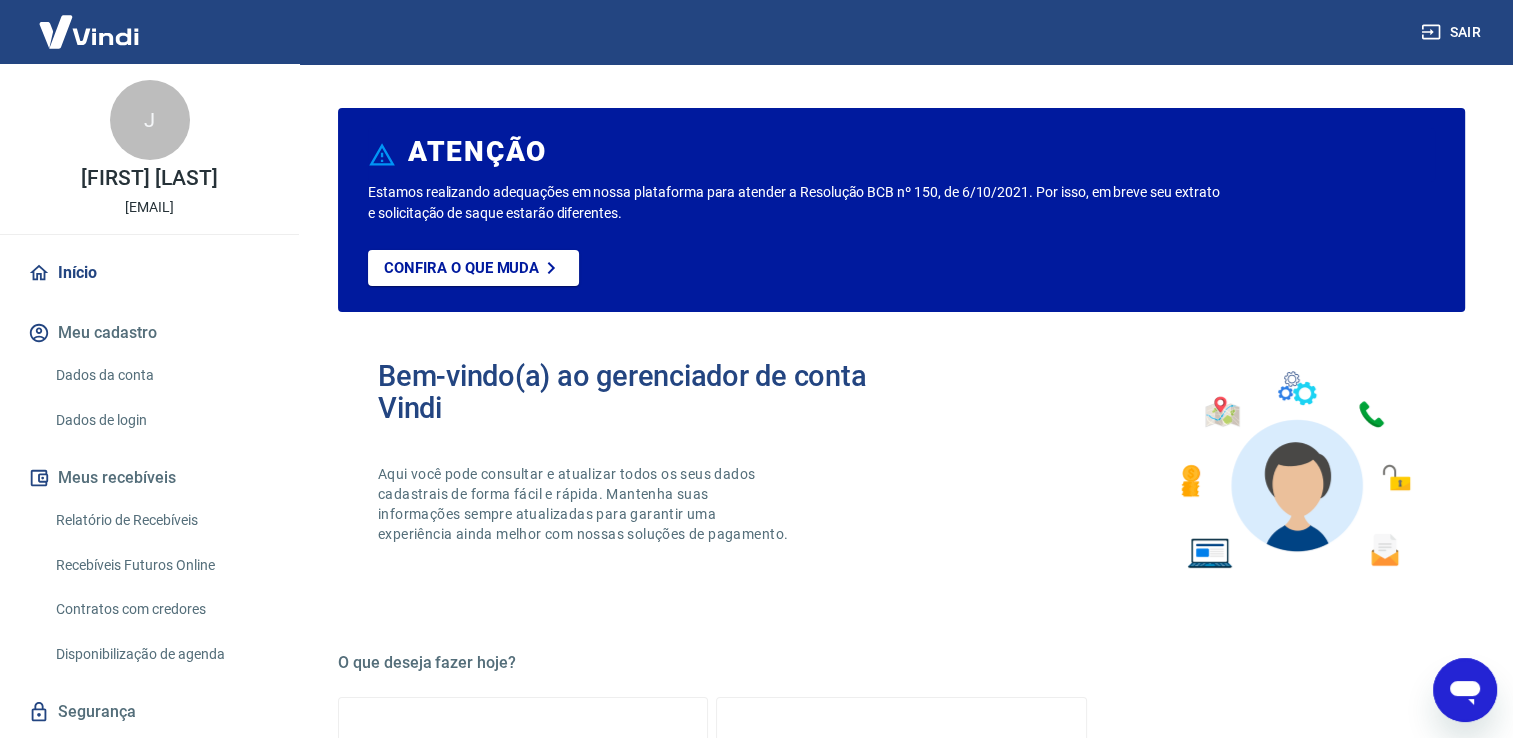 scroll, scrollTop: 342, scrollLeft: 0, axis: vertical 